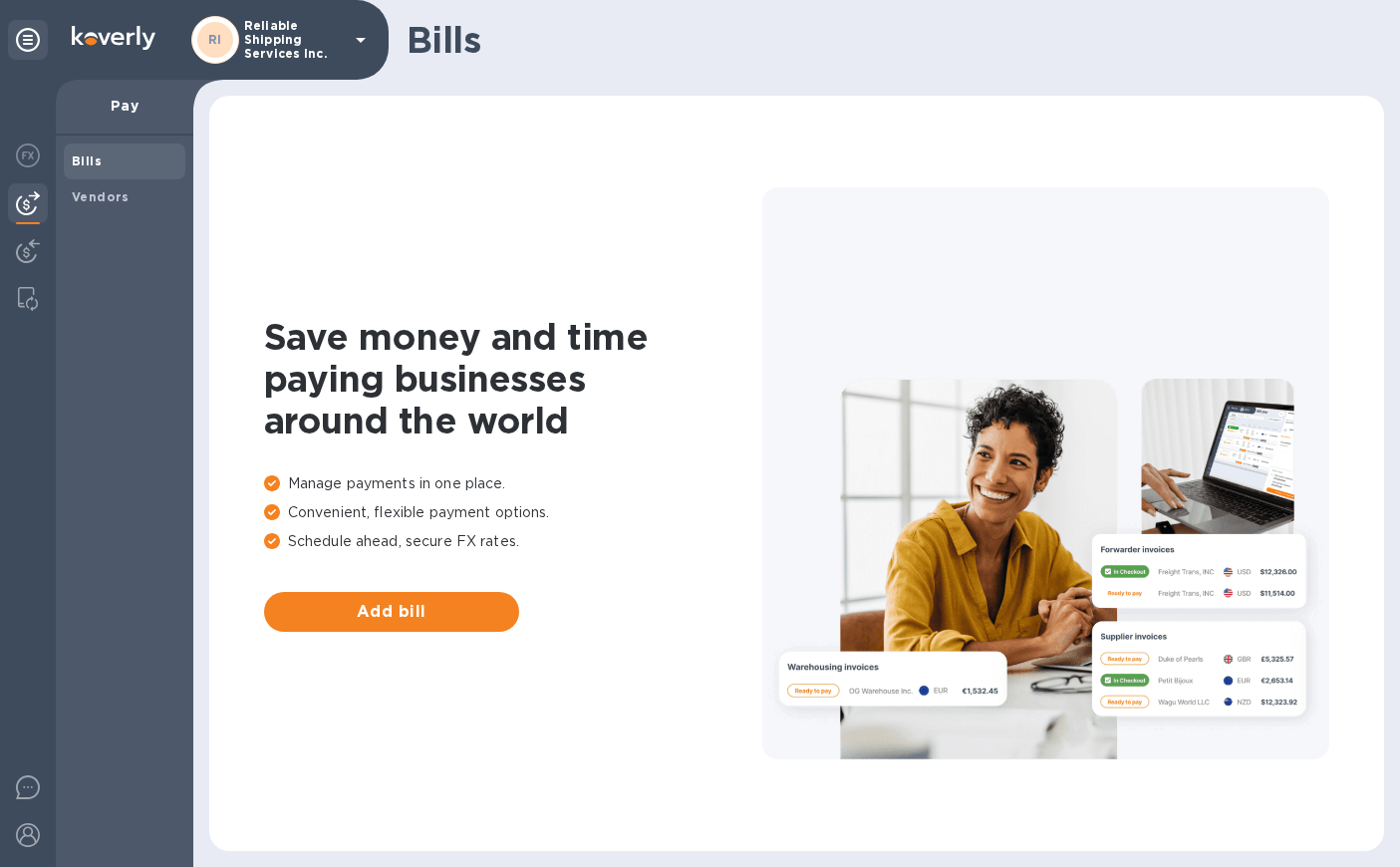 scroll, scrollTop: 0, scrollLeft: 0, axis: both 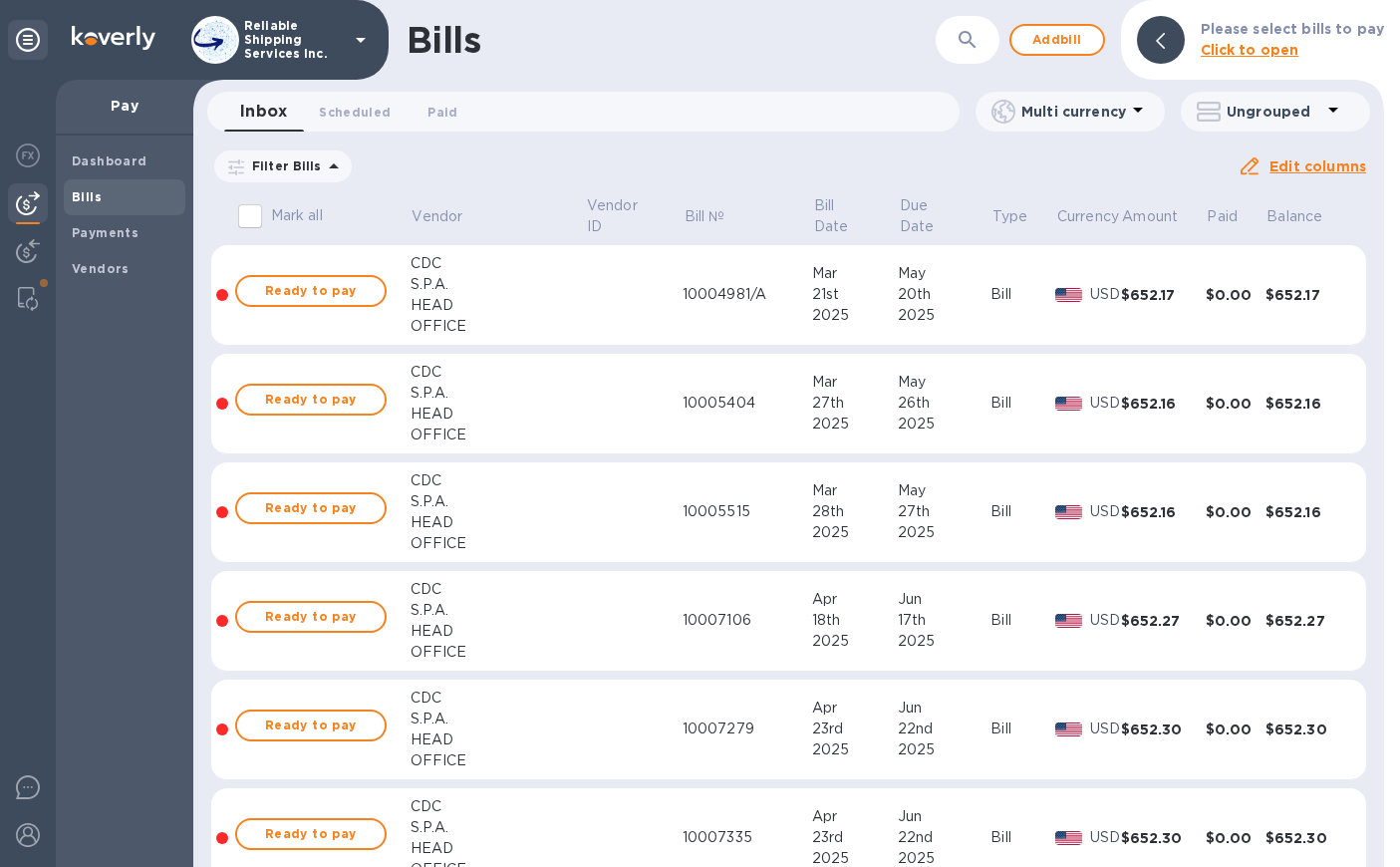 click 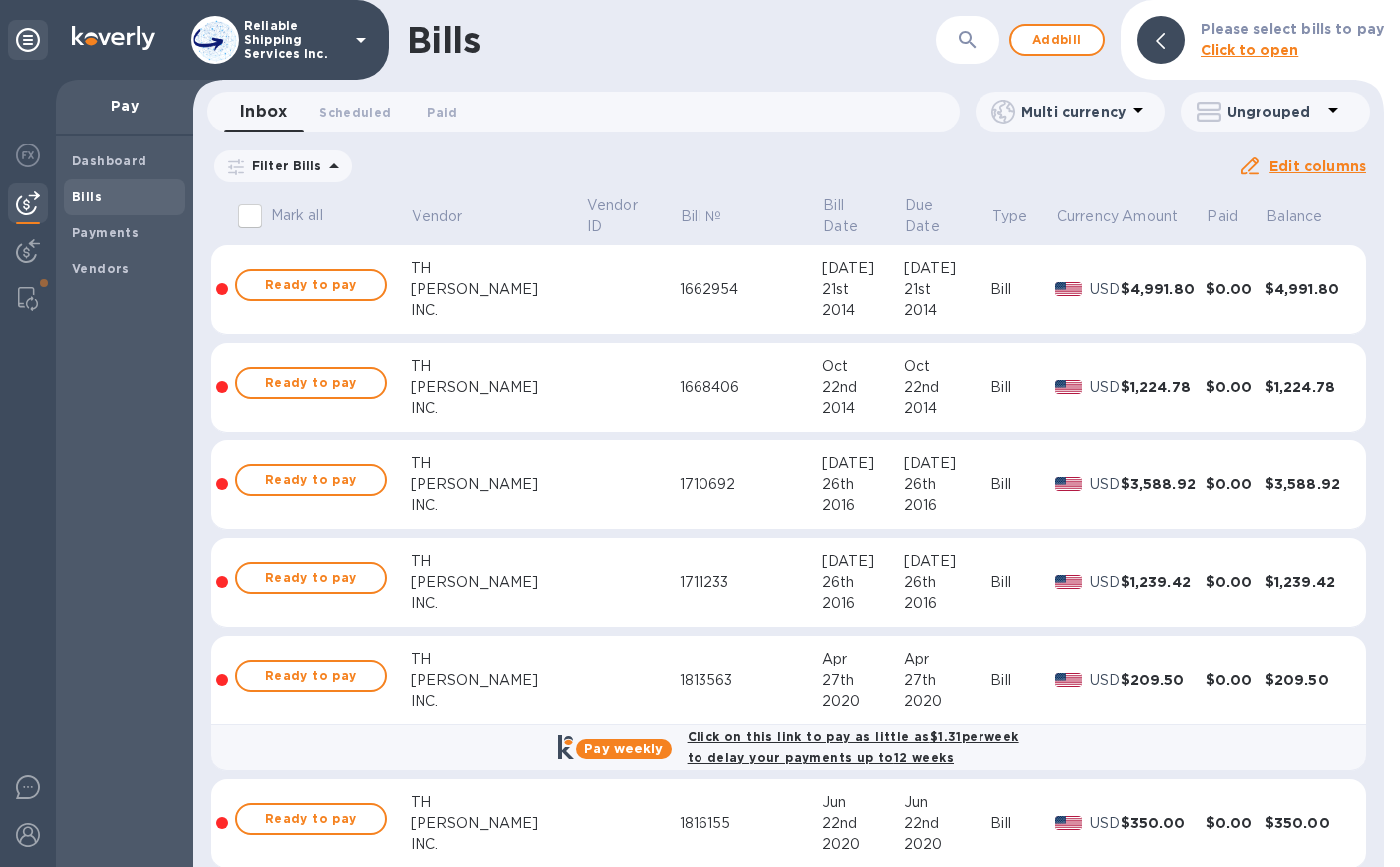 click 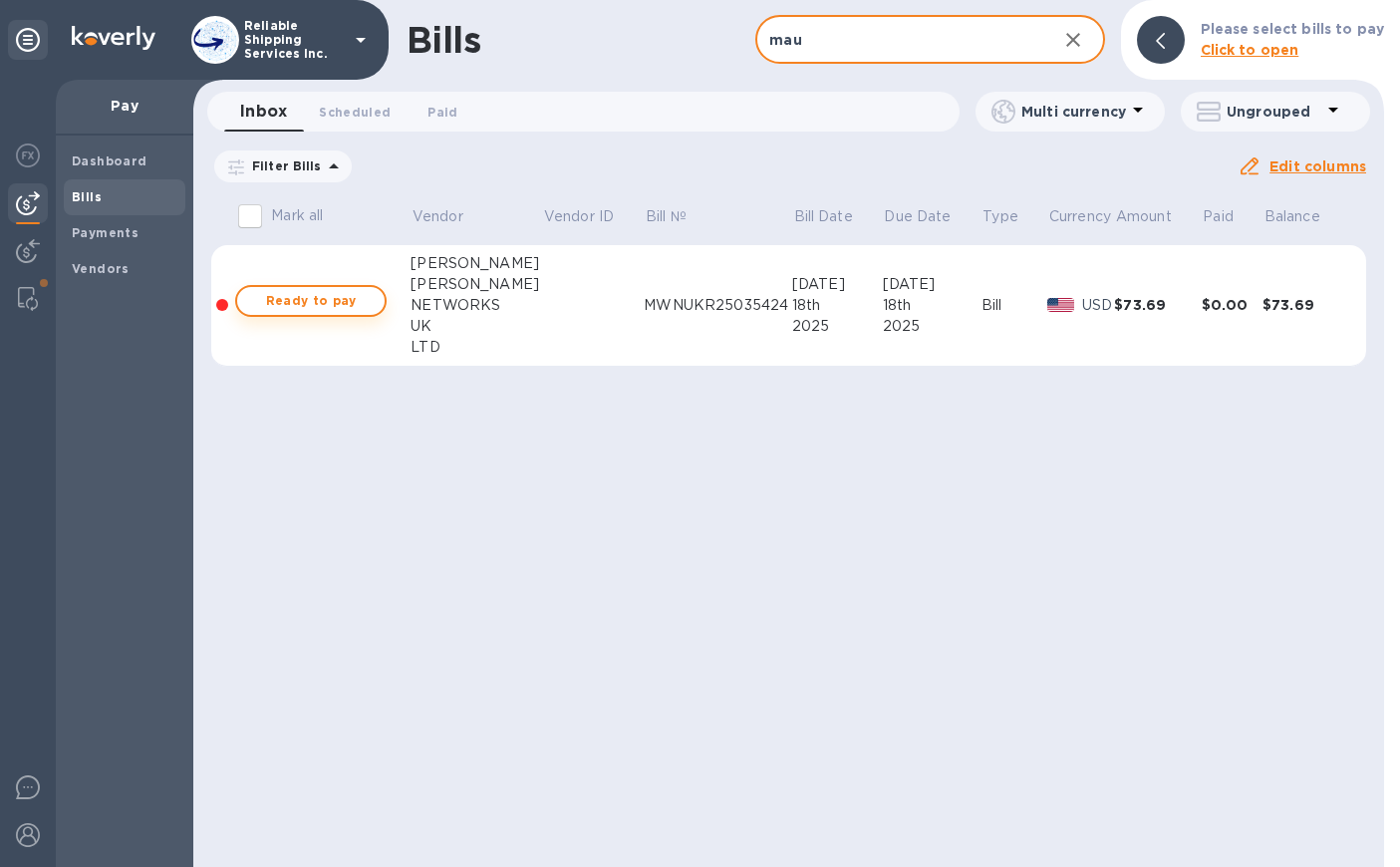 type on "mau" 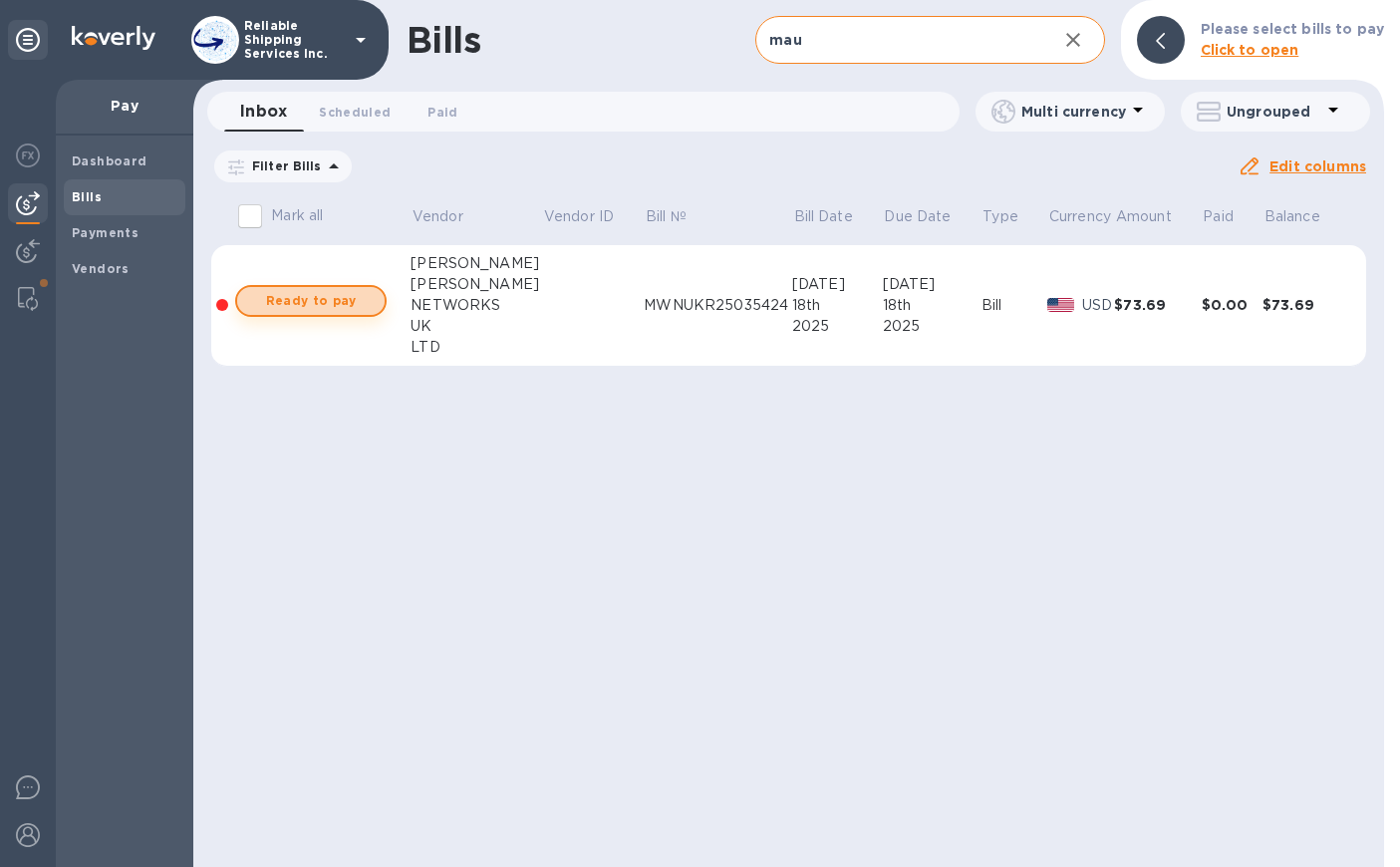 click on "Ready to pay" at bounding box center [311, 301] 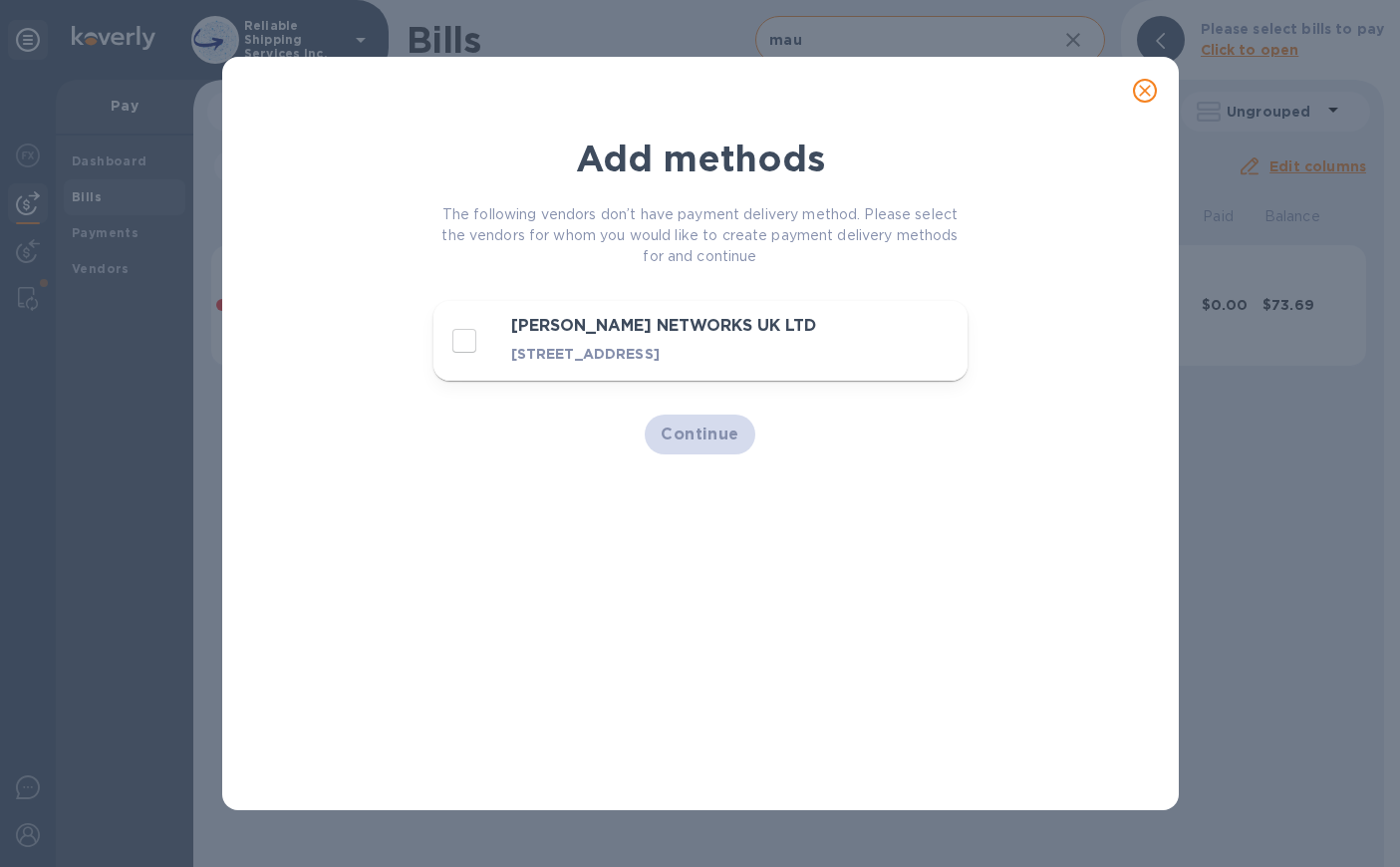 click on "ORIEL HOUSE, UNIT F, BROOKLANDS CLOSE,TW16 7DX, MIDDLESEX,   GB" at bounding box center [668, 354] 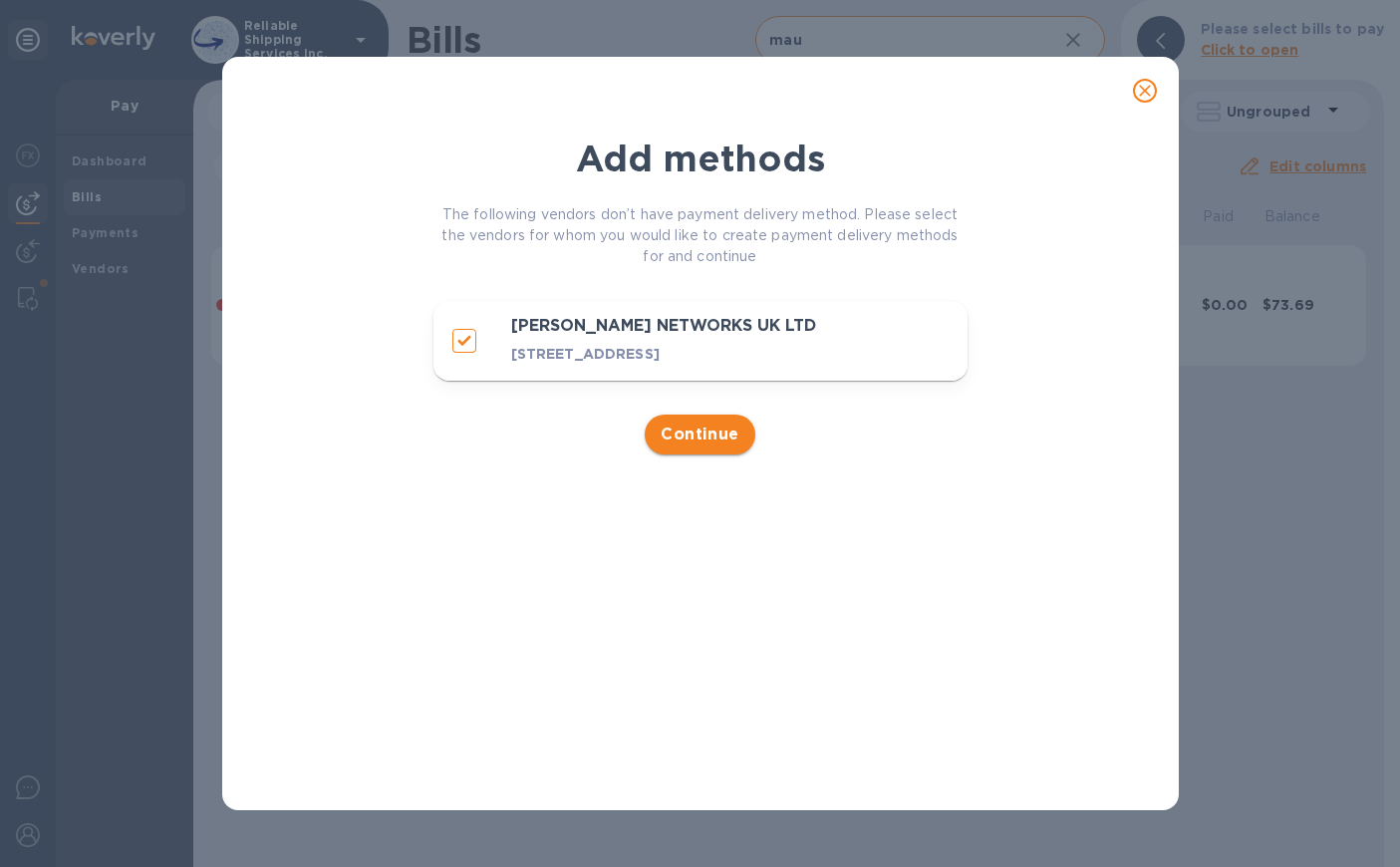 click on "Continue" at bounding box center (700, 434) 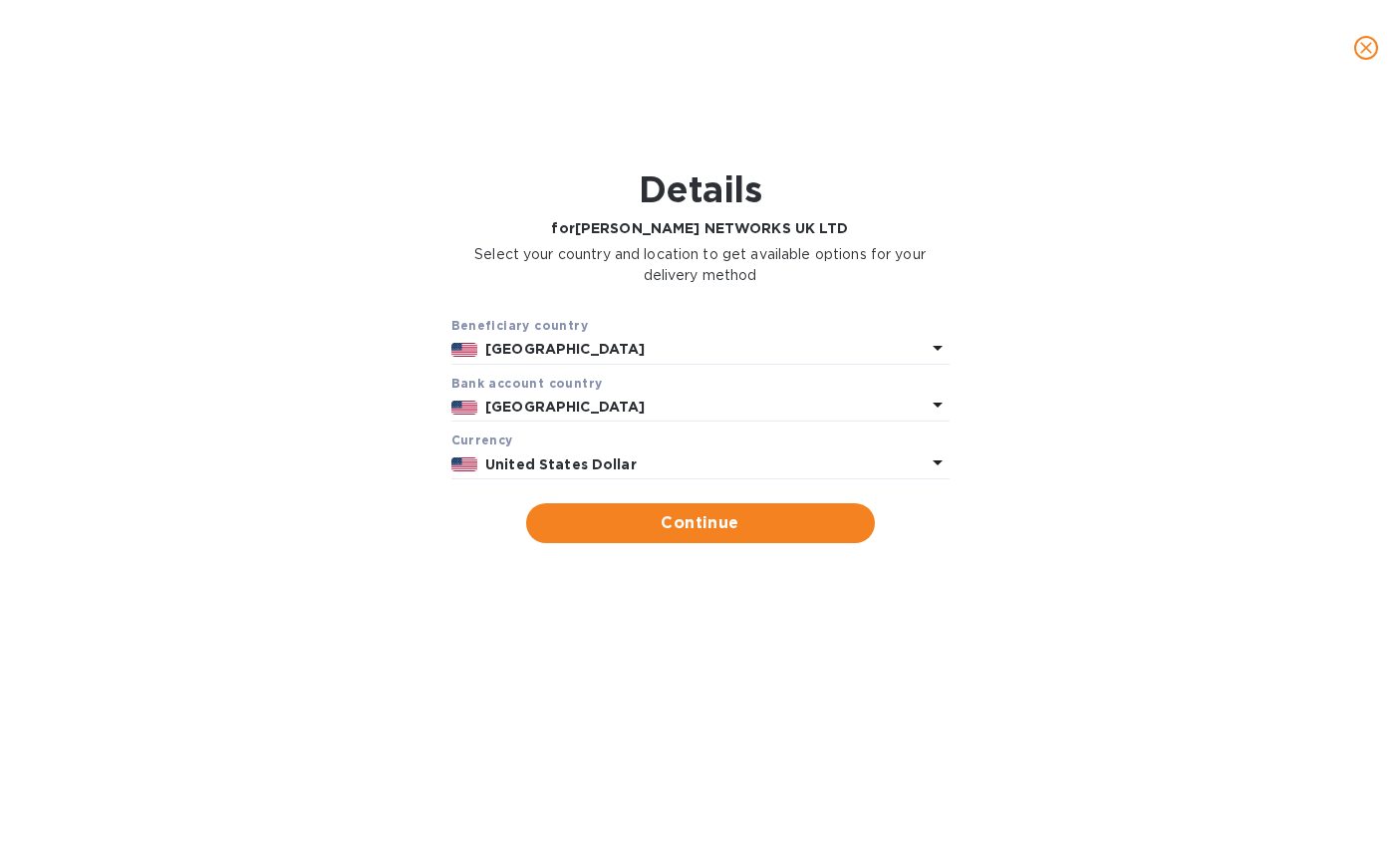 click on "United States" at bounding box center (704, 349) 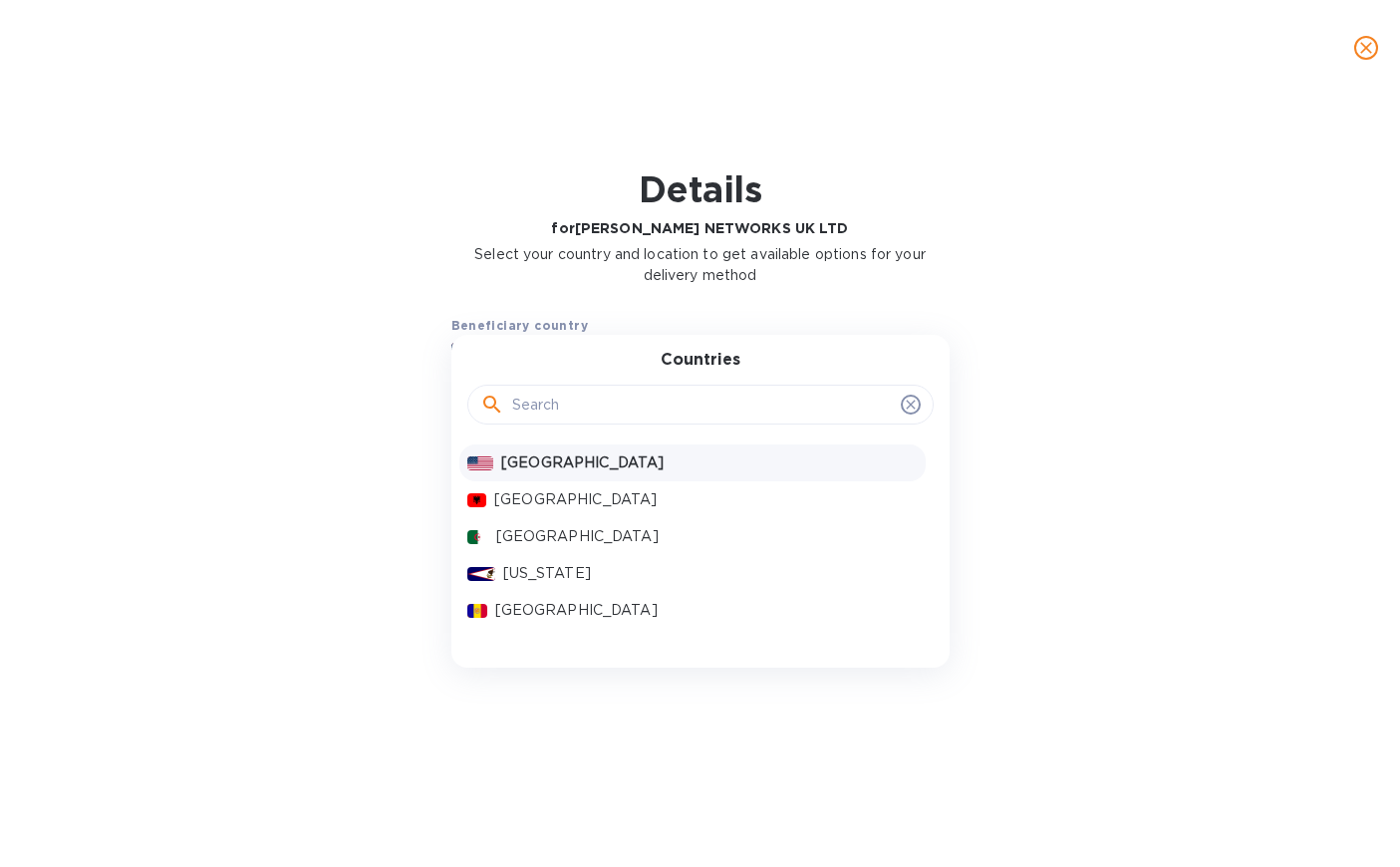 click on "United States" at bounding box center [708, 462] 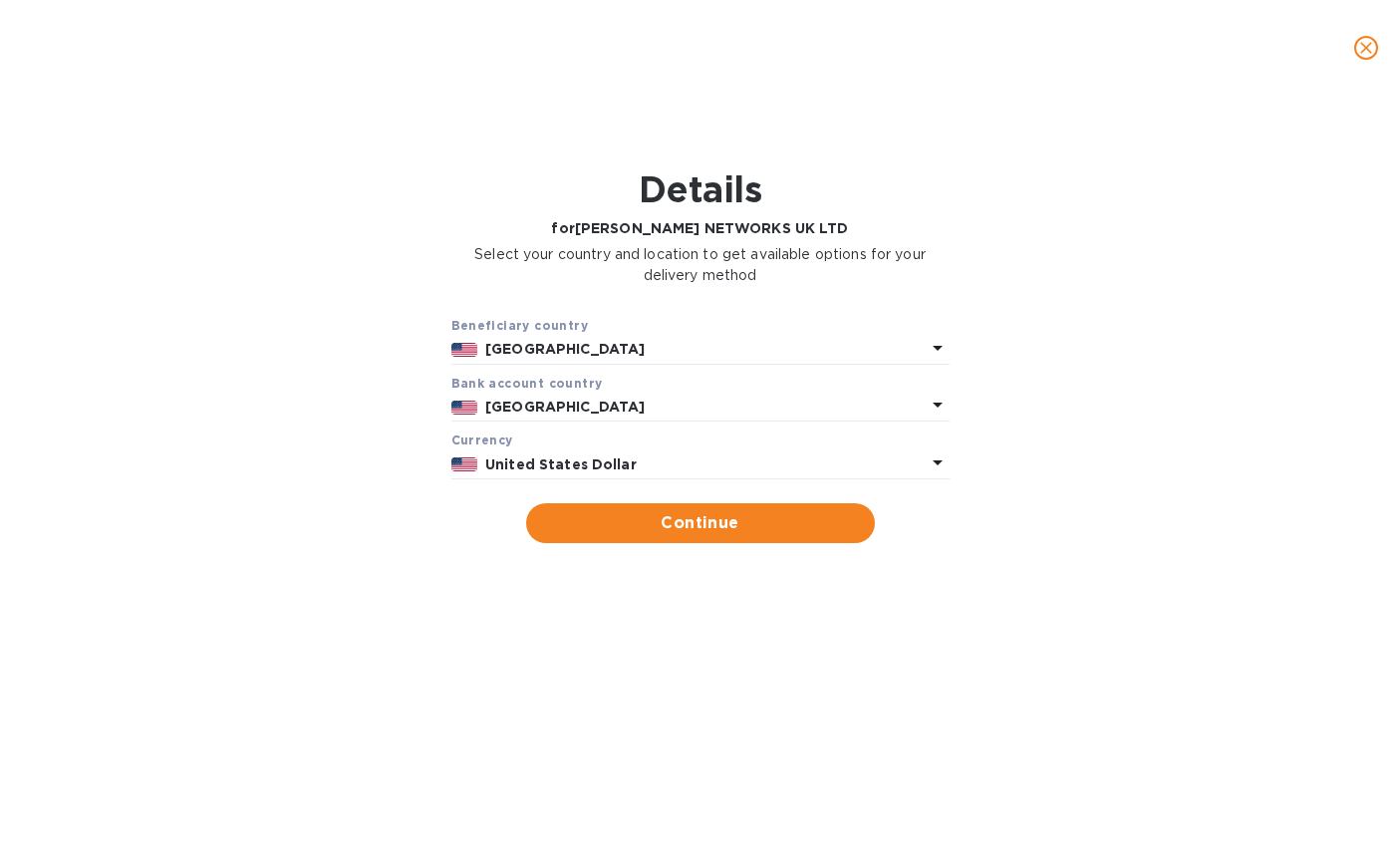 click on "United States" at bounding box center [704, 349] 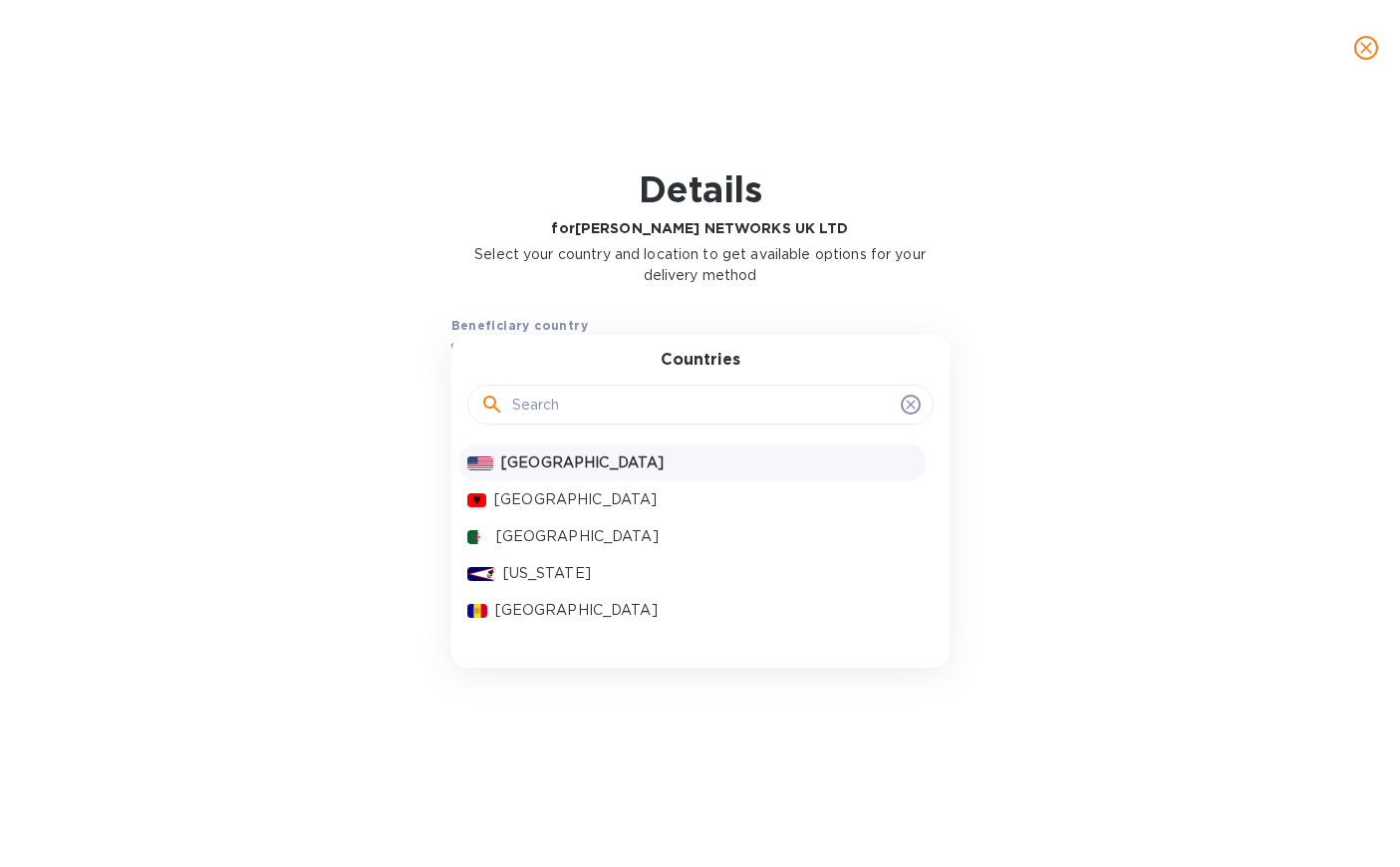 click at bounding box center [702, 405] 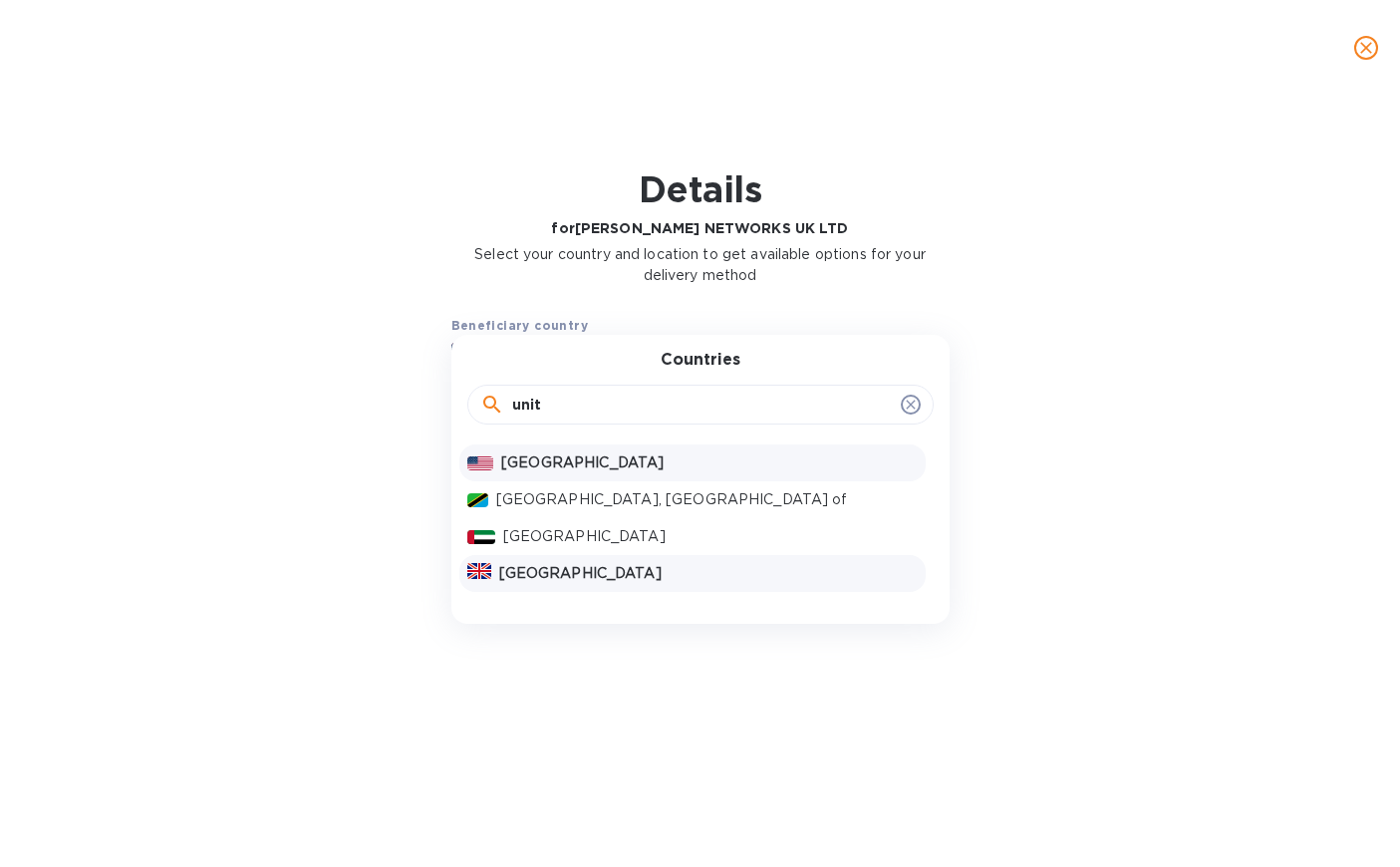 type on "unit" 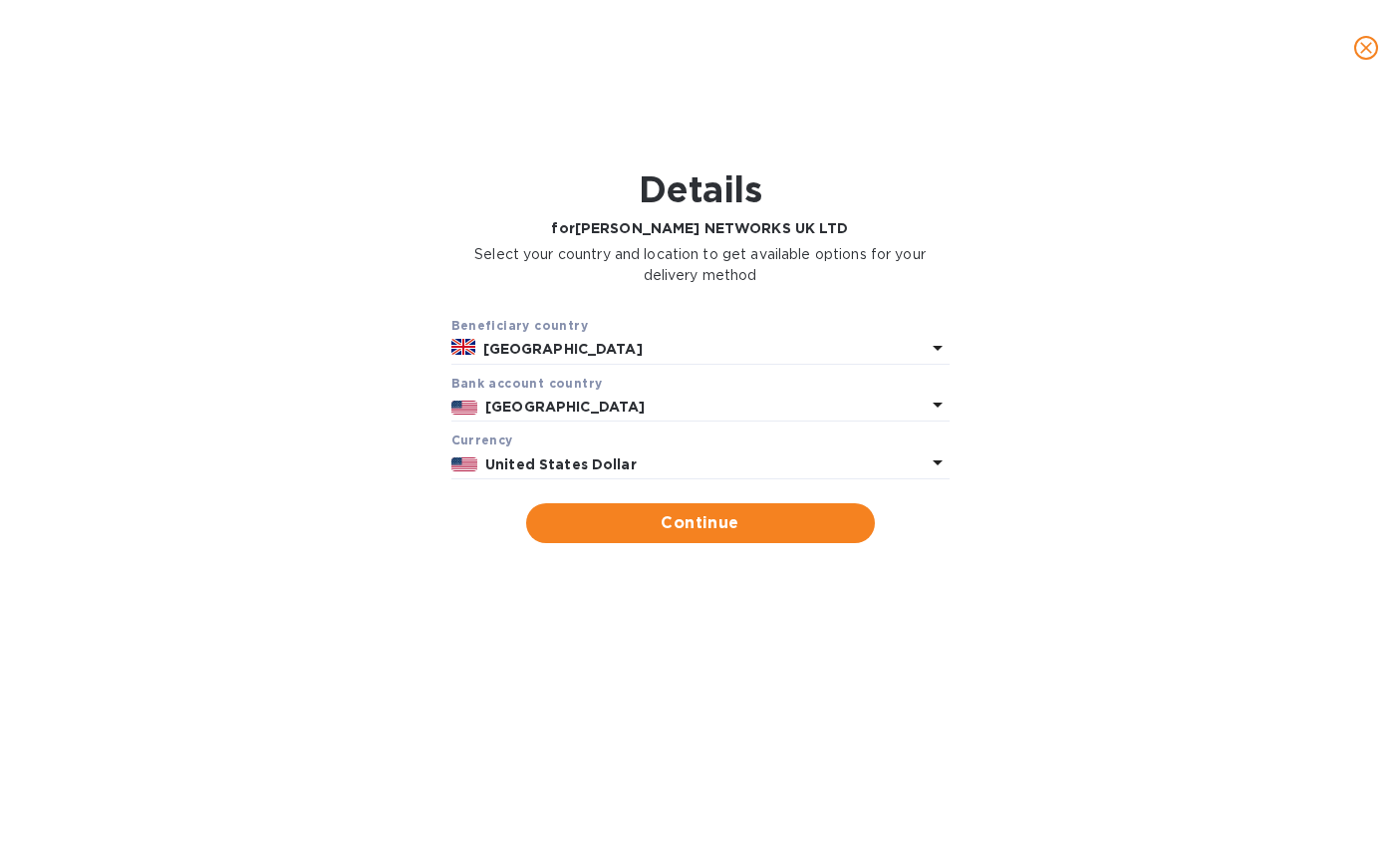 click on "United States" at bounding box center (704, 407) 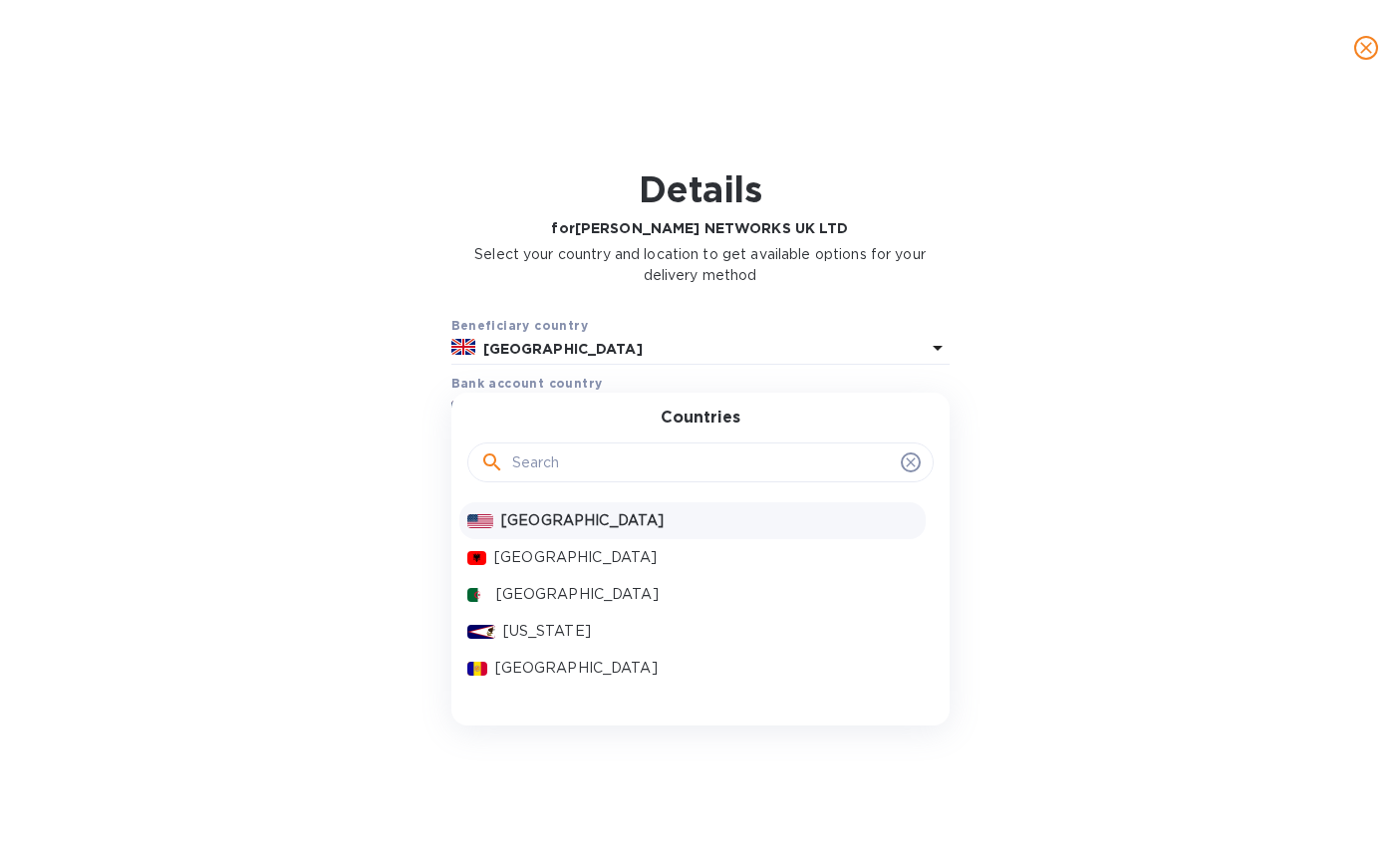 click at bounding box center (702, 462) 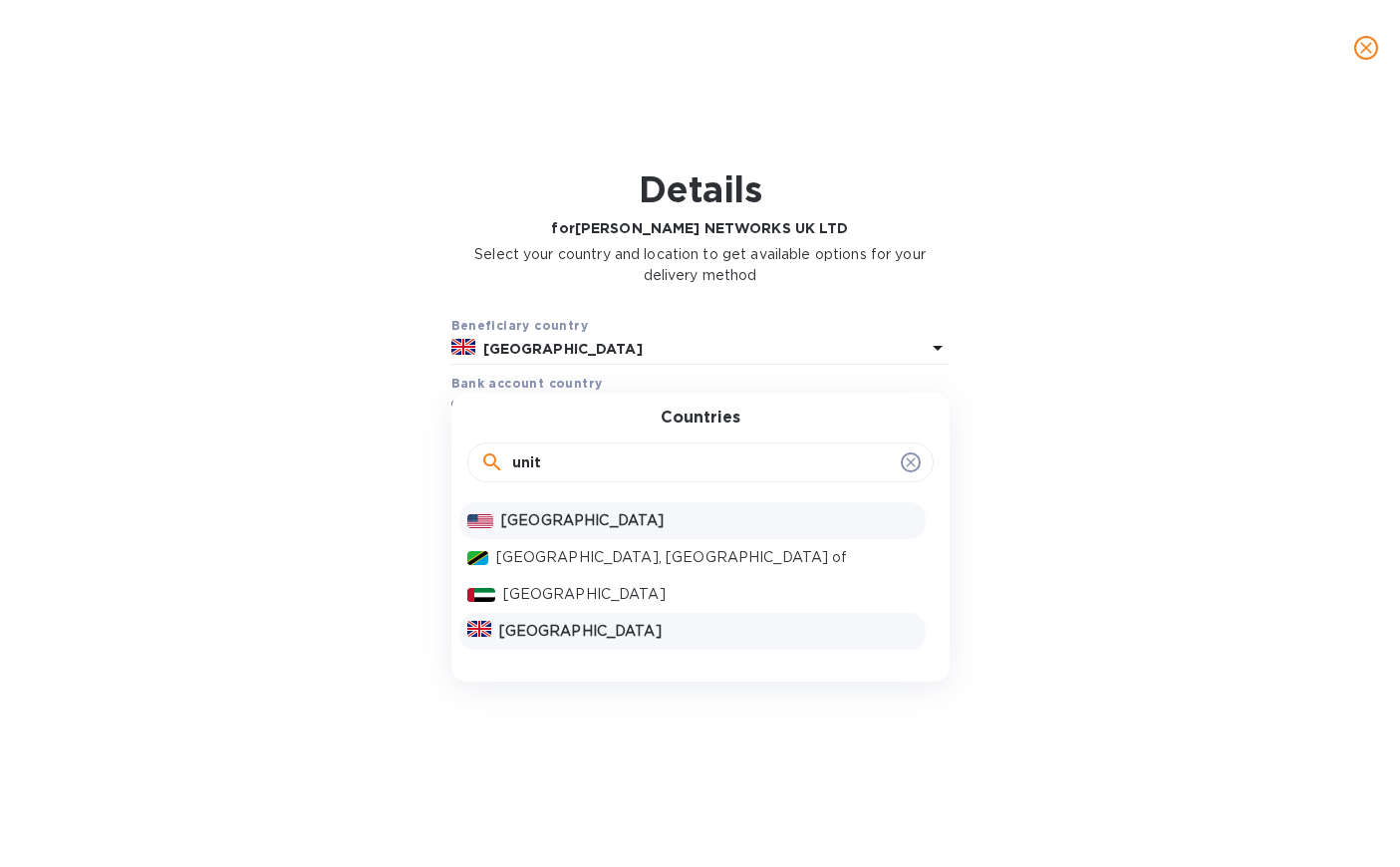 type on "unit" 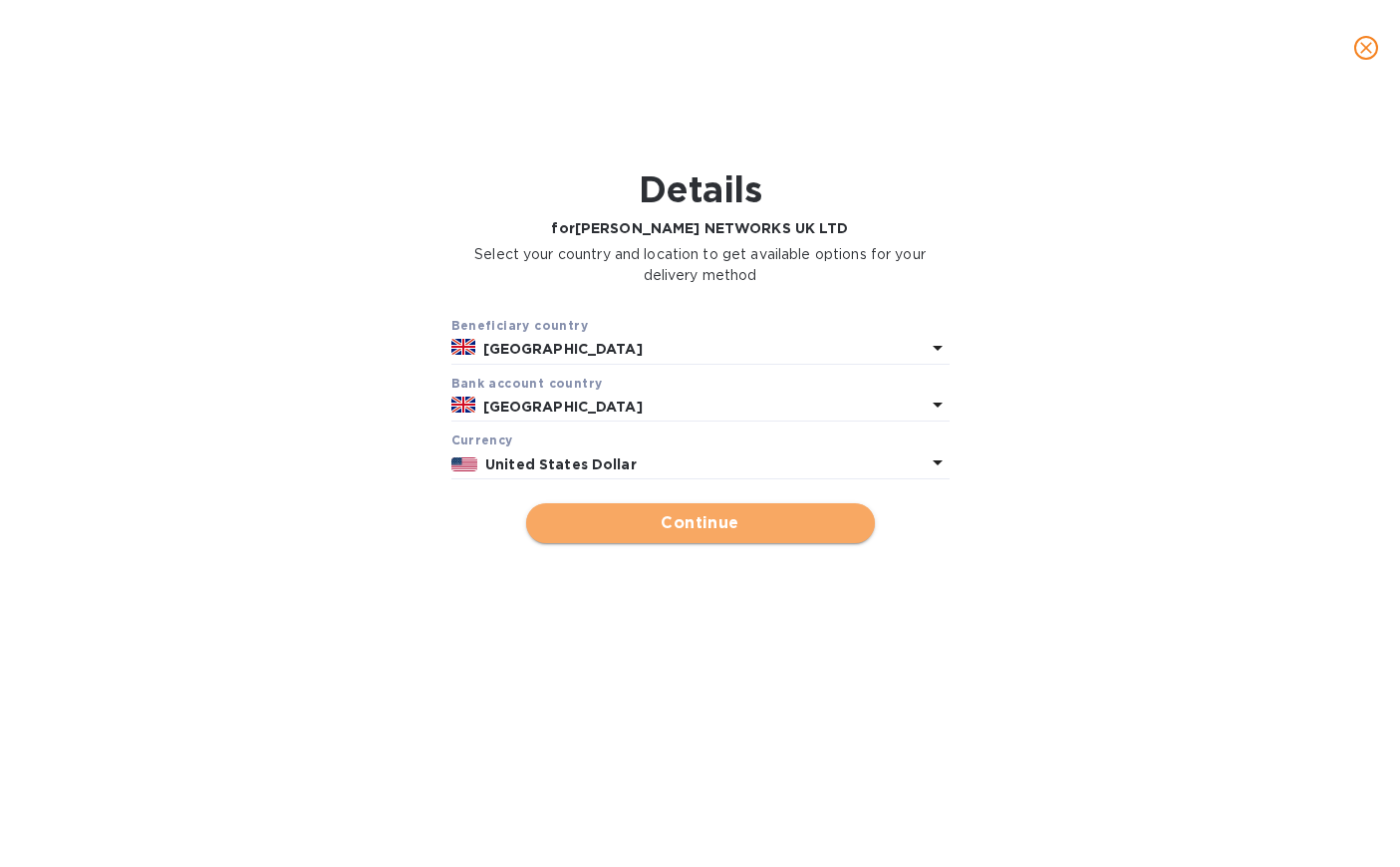 click on "Continue" at bounding box center (700, 523) 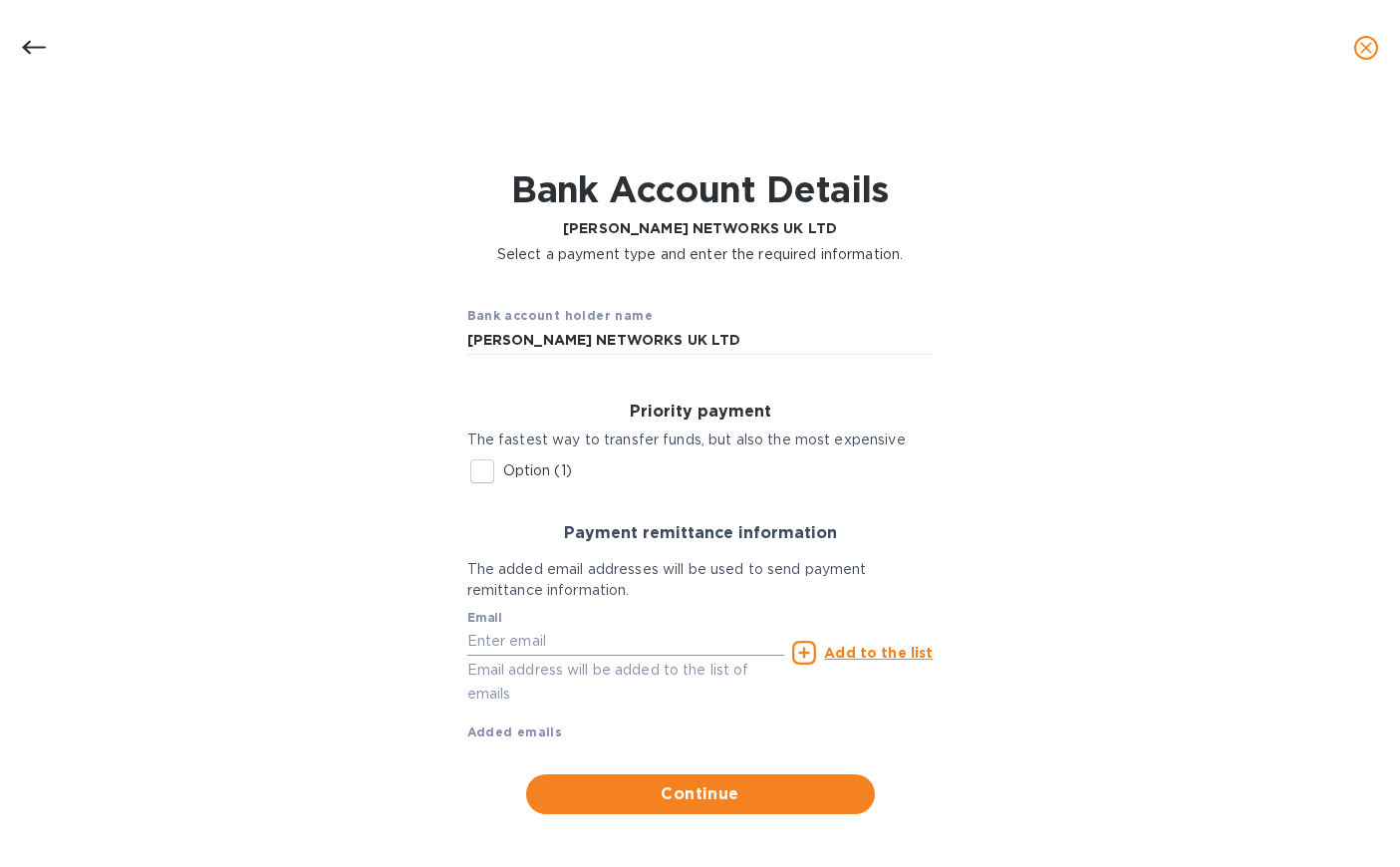 click at bounding box center (626, 642) 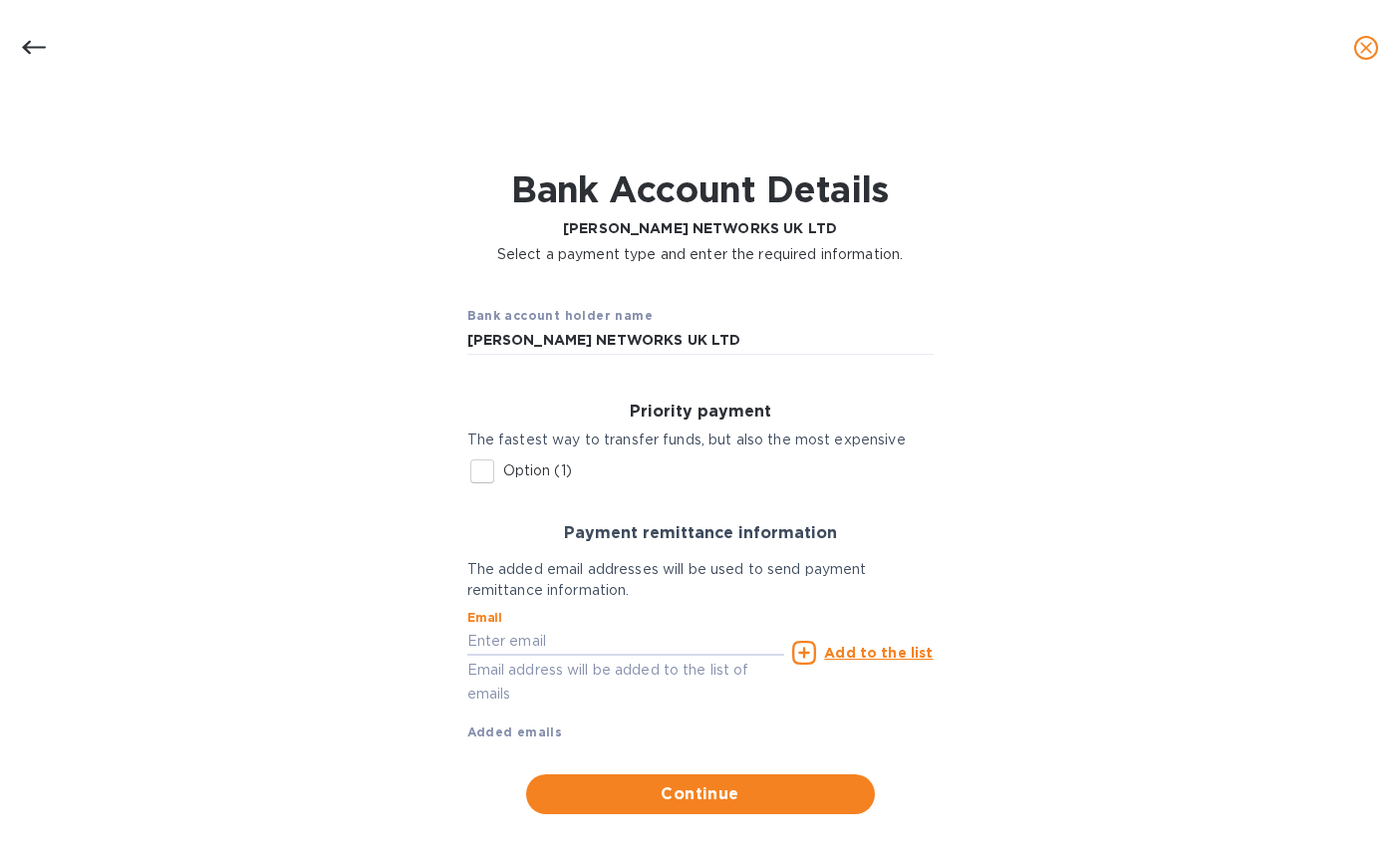 type on "info@rssiusa.com" 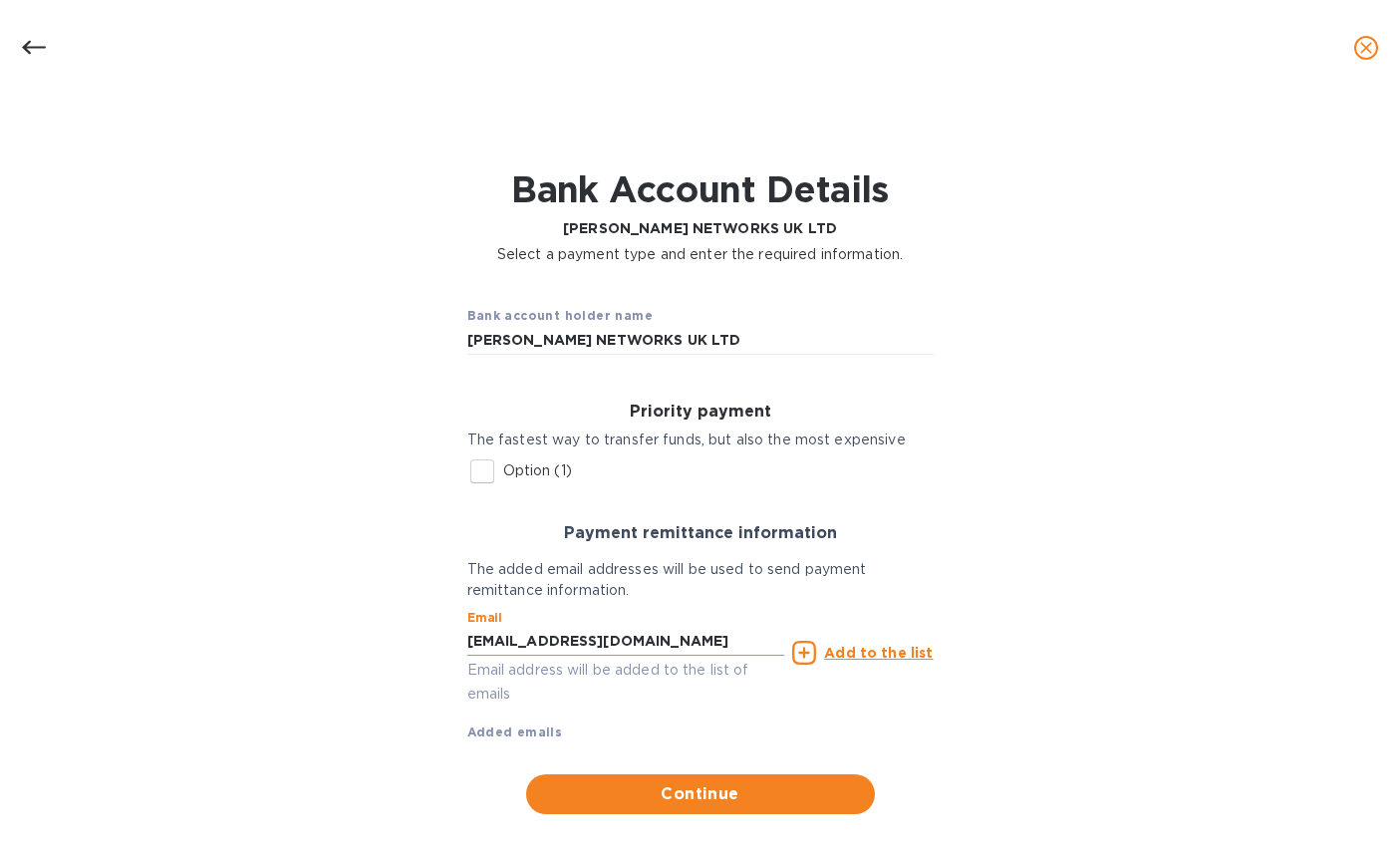 type on "33139" 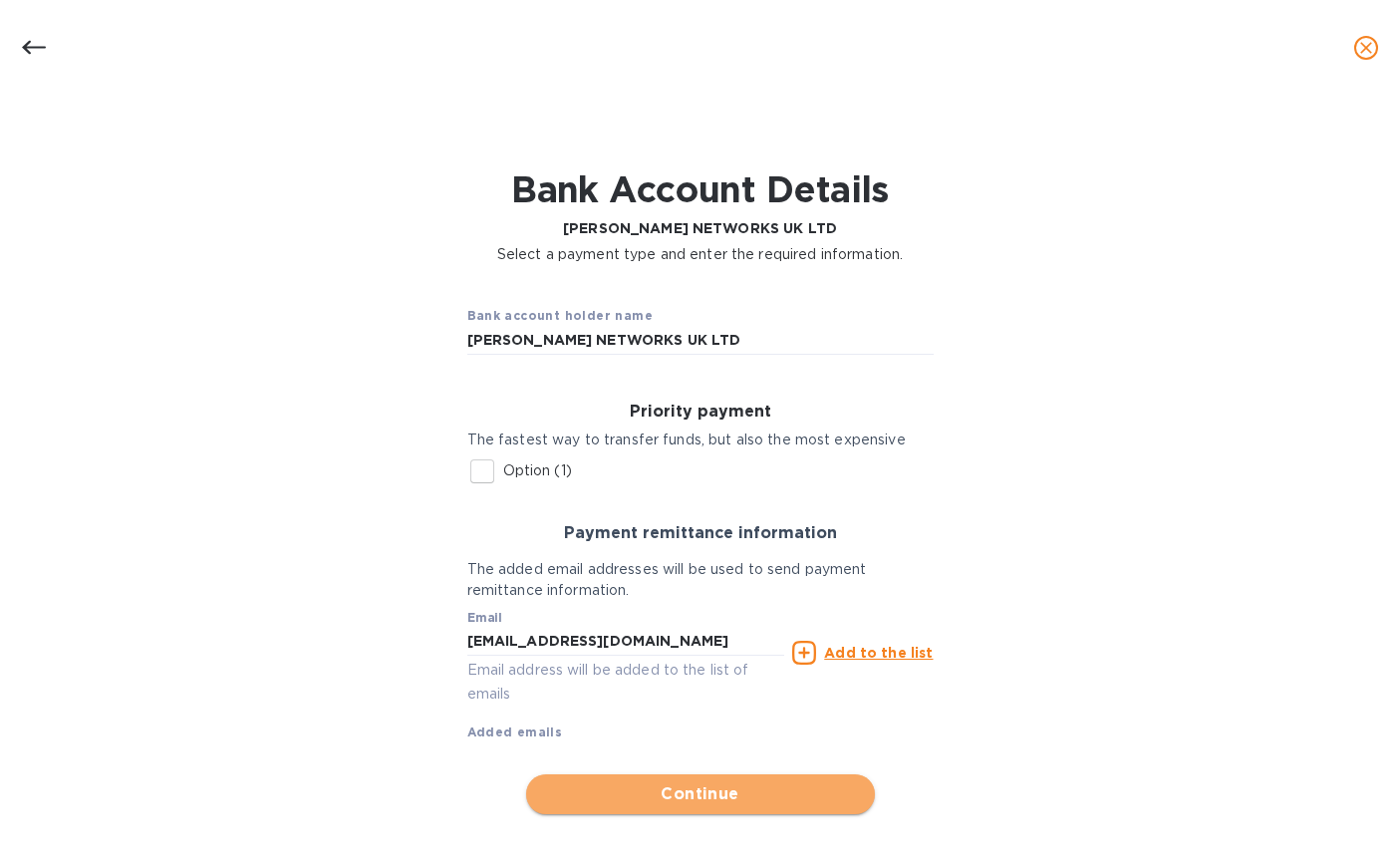 click on "Continue" at bounding box center (700, 794) 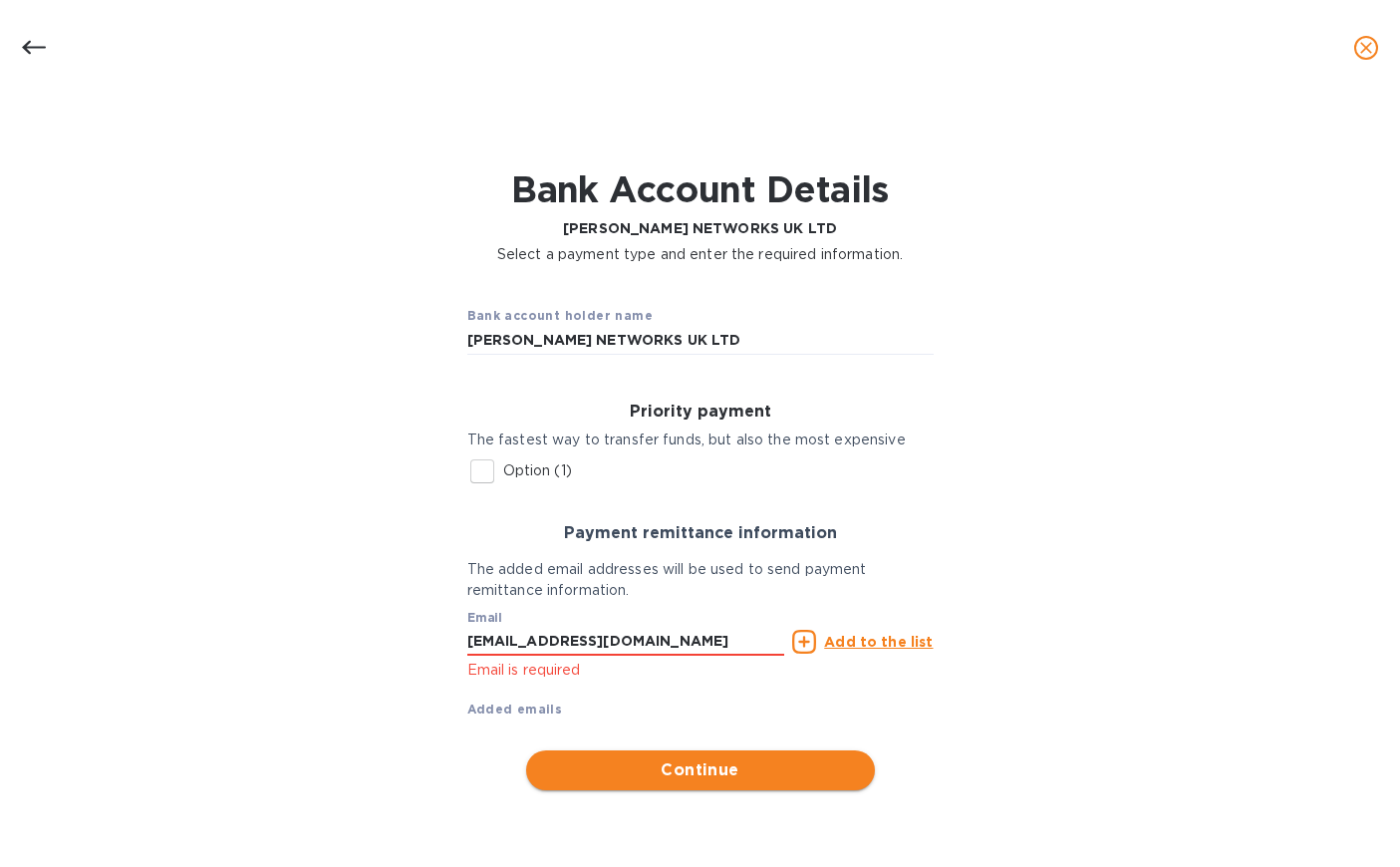 click on "Continue" at bounding box center (700, 770) 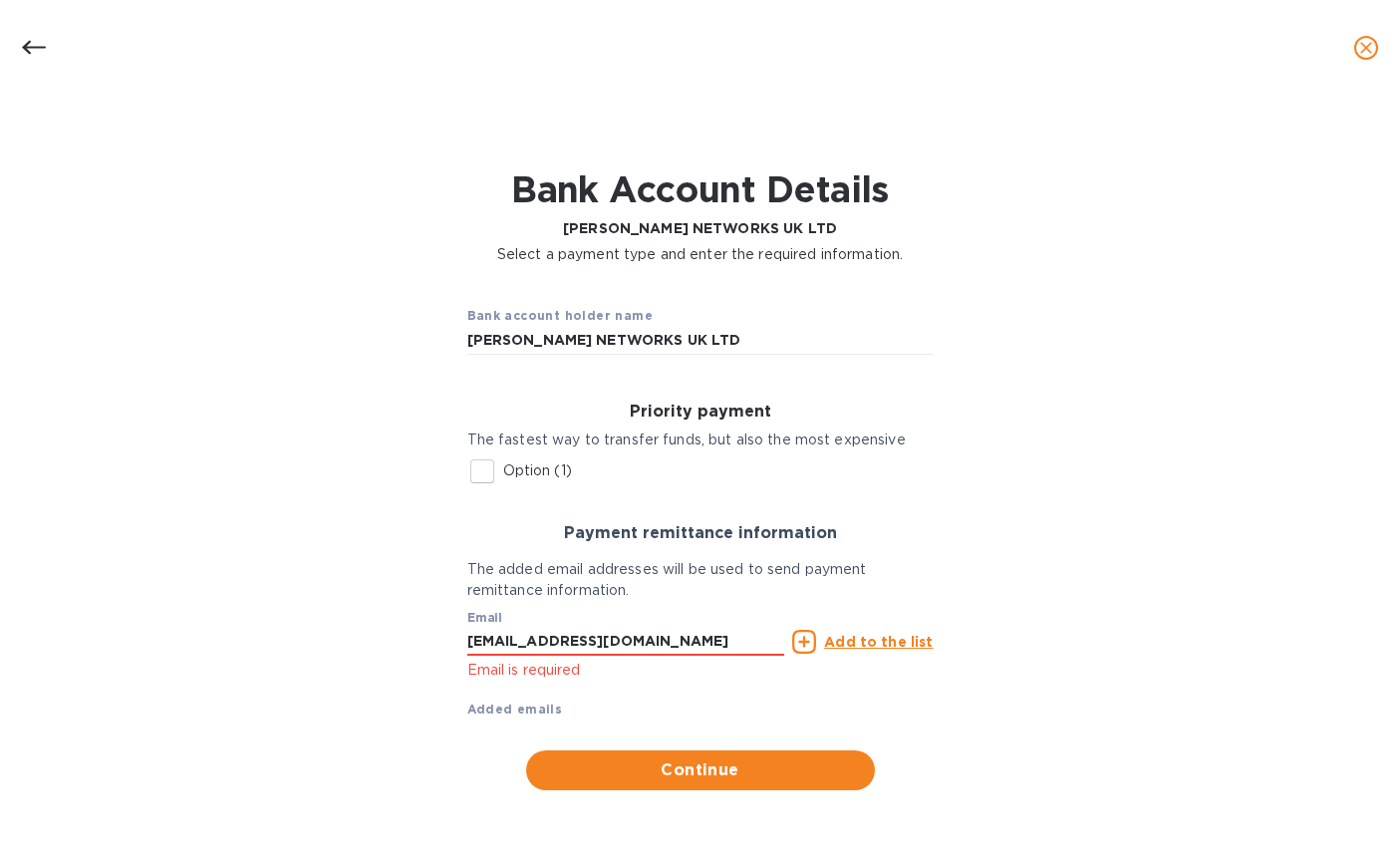 click on "Payment remittance information" at bounding box center [700, 533] 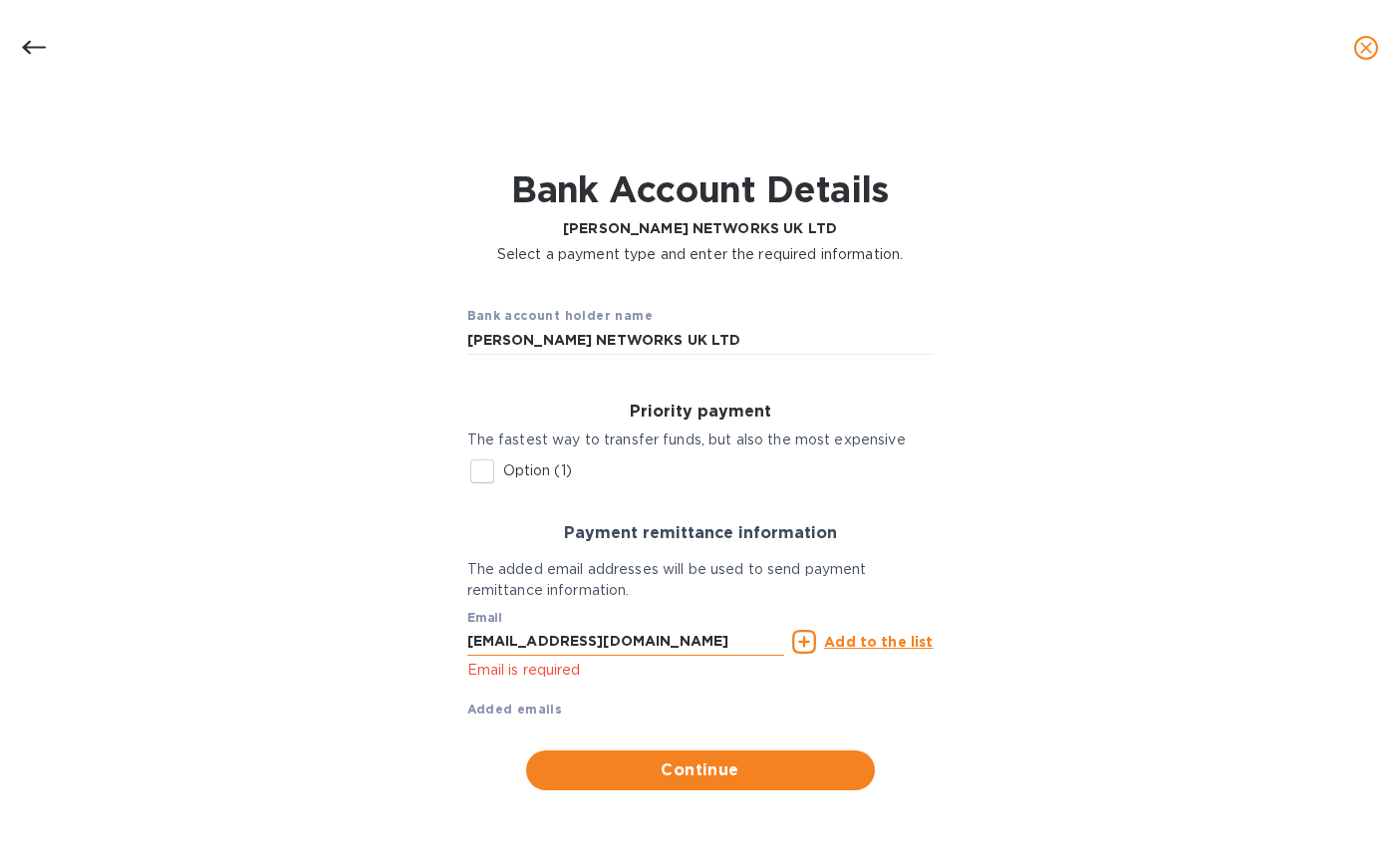 click on "info@rssiusa.com" at bounding box center [626, 642] 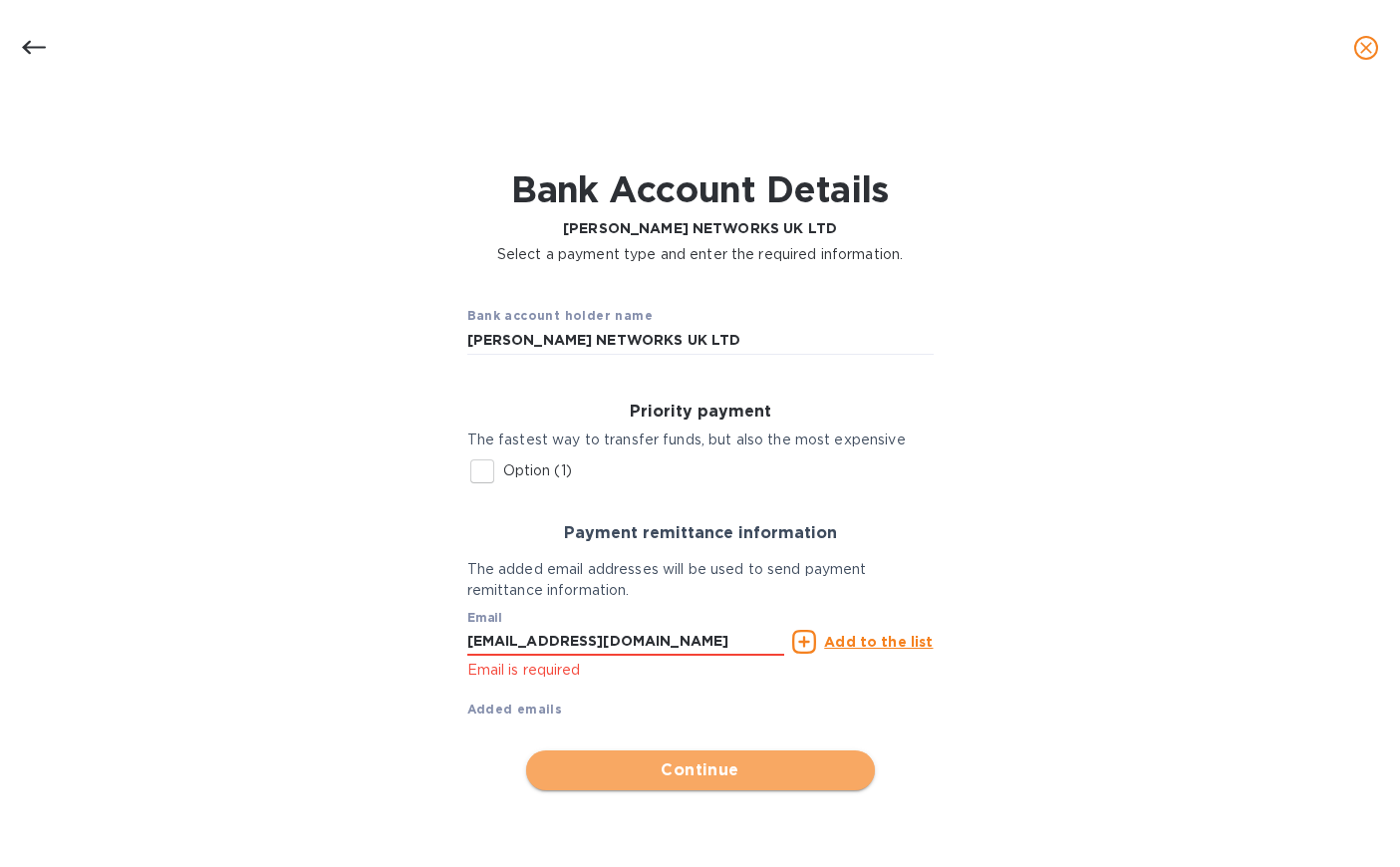 click on "Continue" at bounding box center [700, 770] 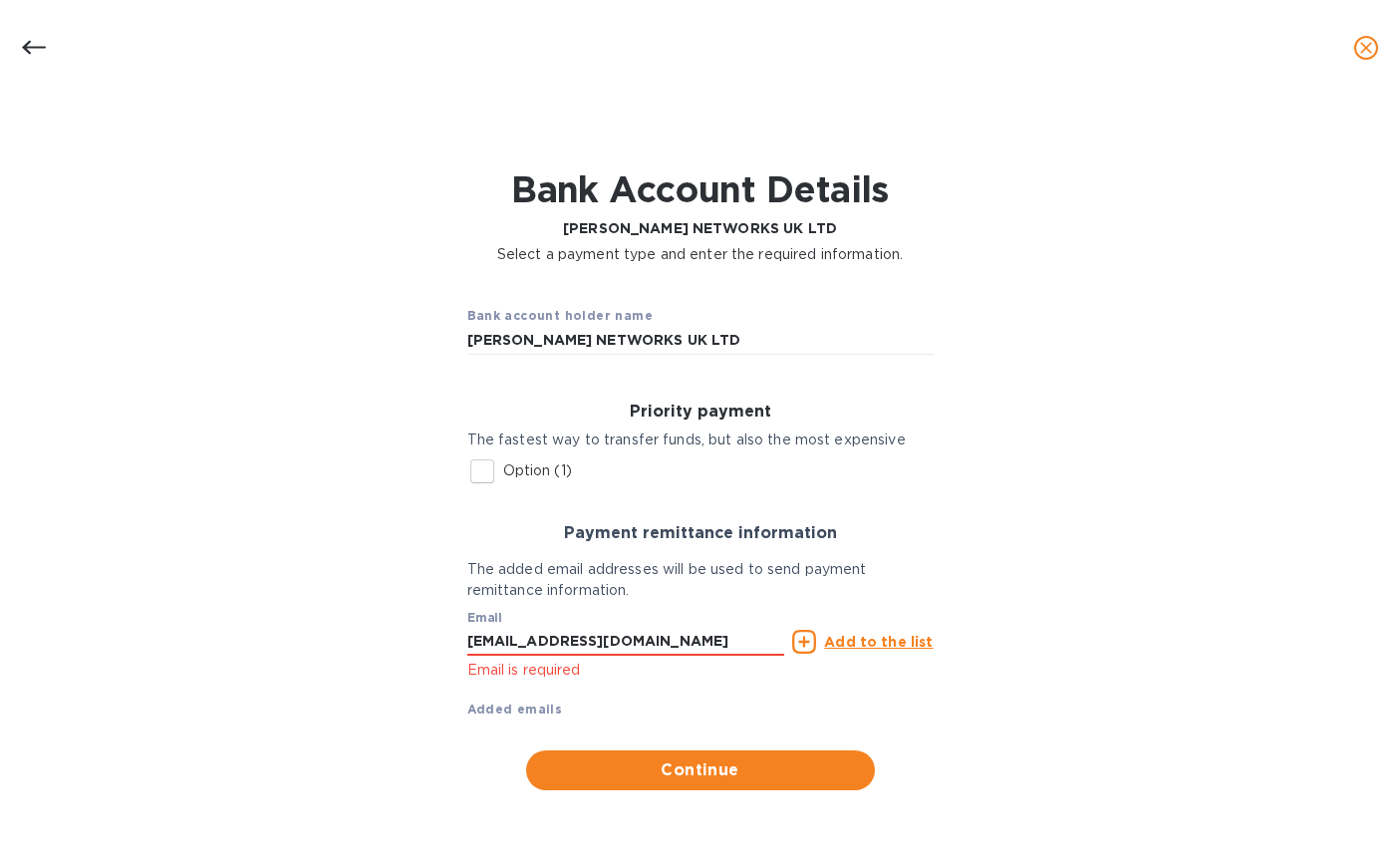 click on "Email info@rssiusa.com Email is required" at bounding box center [626, 642] 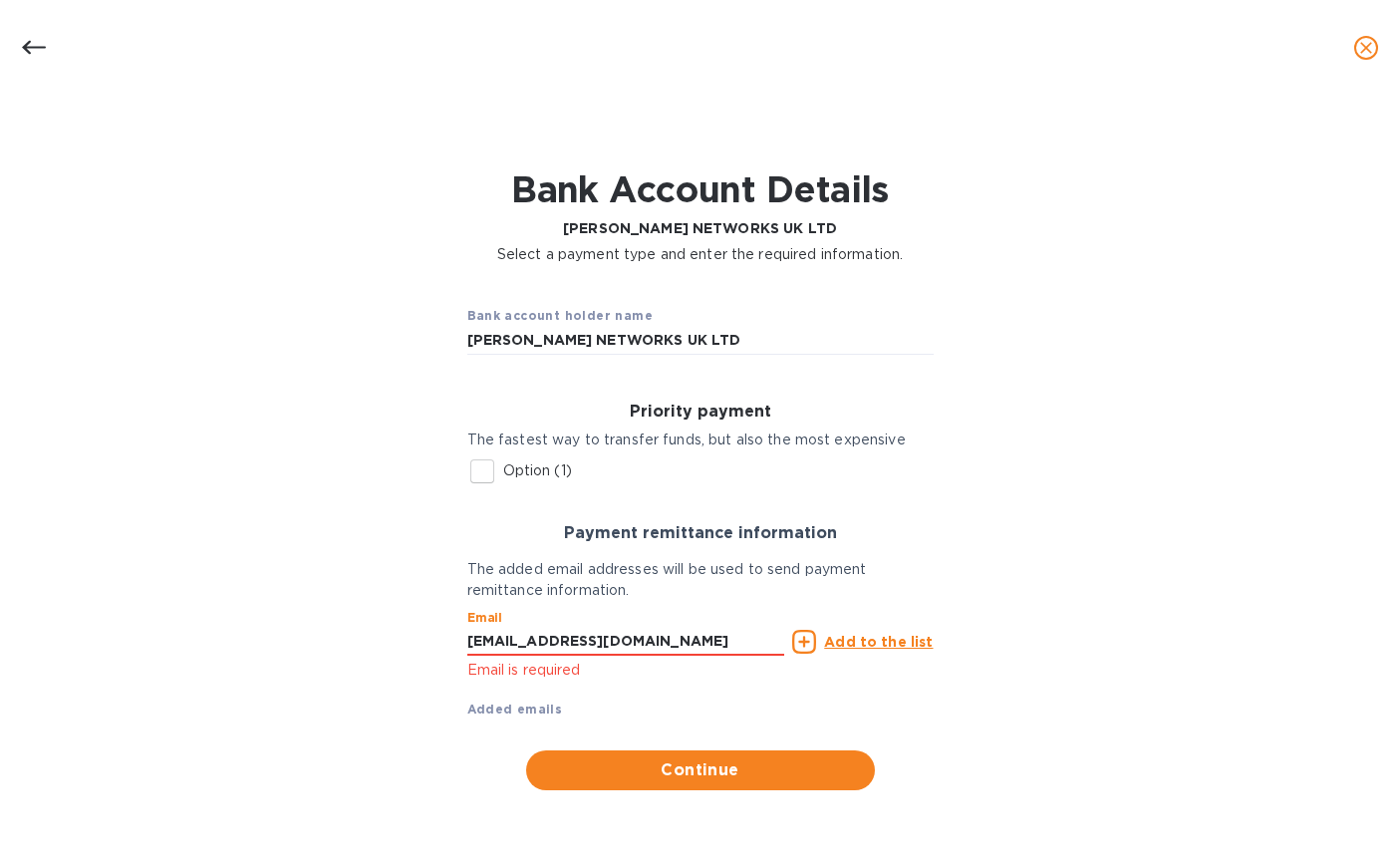 drag, startPoint x: 603, startPoint y: 648, endPoint x: 235, endPoint y: 630, distance: 368.43995 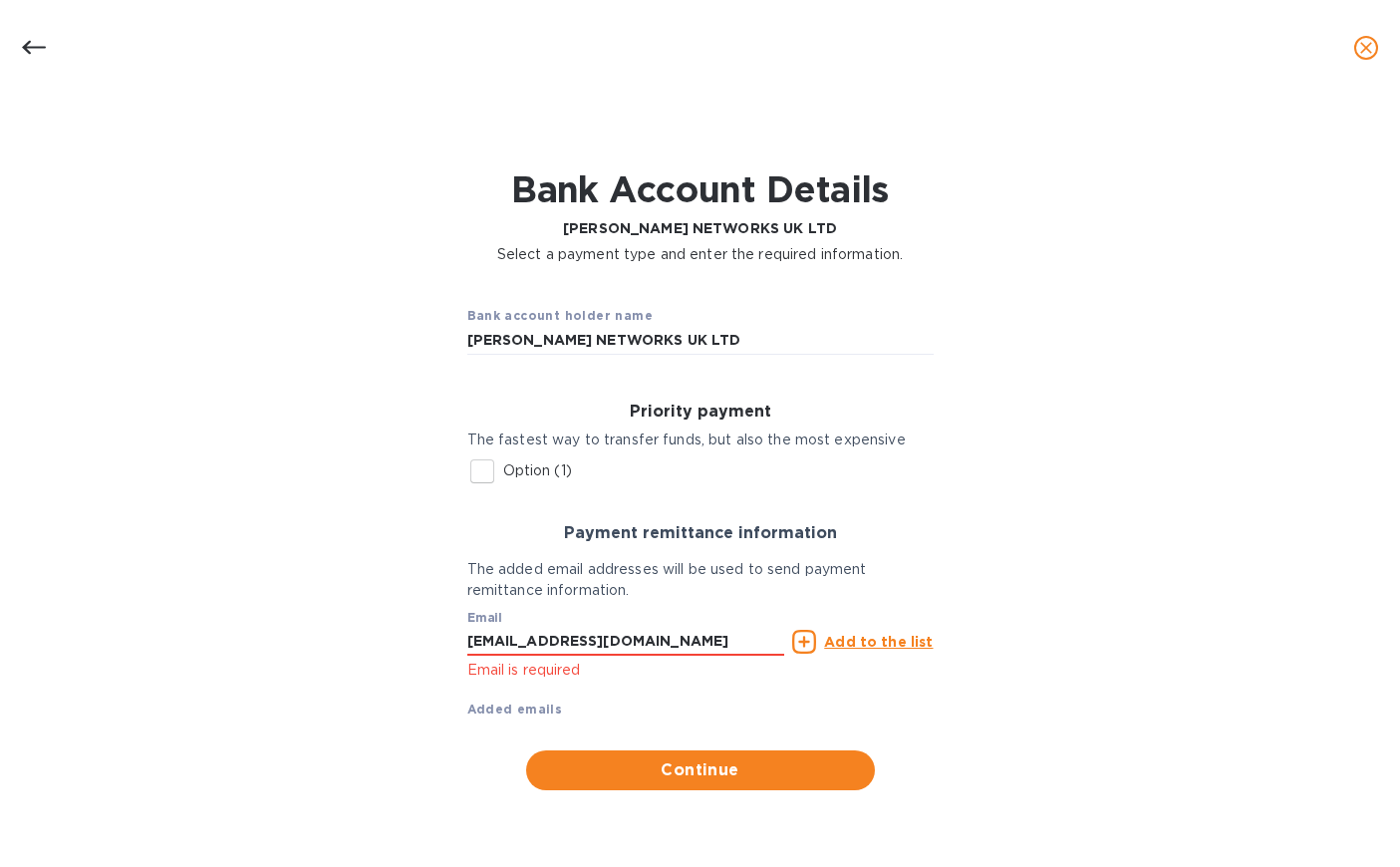 click on "Add to the list" at bounding box center (862, 642) 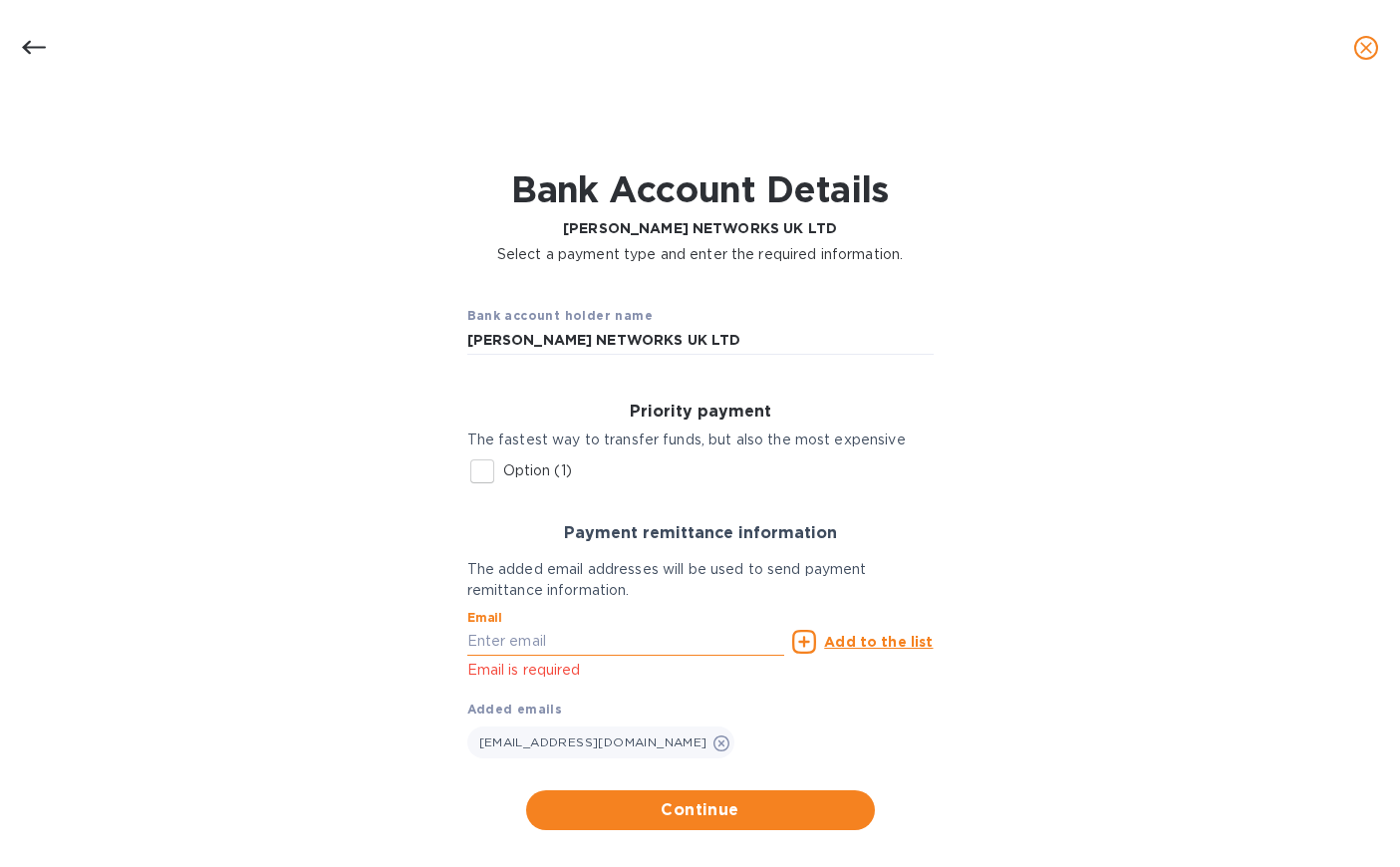 click at bounding box center (626, 642) 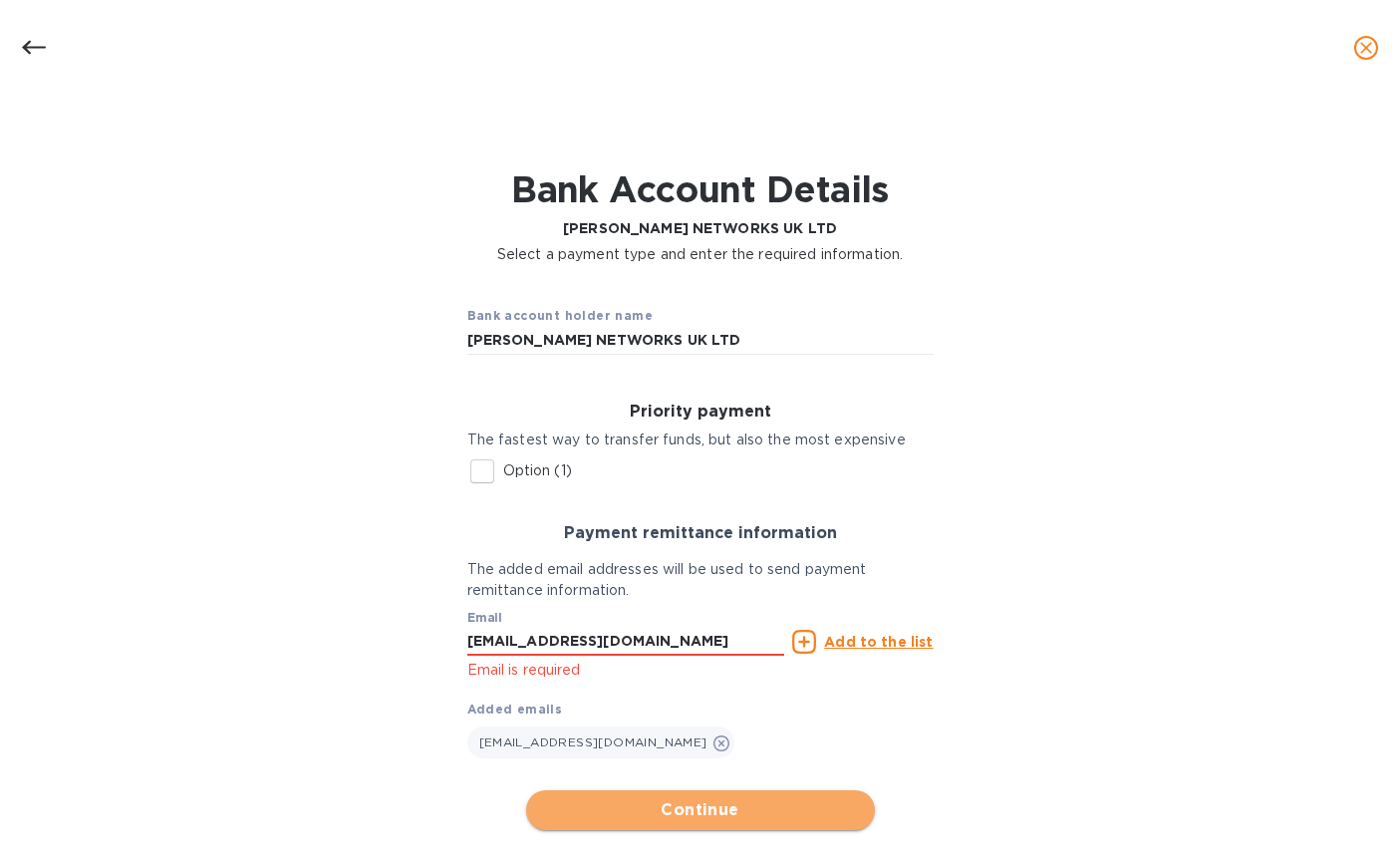 click on "Continue" at bounding box center (700, 810) 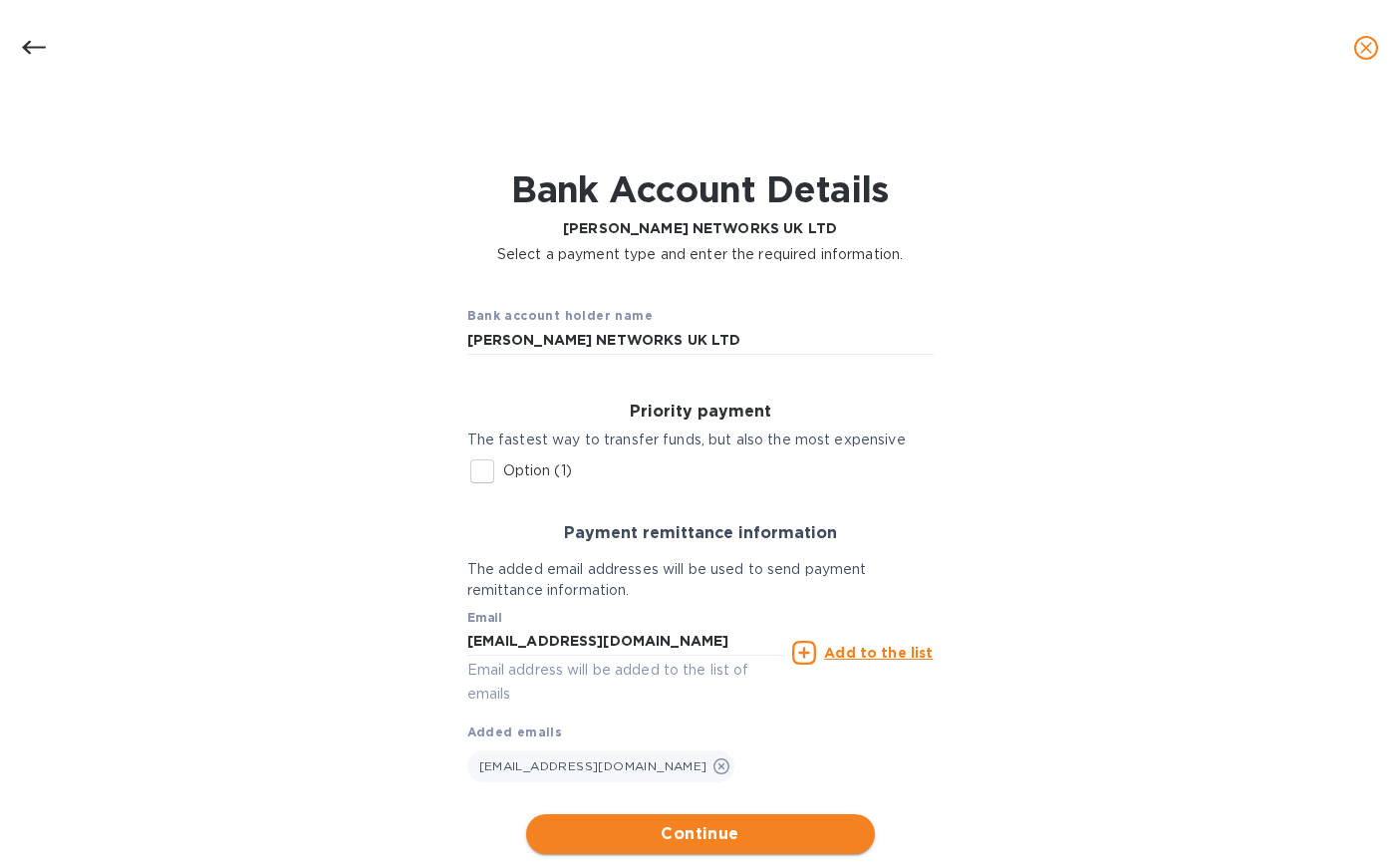 click on "Continue" at bounding box center [700, 834] 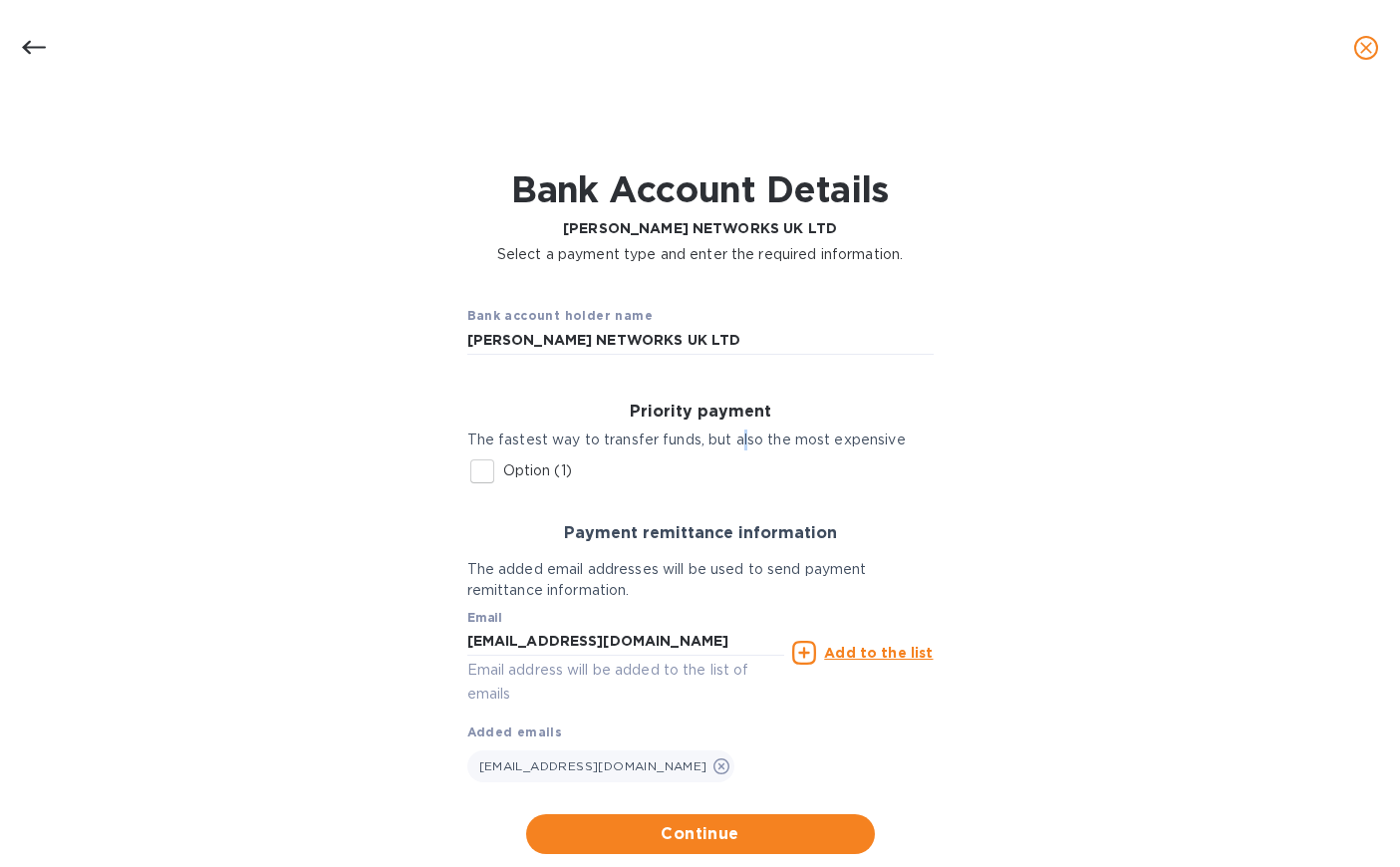 click on "Priority payment The fastest way to transfer funds, but also the most expensive Option (1) Beneficiary account nickname Postal code 33139 City Miami Beach Account Number or IBAN The address of the beneficiary 690 Lincoln Rd BIC SWIFT" at bounding box center (700, 447) 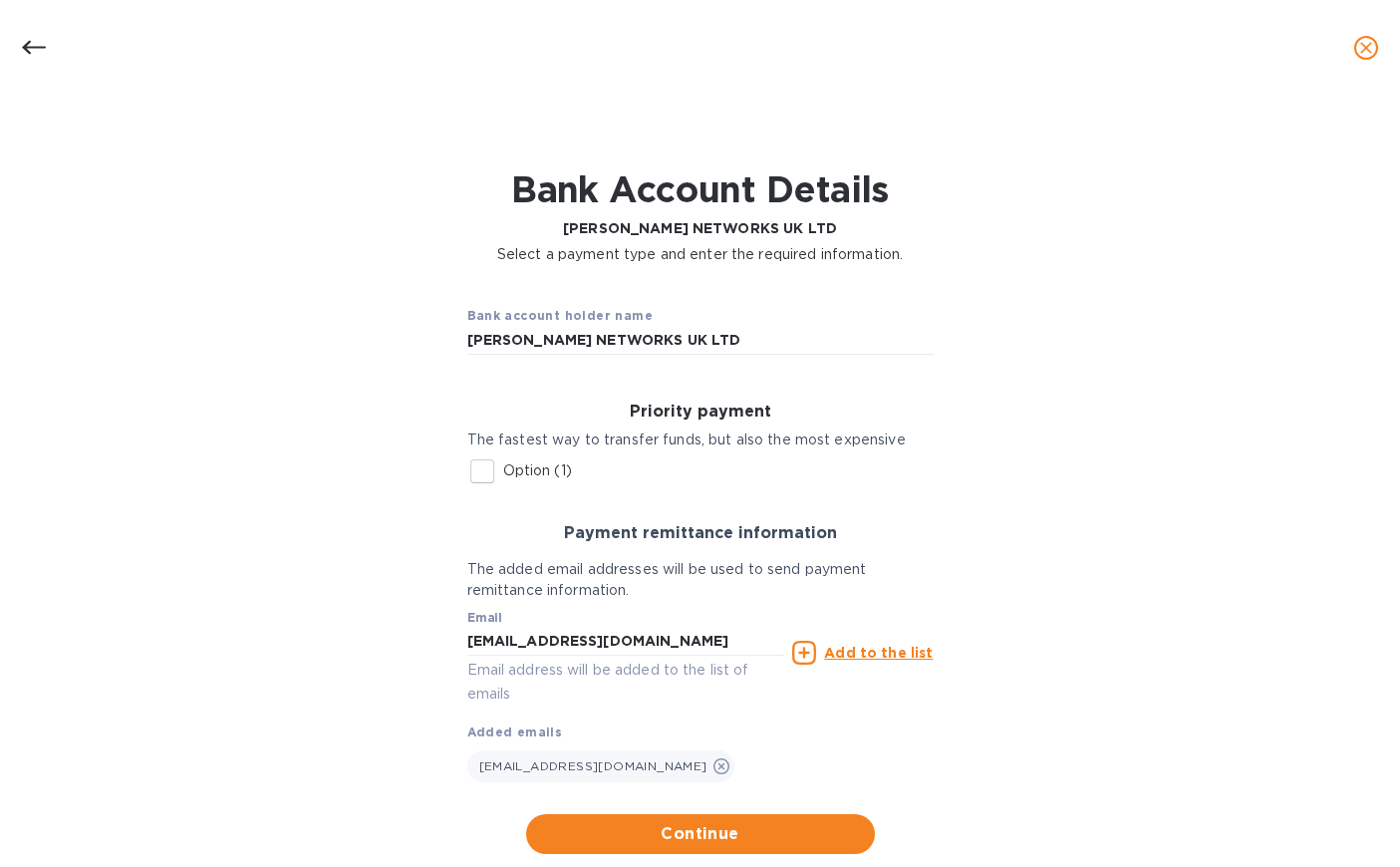 click on "Bank account holder name MAURICE WARD NETWORKS UK LTD Priority payment The fastest way to transfer funds, but also the most expensive Option (1) Beneficiary account nickname Postal code 33139 City Miami Beach Account Number or IBAN The address of the beneficiary 690 Lincoln Rd BIC SWIFT Payment remittance information The added email addresses will be used to send payment remittance information. Email info@rssiusa.com Email address will be added to the list of emails Add to the list Added emails info@rssiusa.com Continue" at bounding box center [700, 571] 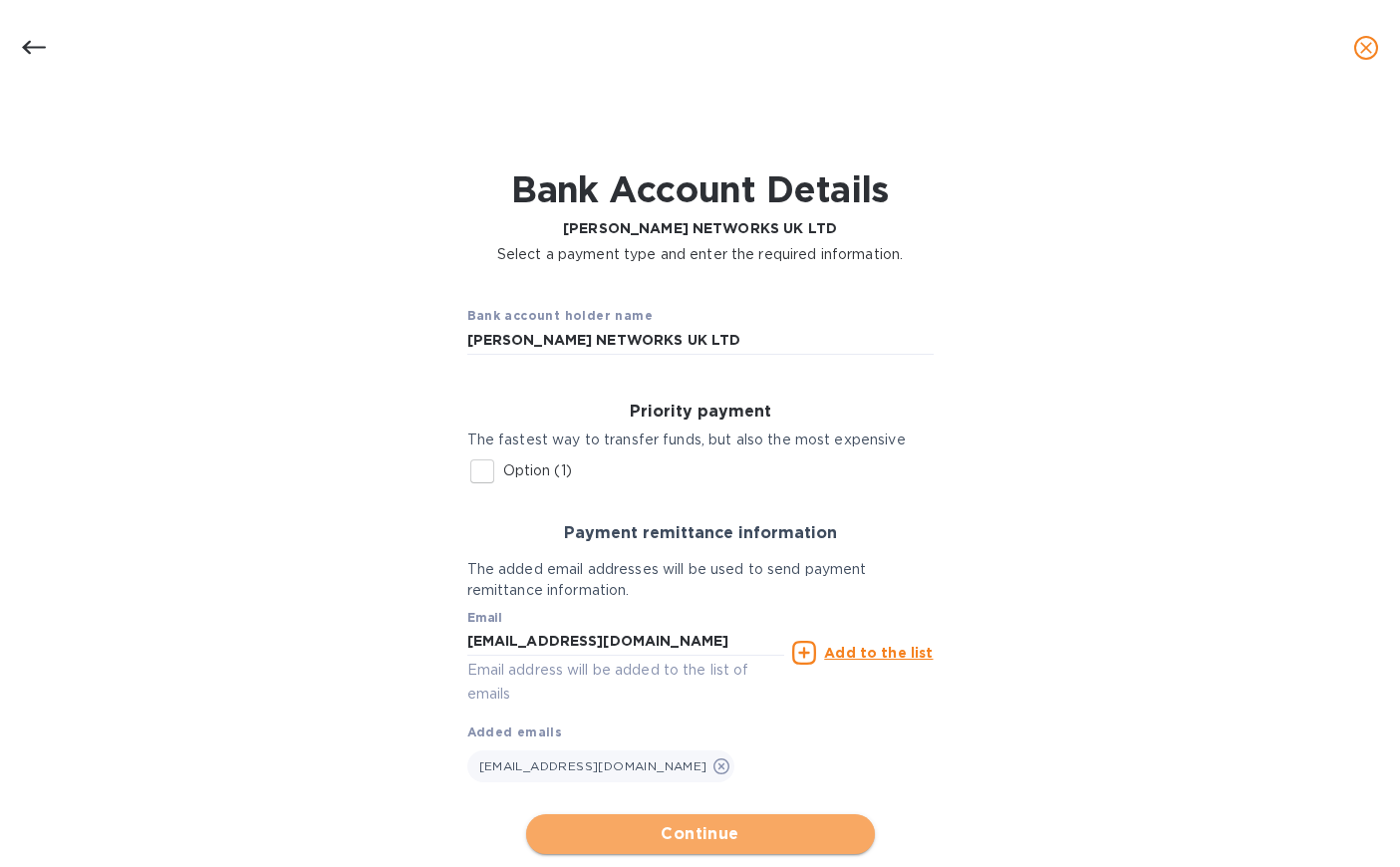 click on "Continue" at bounding box center [700, 834] 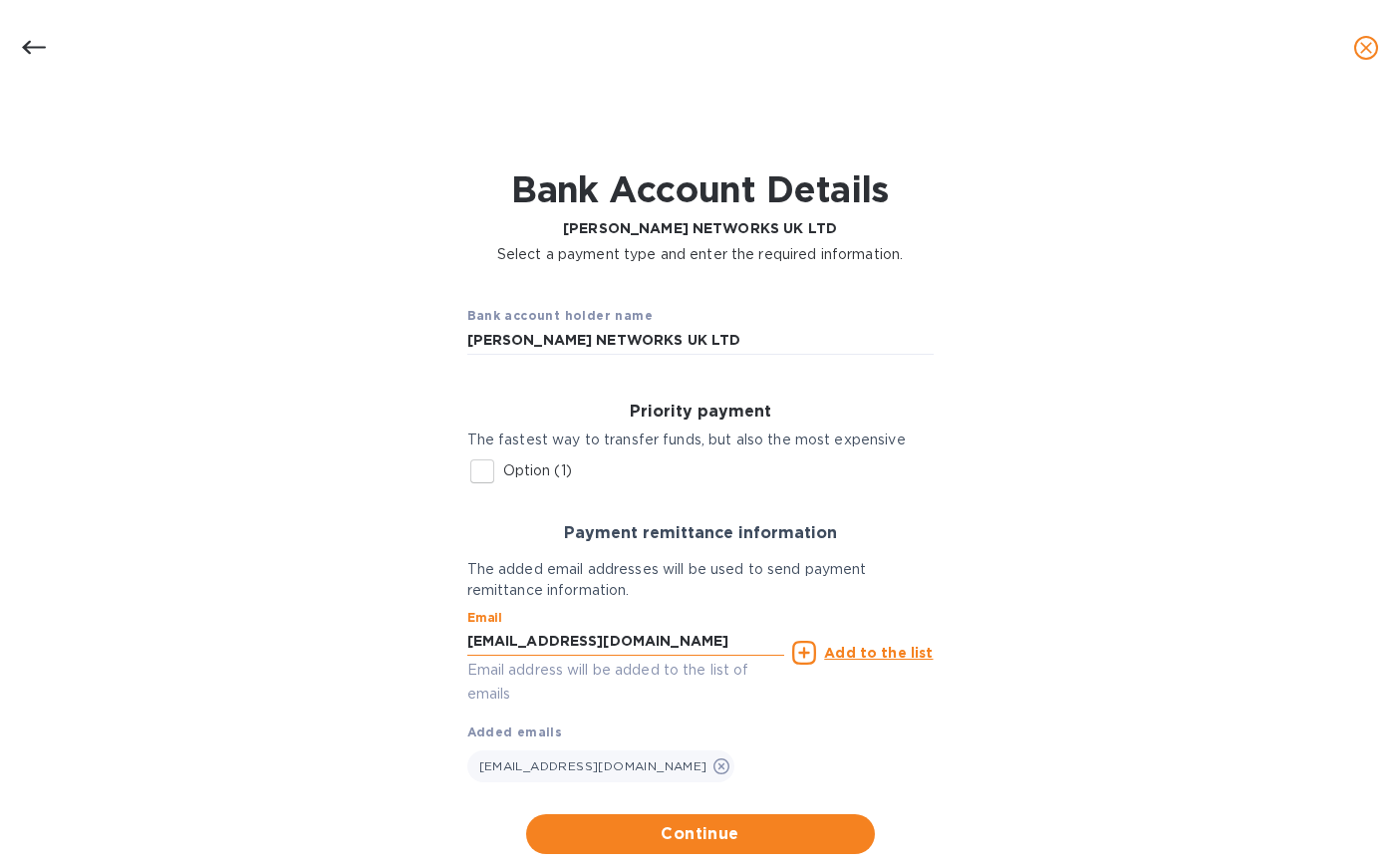 drag, startPoint x: 613, startPoint y: 645, endPoint x: 586, endPoint y: 656, distance: 29.15476 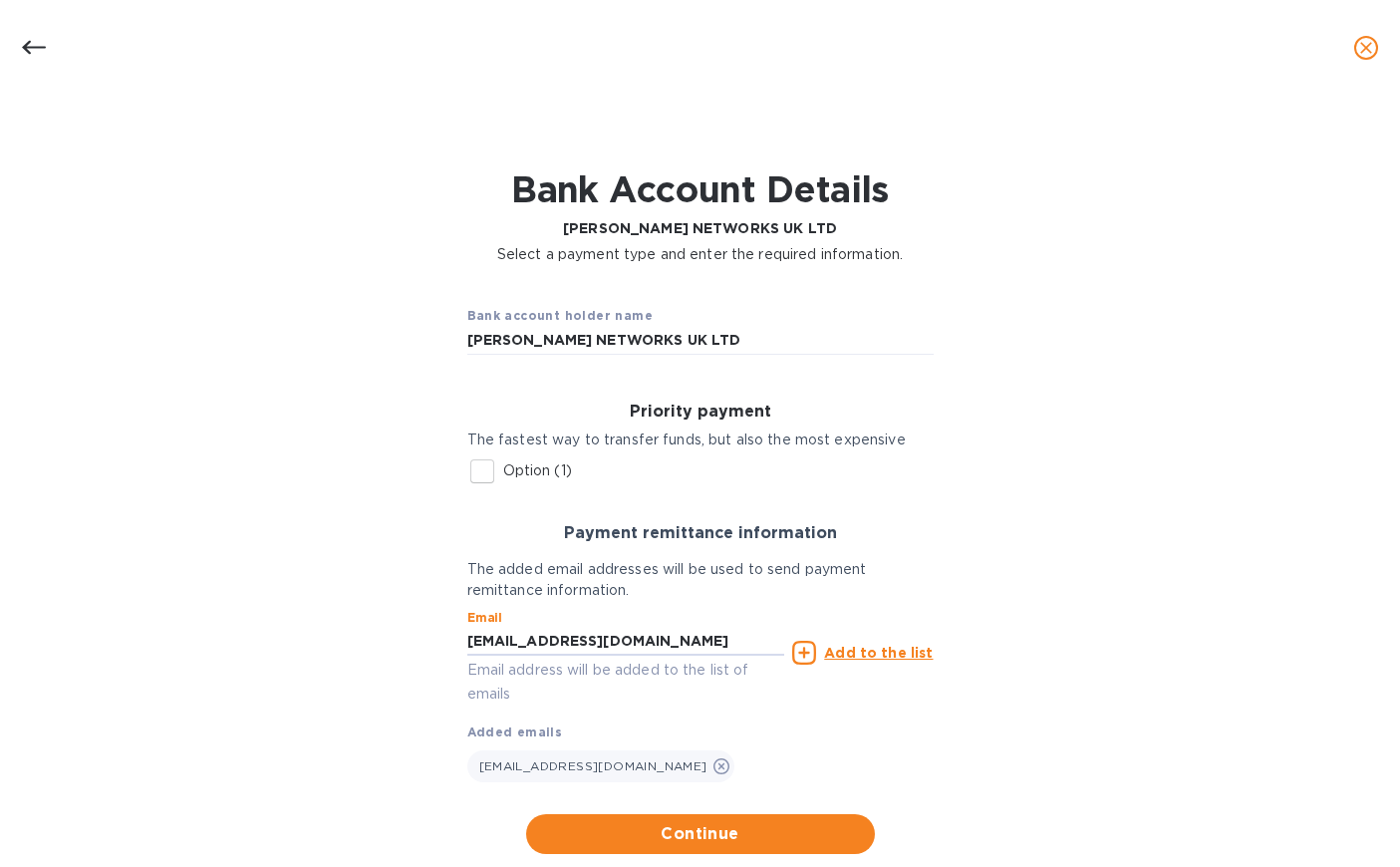 click on "Bank account holder name MAURICE WARD NETWORKS UK LTD Priority payment The fastest way to transfer funds, but also the most expensive Option (1) Beneficiary account nickname Postal code 33139 City Miami Beach Account Number or IBAN The address of the beneficiary 690 Lincoln Rd BIC SWIFT Payment remittance information The added email addresses will be used to send payment remittance information. Email info@rssiusa.com Email address will be added to the list of emails Add to the list Added emails info@rssiusa.com Continue" at bounding box center (700, 571) 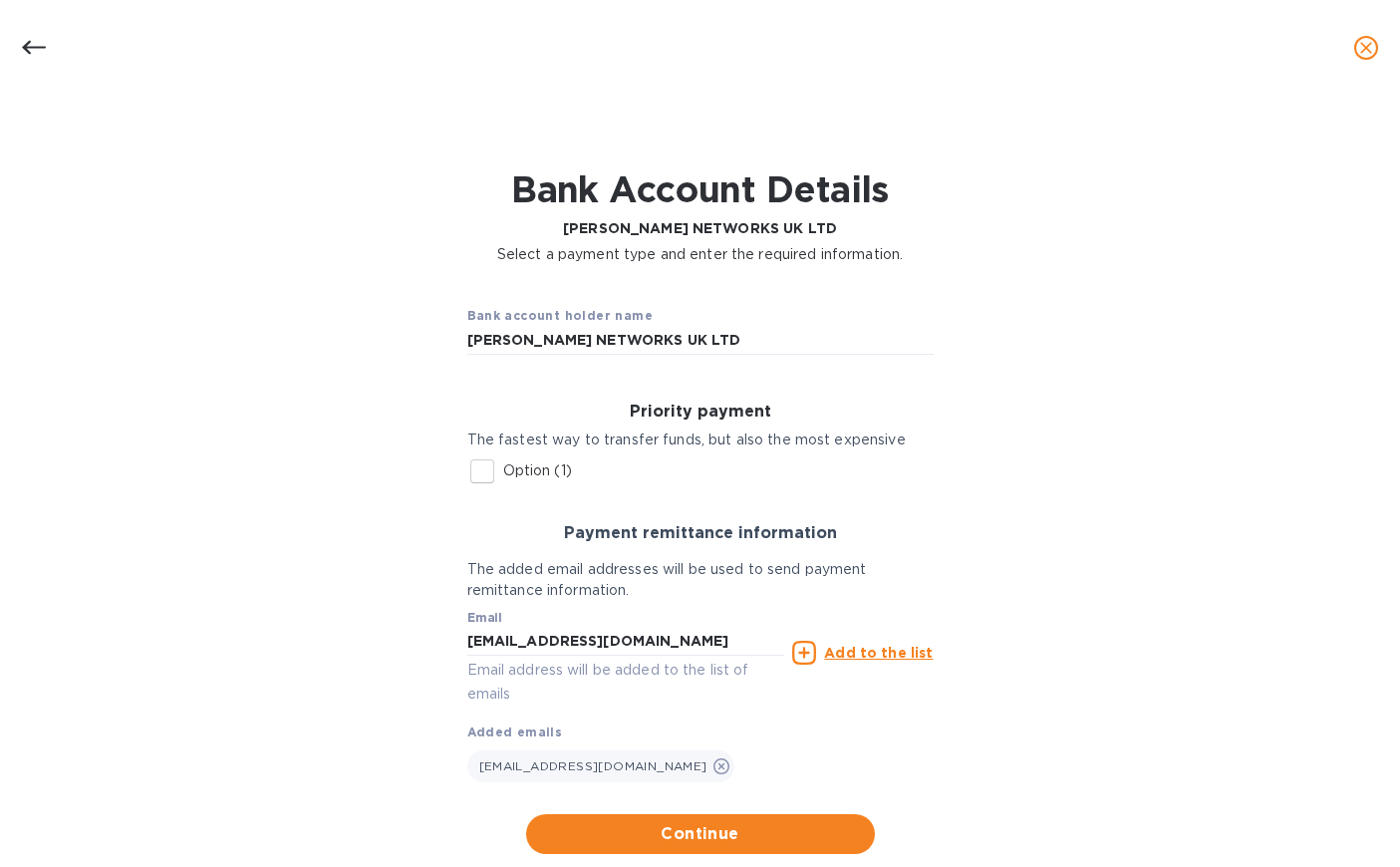 scroll, scrollTop: 49, scrollLeft: 0, axis: vertical 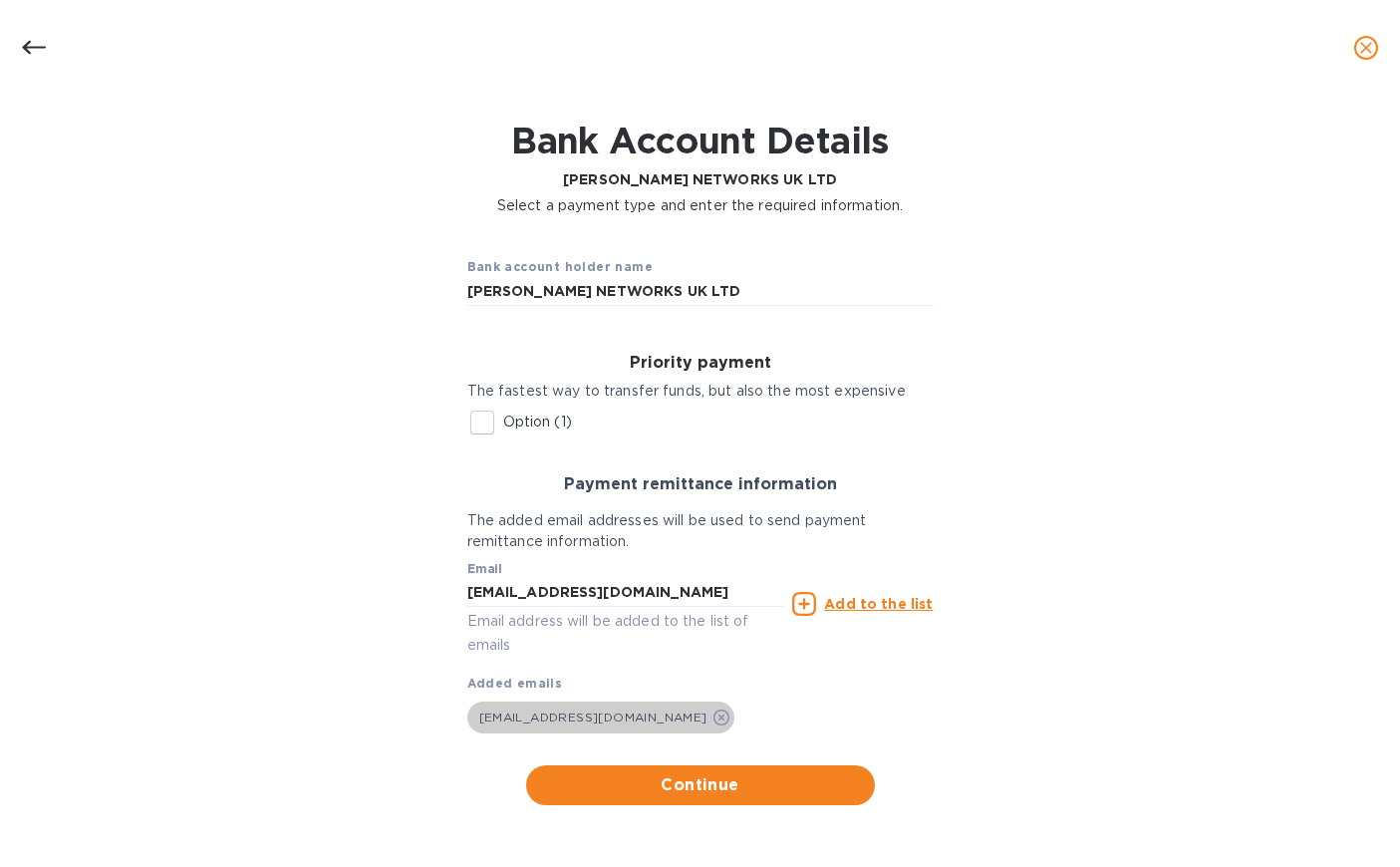 click on "info@rssiusa.com" at bounding box center [593, 717] 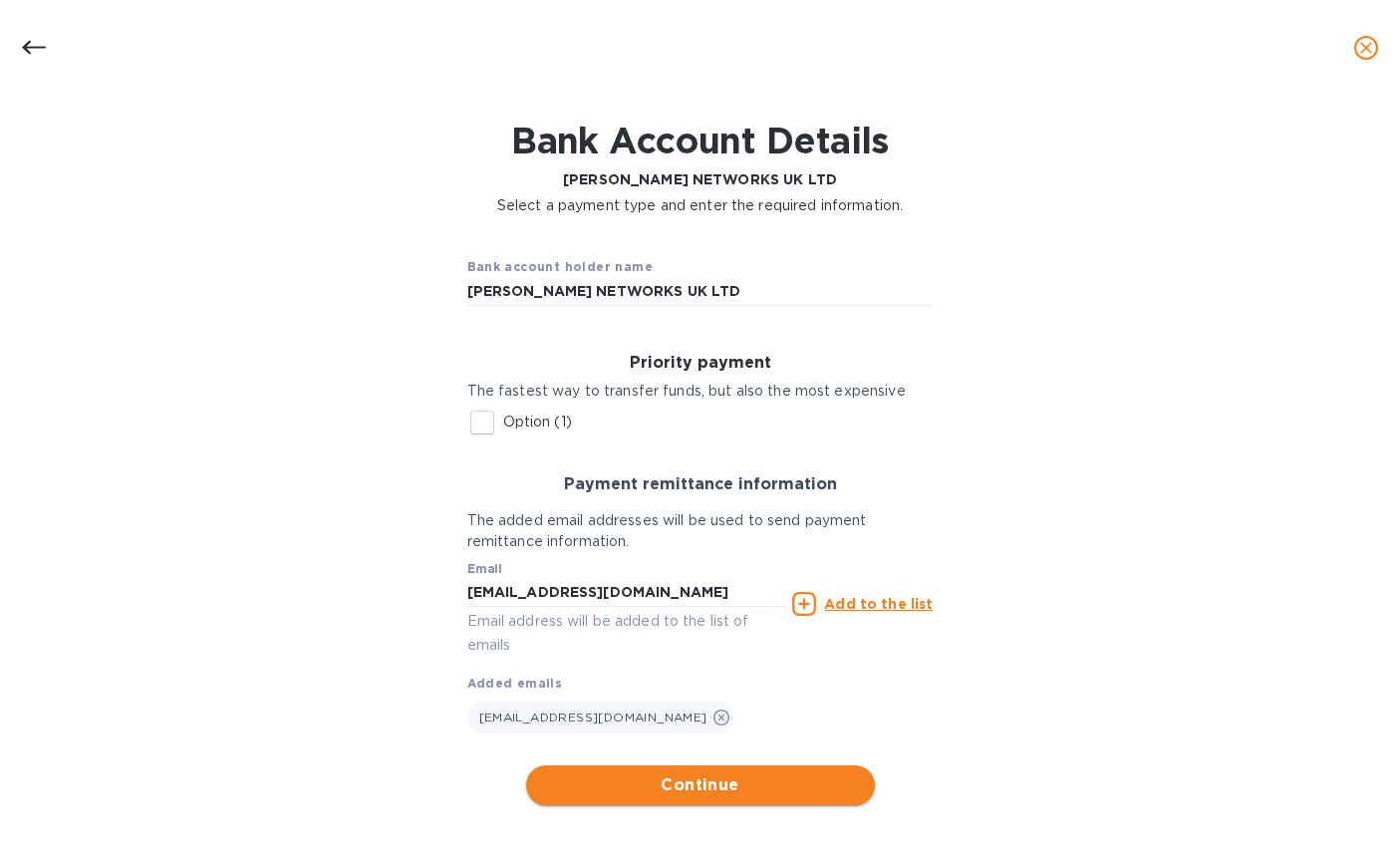 click on "Continue" at bounding box center (700, 785) 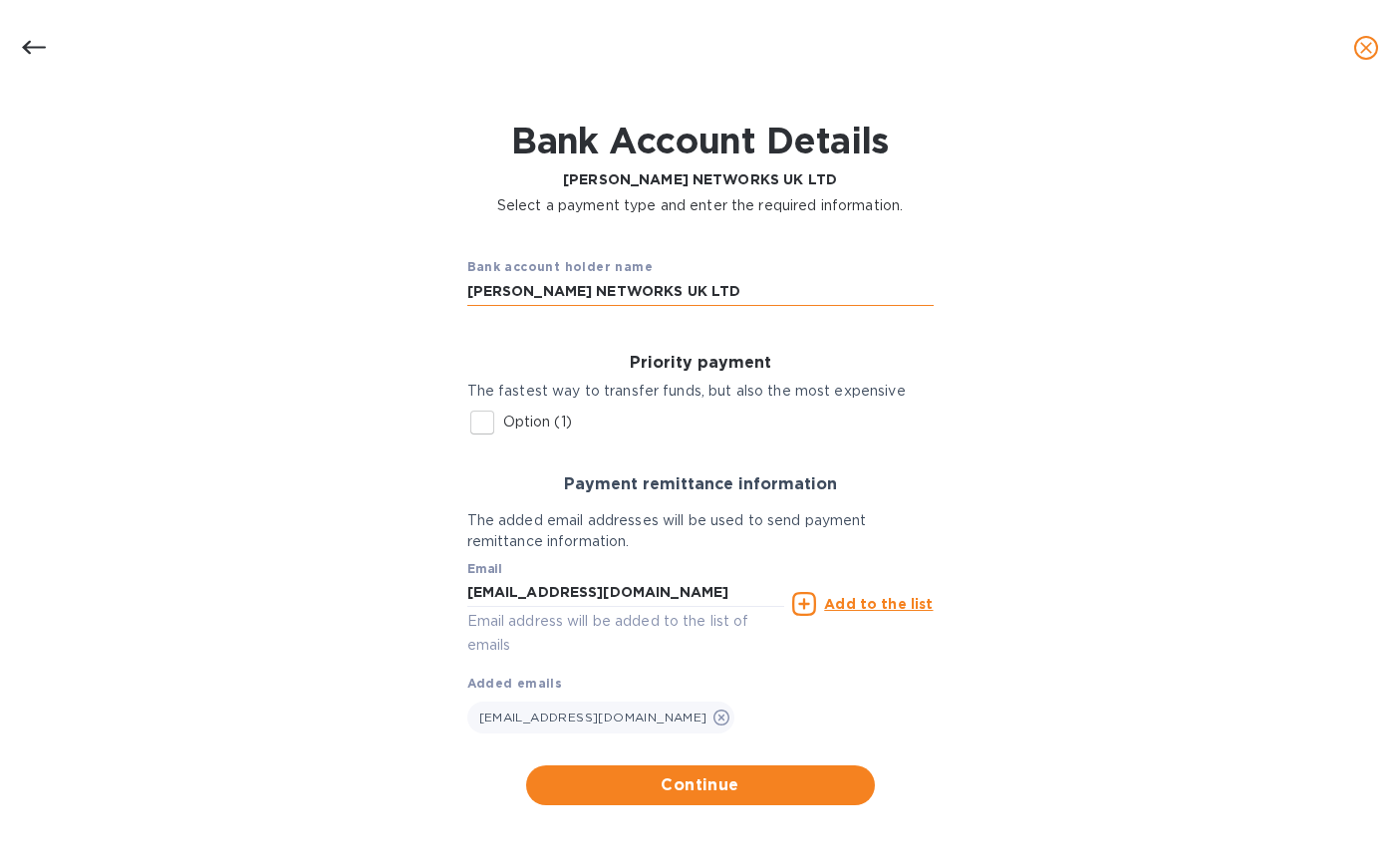 click on "MAURICE WARD NETWORKS UK LTD" at bounding box center [700, 292] 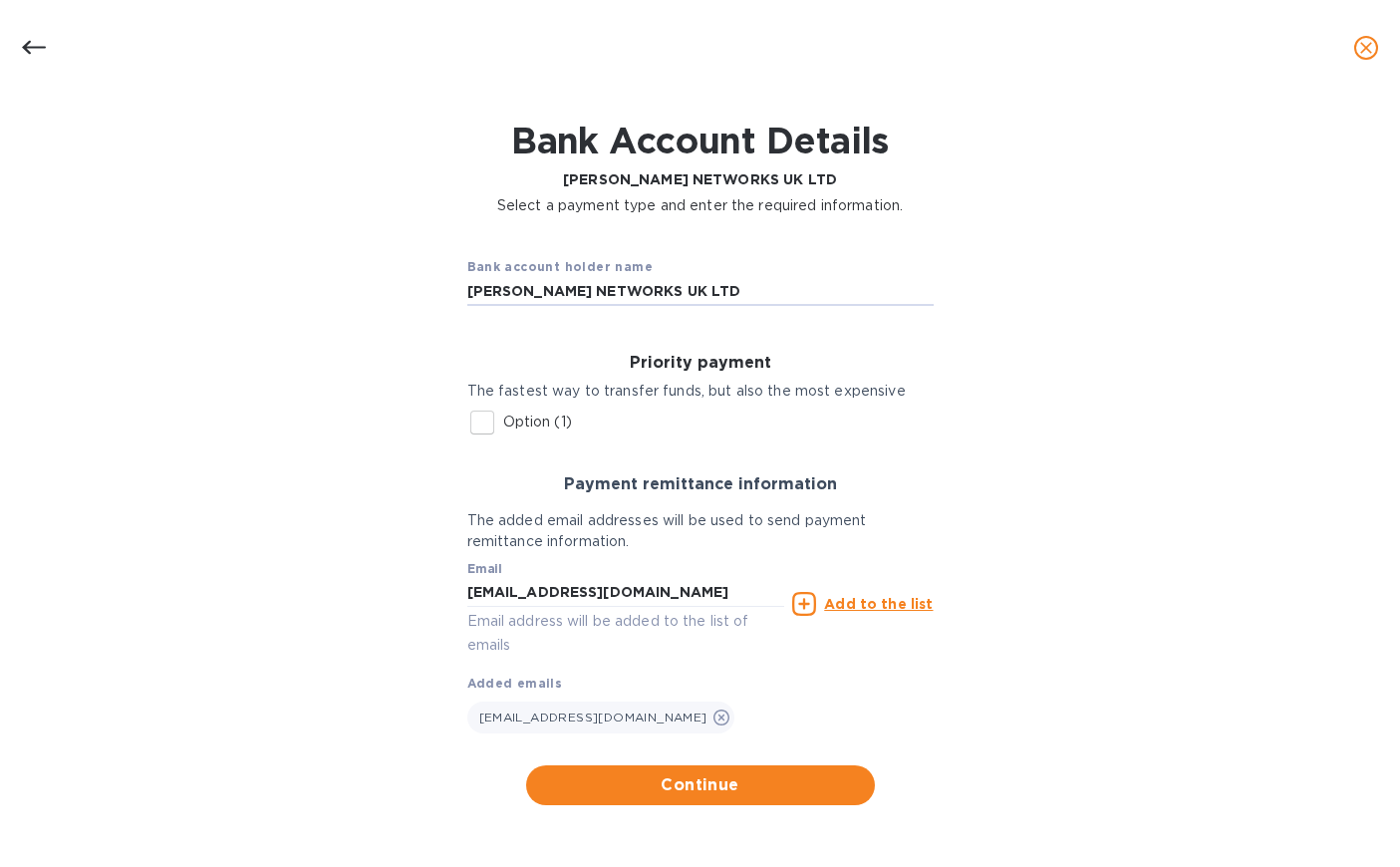 click on "Option (1)" at bounding box center [482, 423] 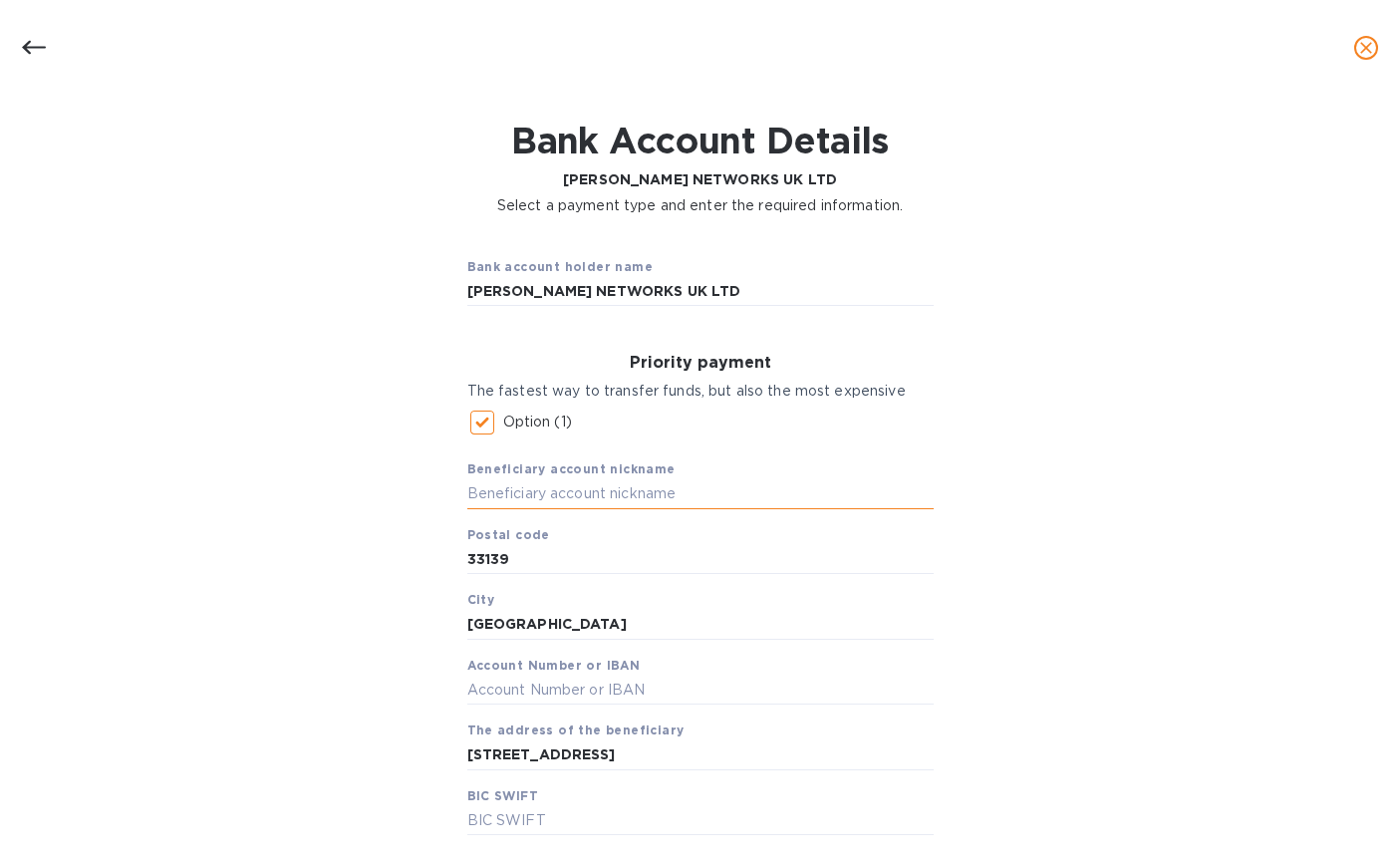 click at bounding box center (700, 494) 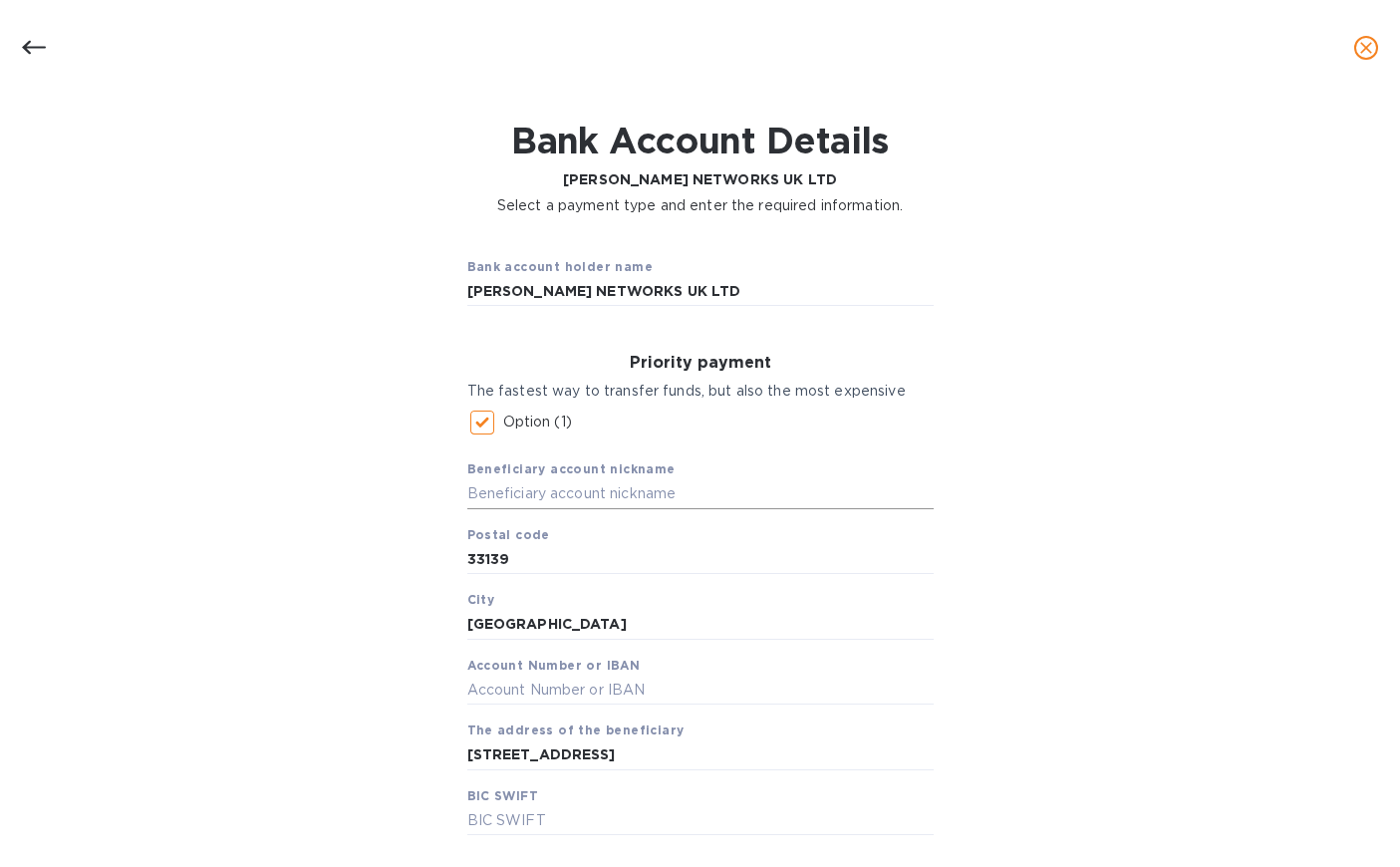 click at bounding box center (700, 494) 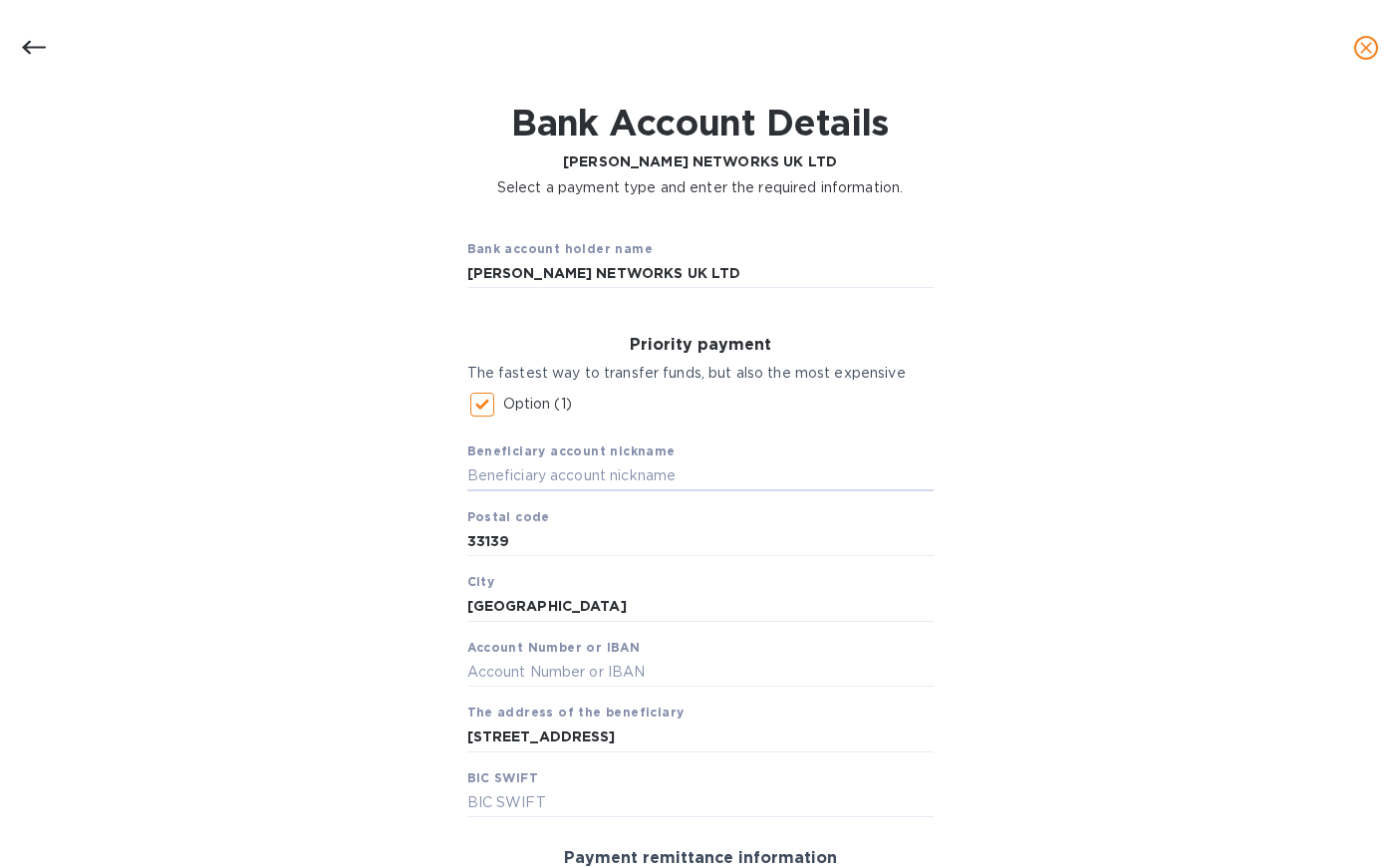 scroll, scrollTop: 0, scrollLeft: 0, axis: both 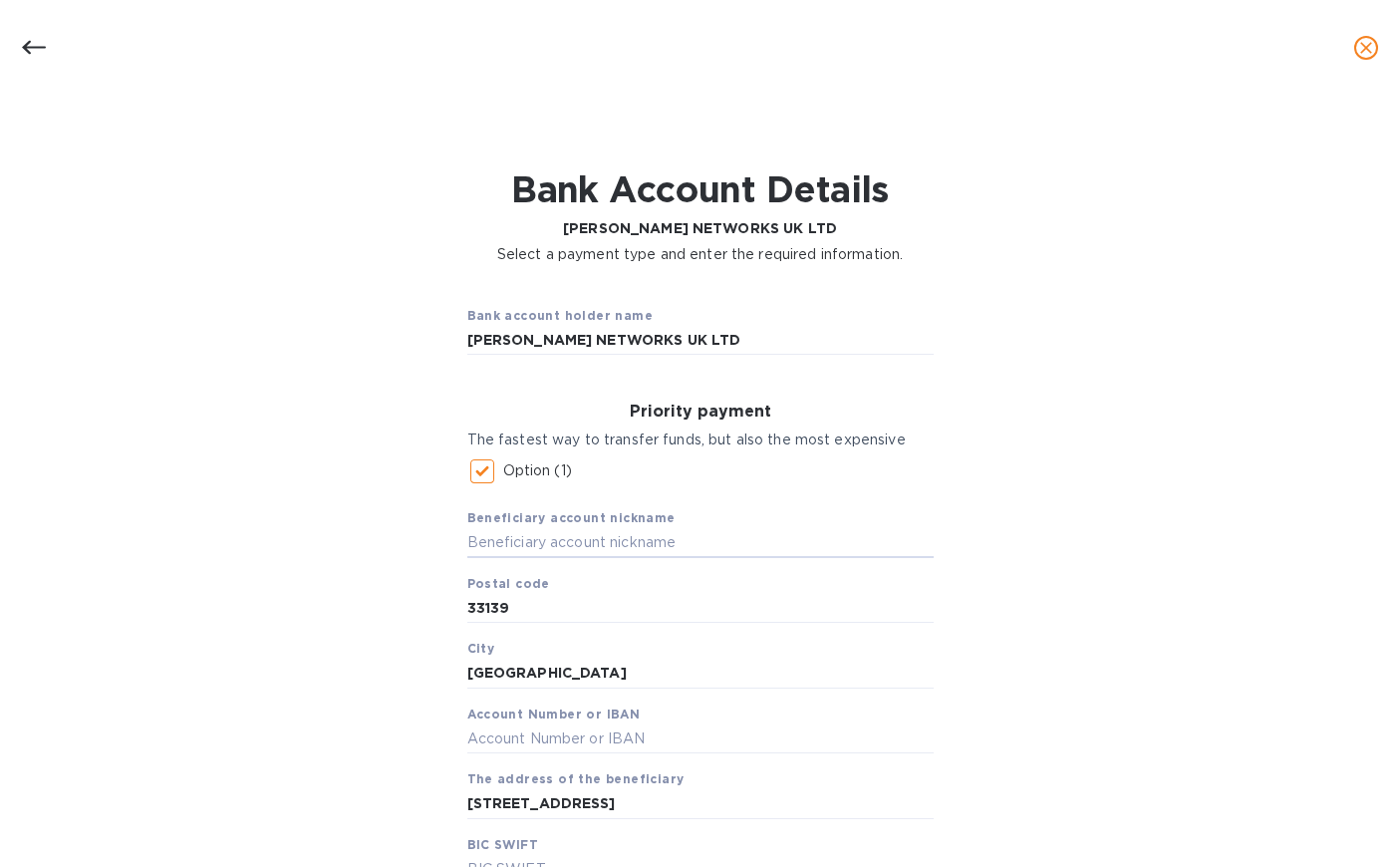 click on "Option (1)" at bounding box center [482, 471] 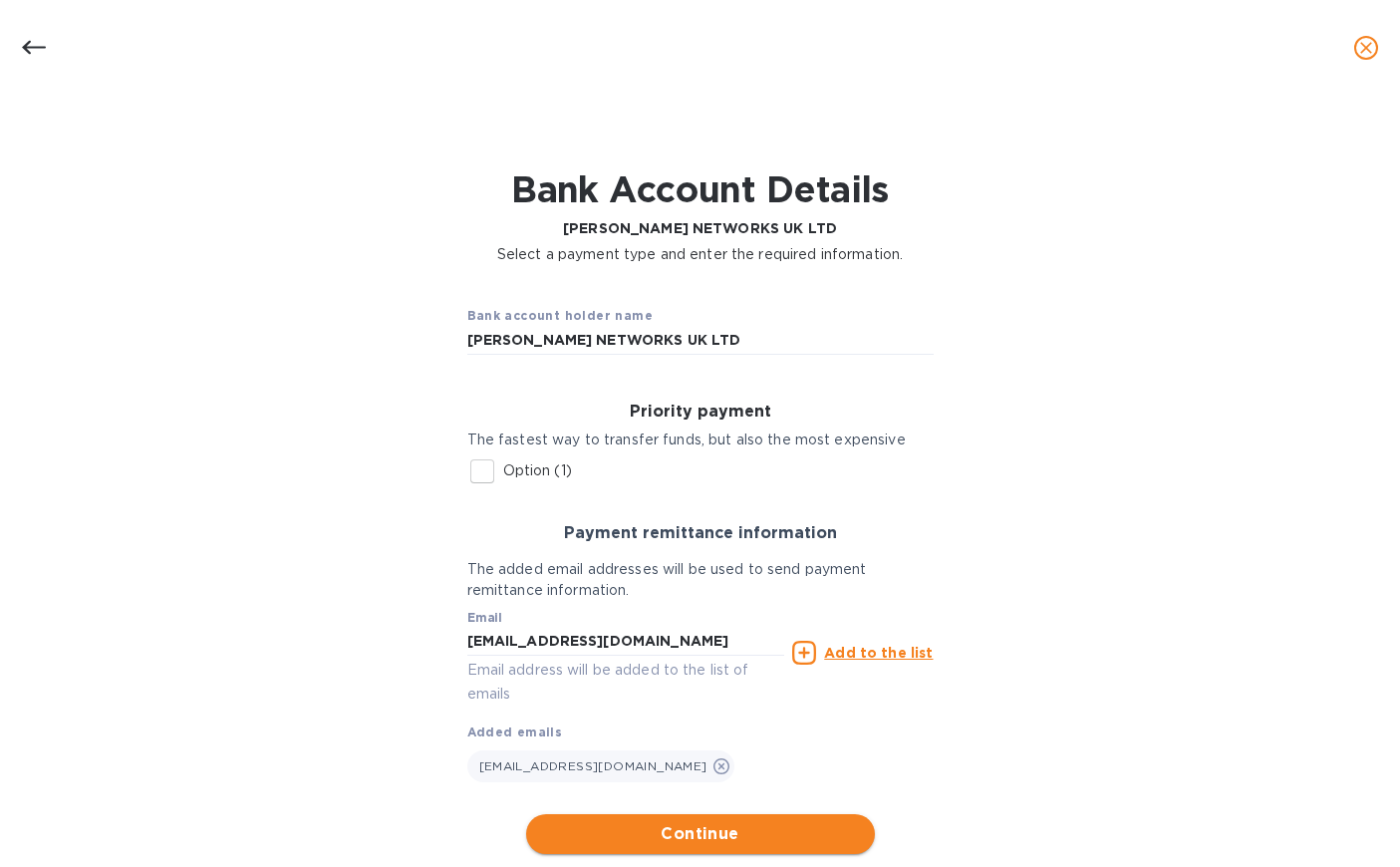 click on "Continue" at bounding box center (700, 834) 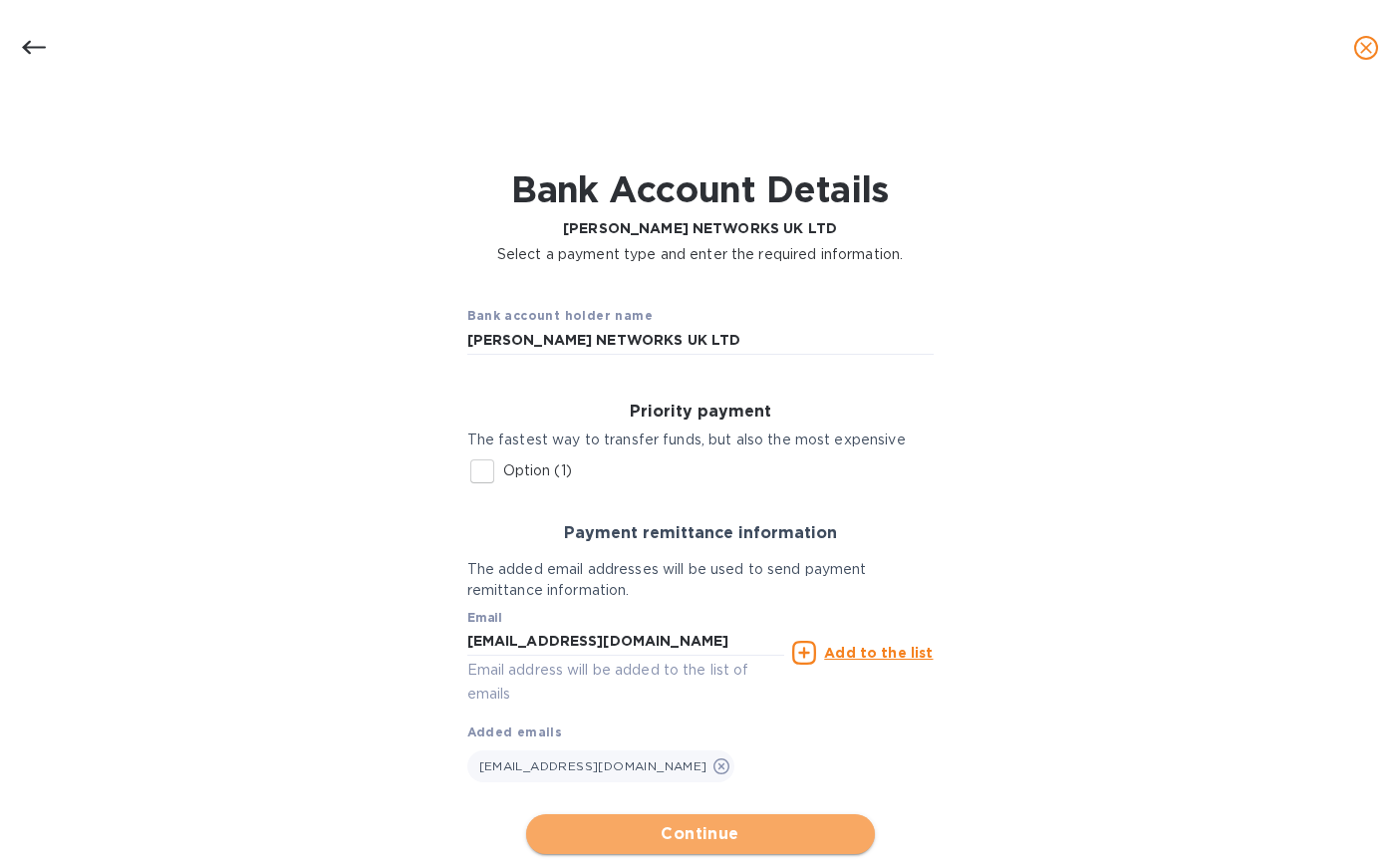 click on "Continue" at bounding box center (700, 834) 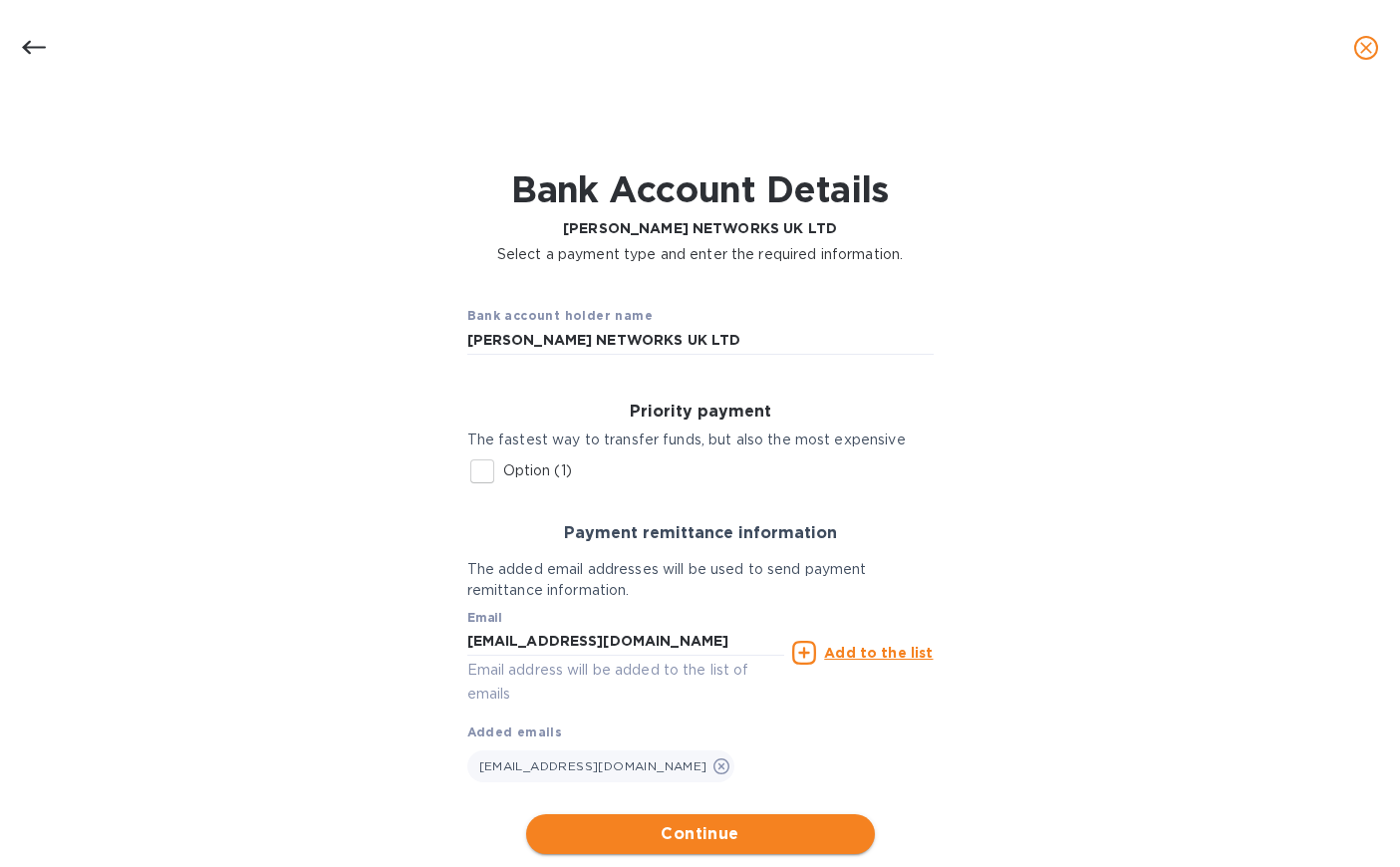 click on "Continue" at bounding box center (700, 834) 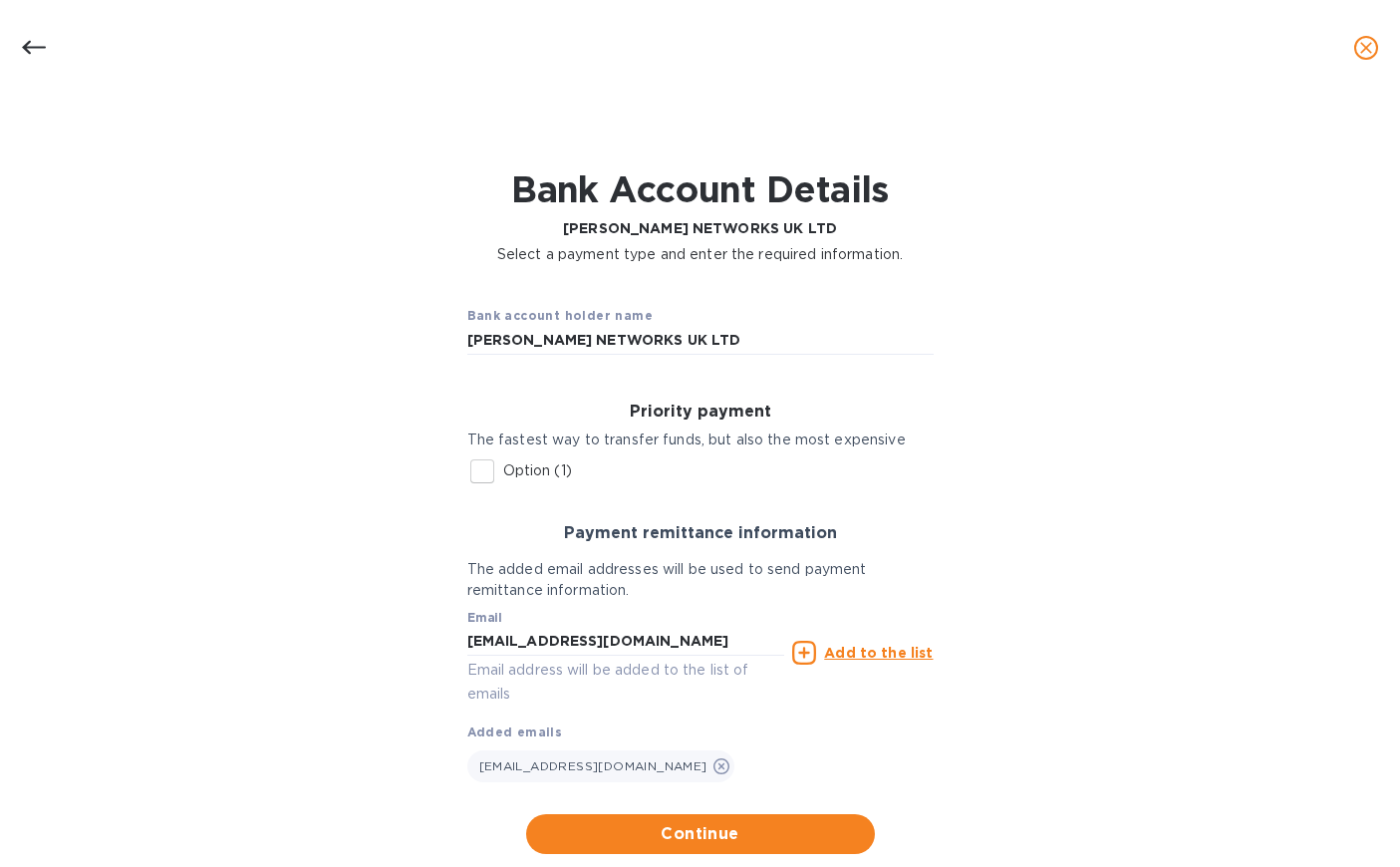 click on "Option (1)" at bounding box center [482, 471] 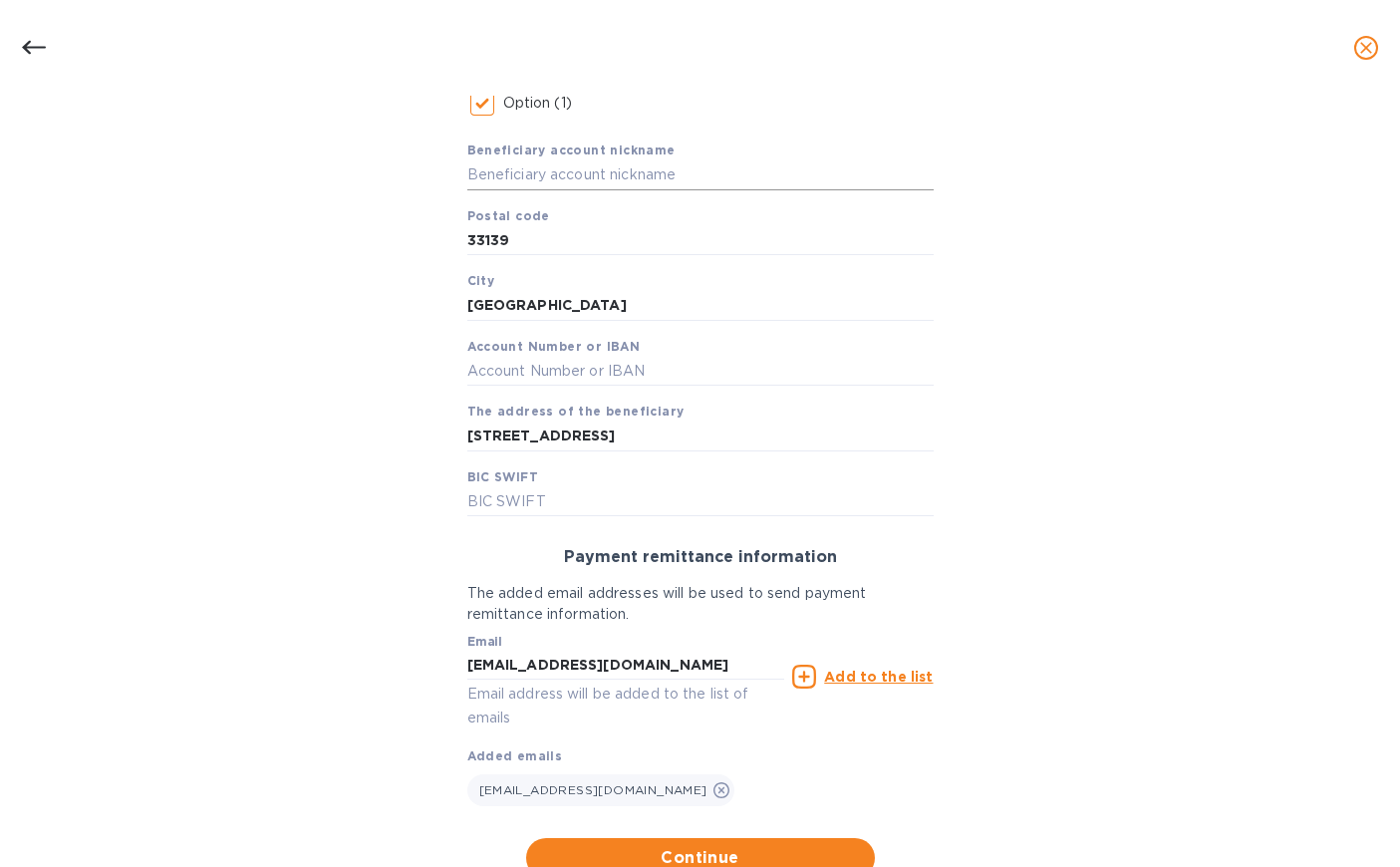 scroll, scrollTop: 399, scrollLeft: 0, axis: vertical 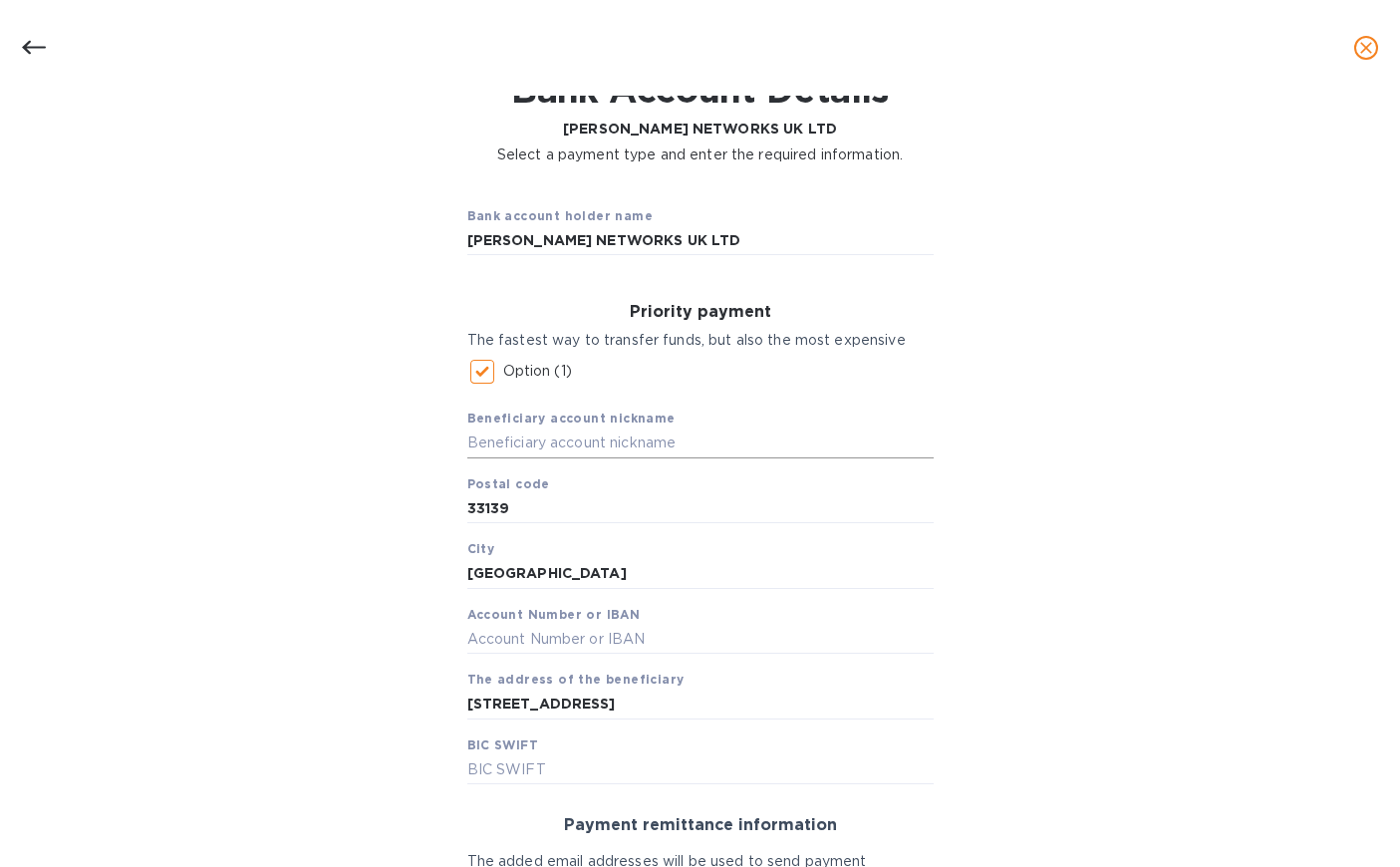 click at bounding box center [700, 443] 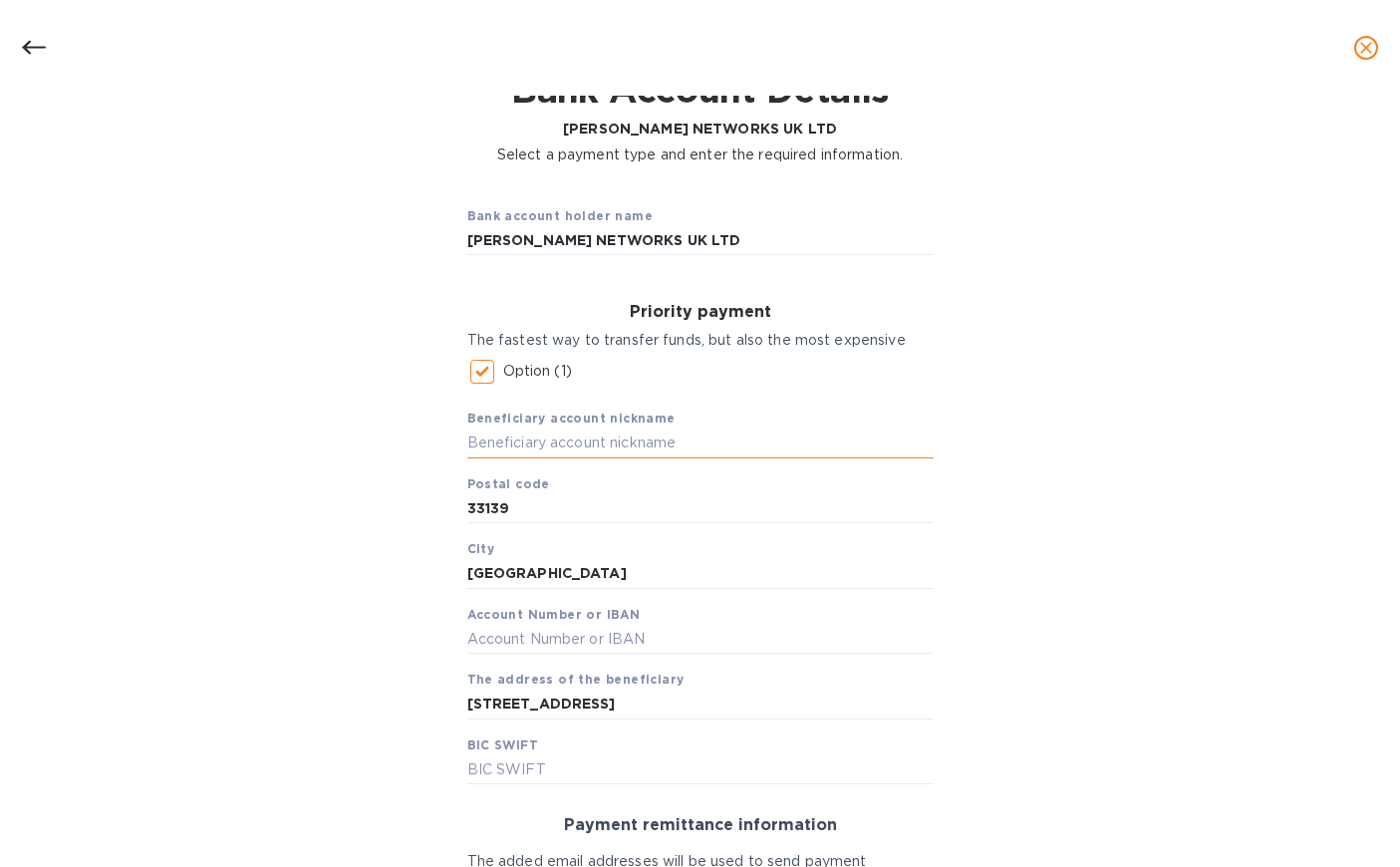 paste on "CITIBANK N.A" 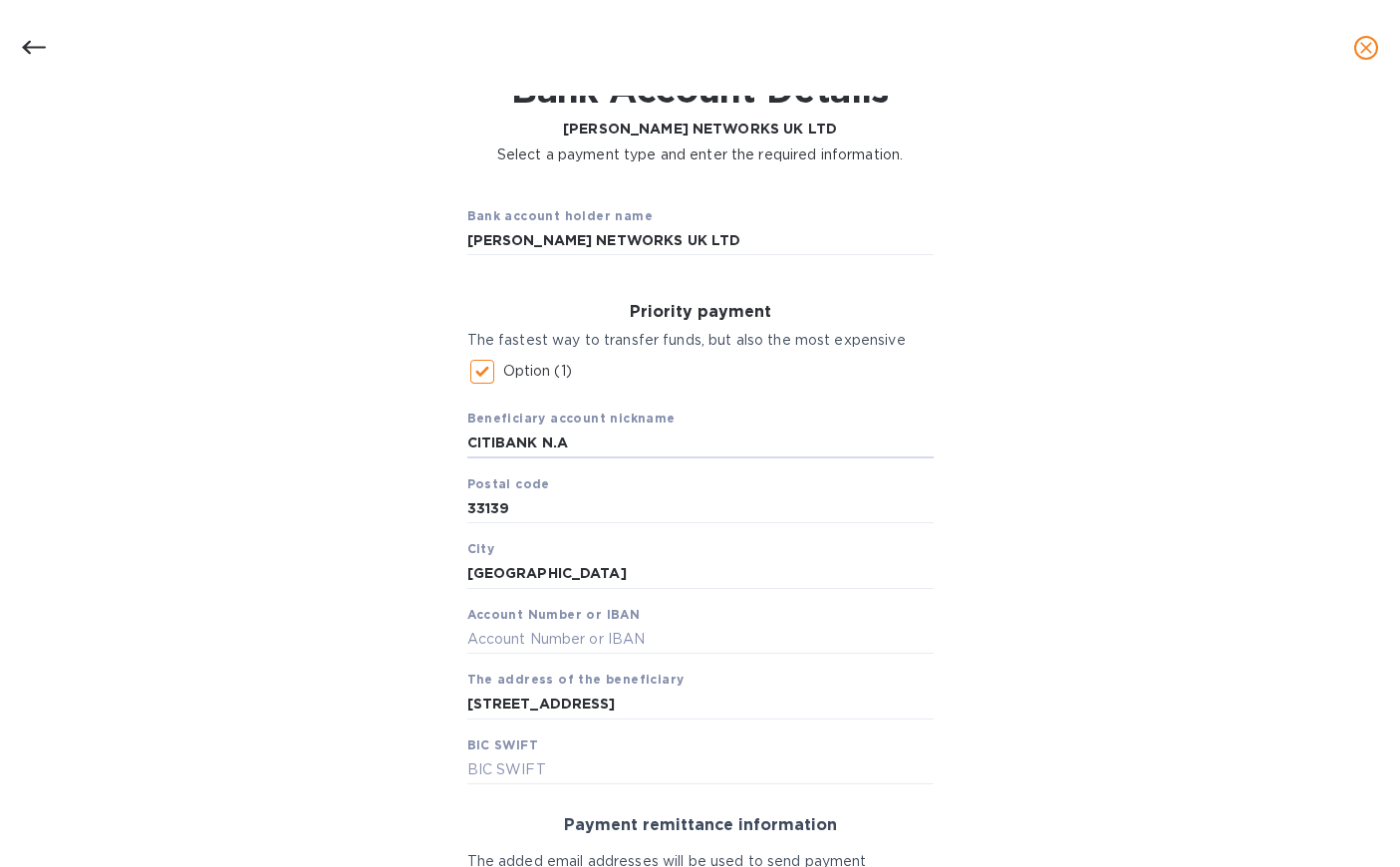 type on "CITIBANK N.A" 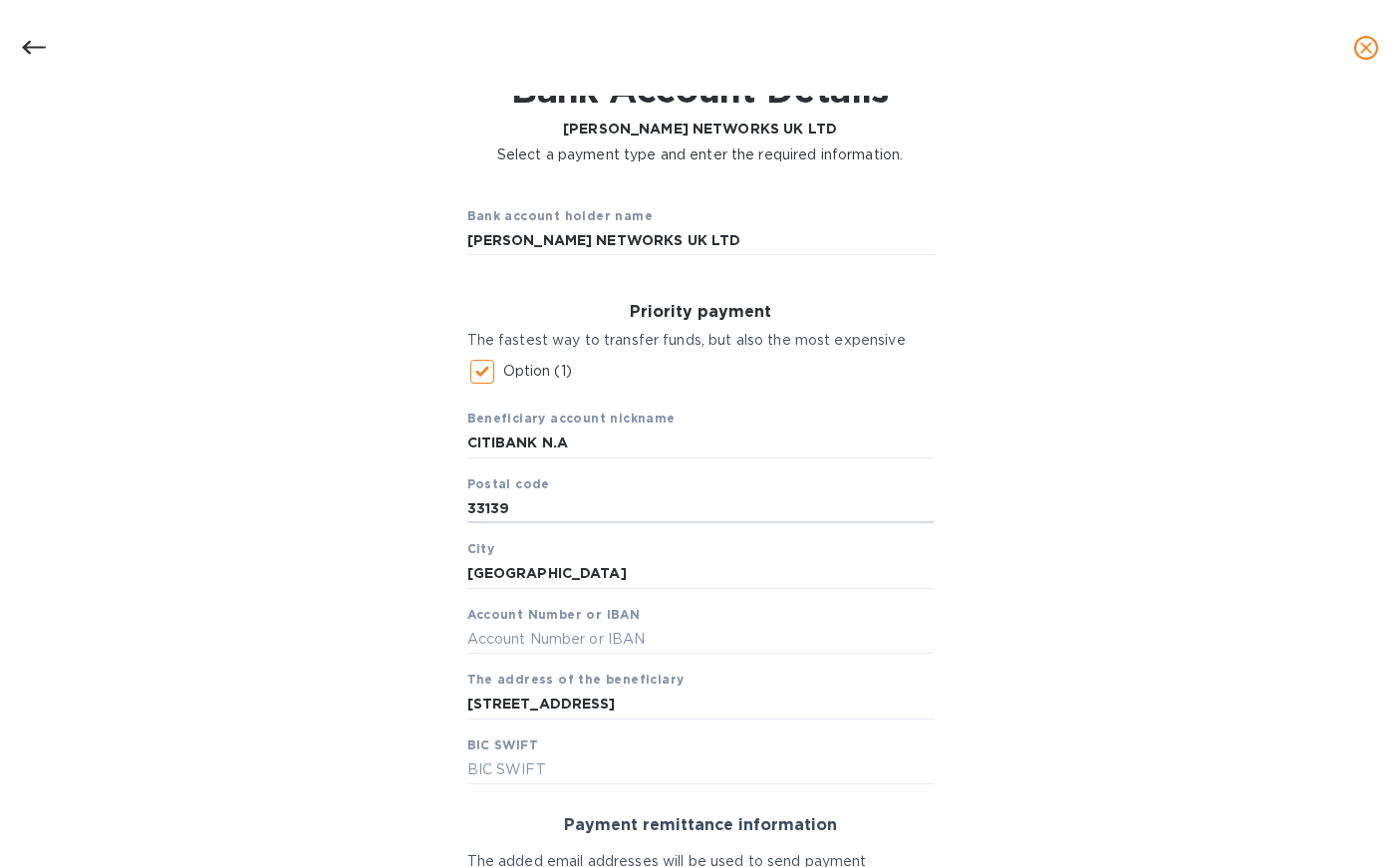 drag, startPoint x: 537, startPoint y: 499, endPoint x: 373, endPoint y: 500, distance: 164.00305 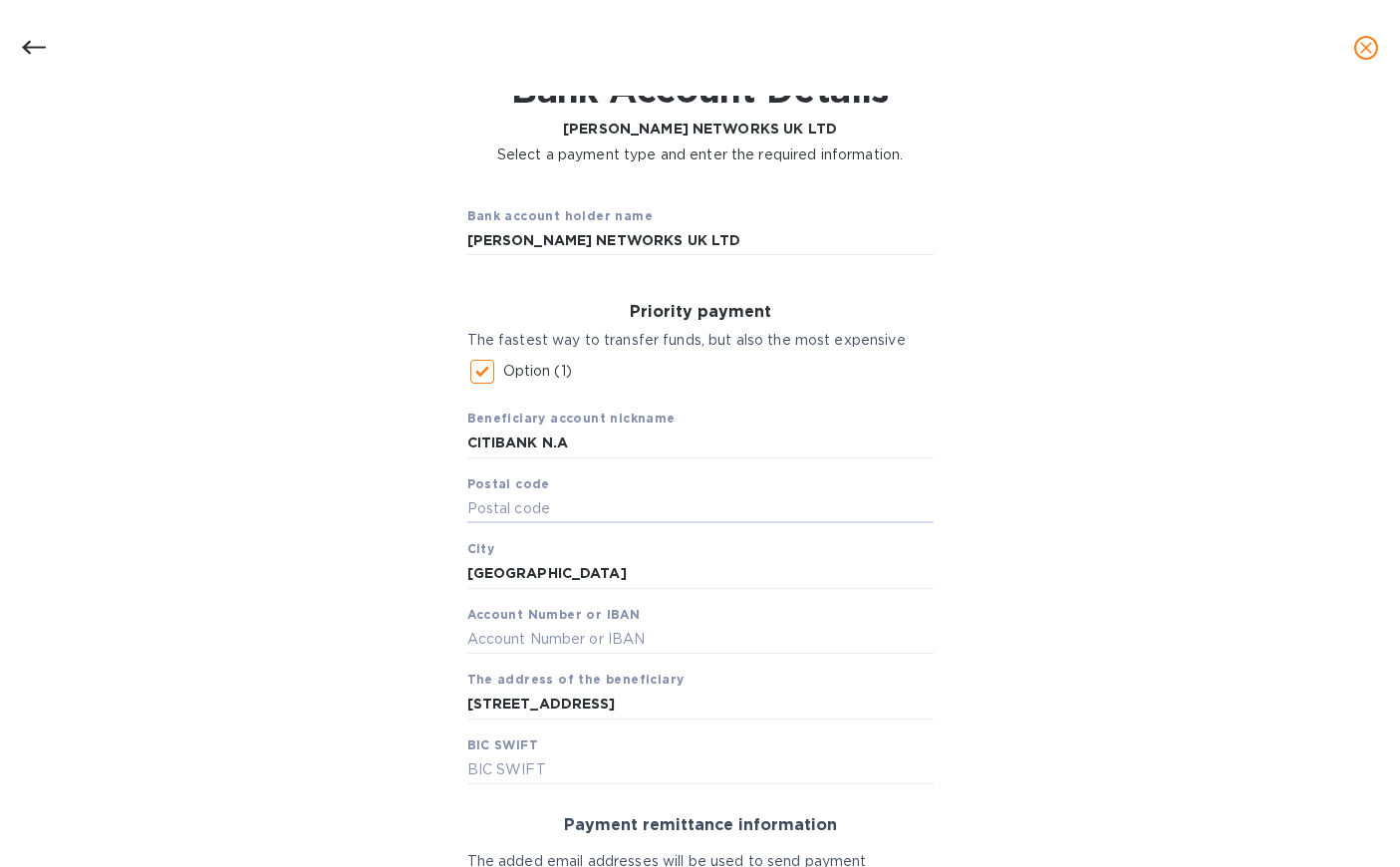 type 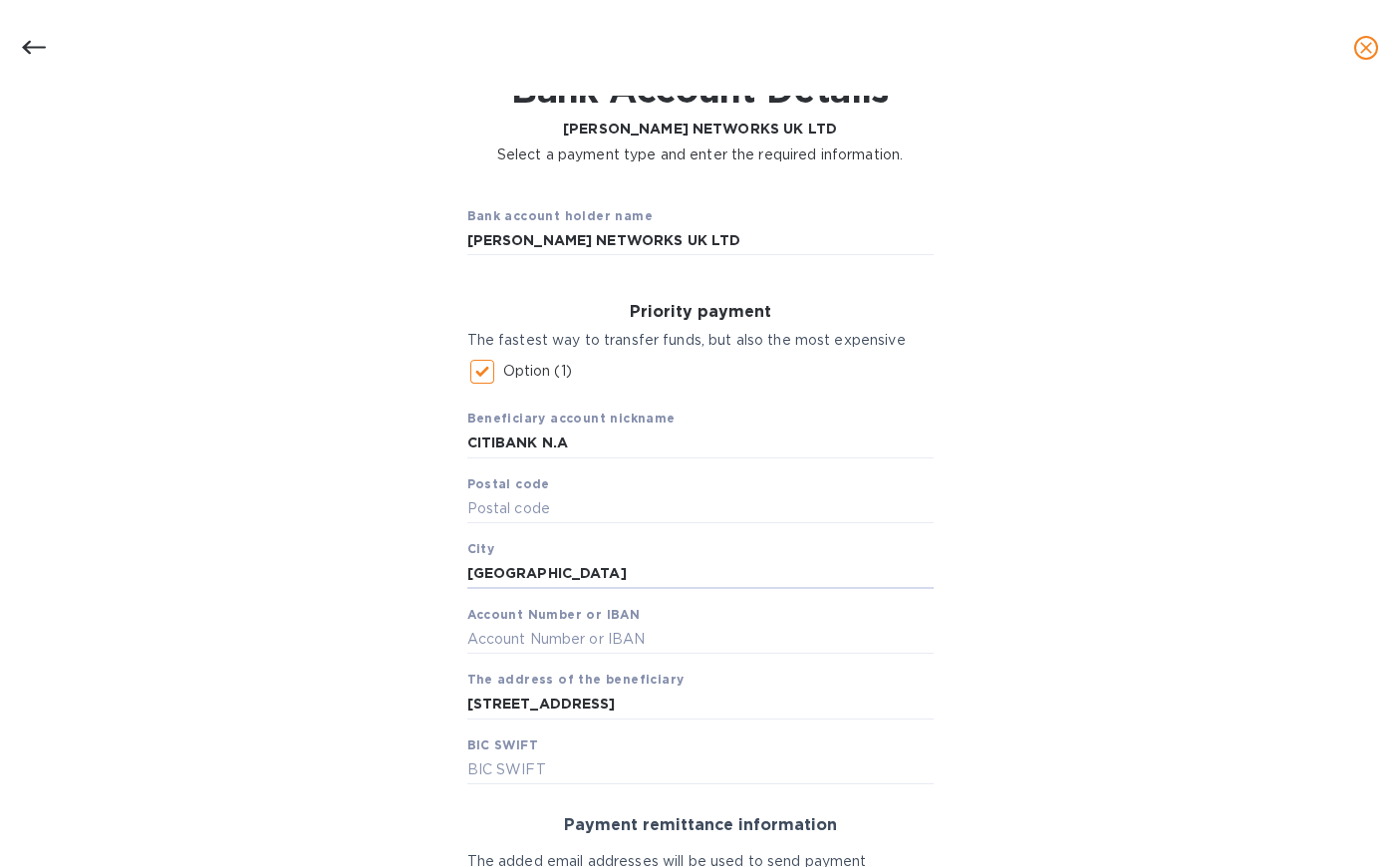 drag, startPoint x: 537, startPoint y: 569, endPoint x: 374, endPoint y: 566, distance: 163.02761 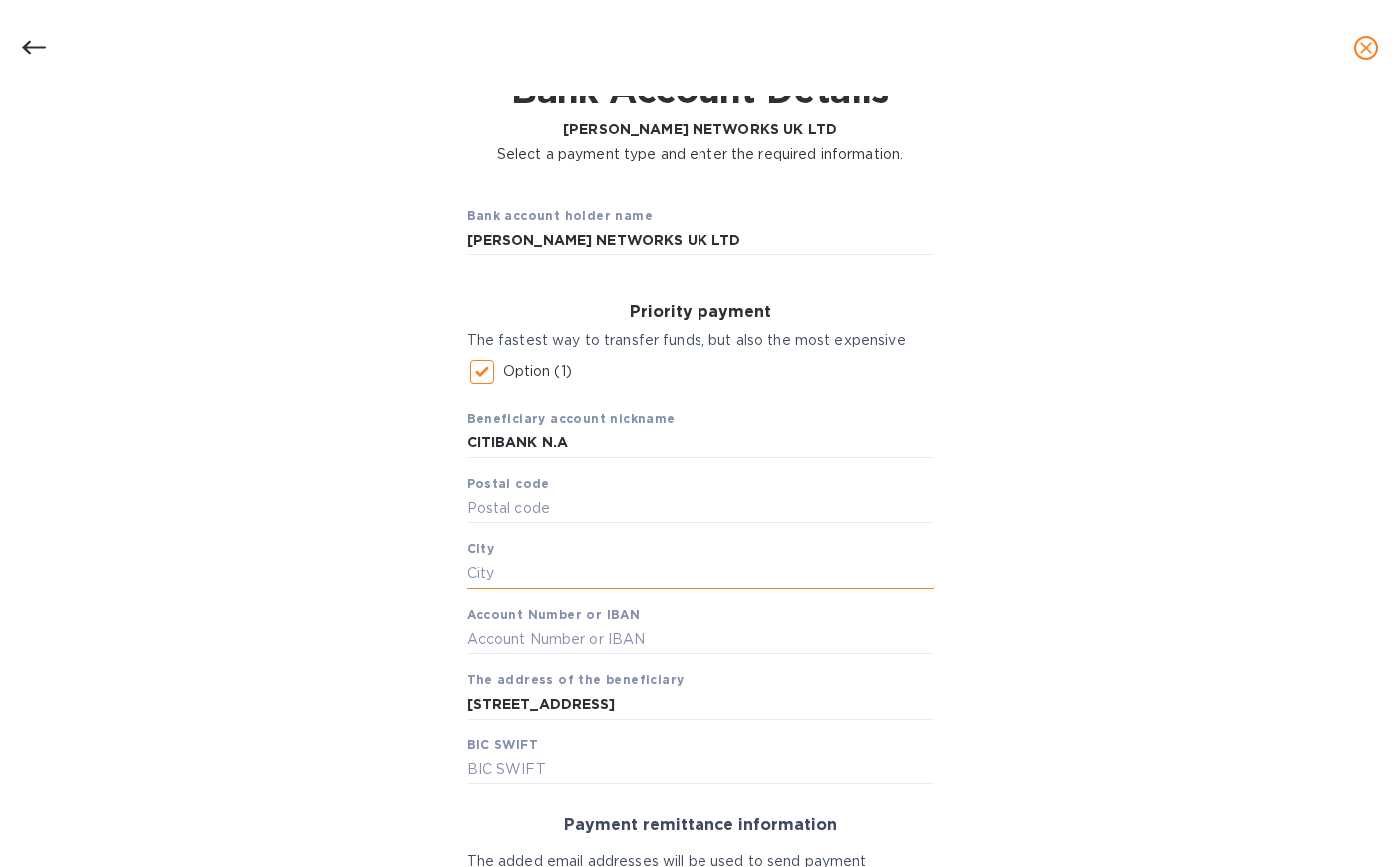 click at bounding box center (700, 574) 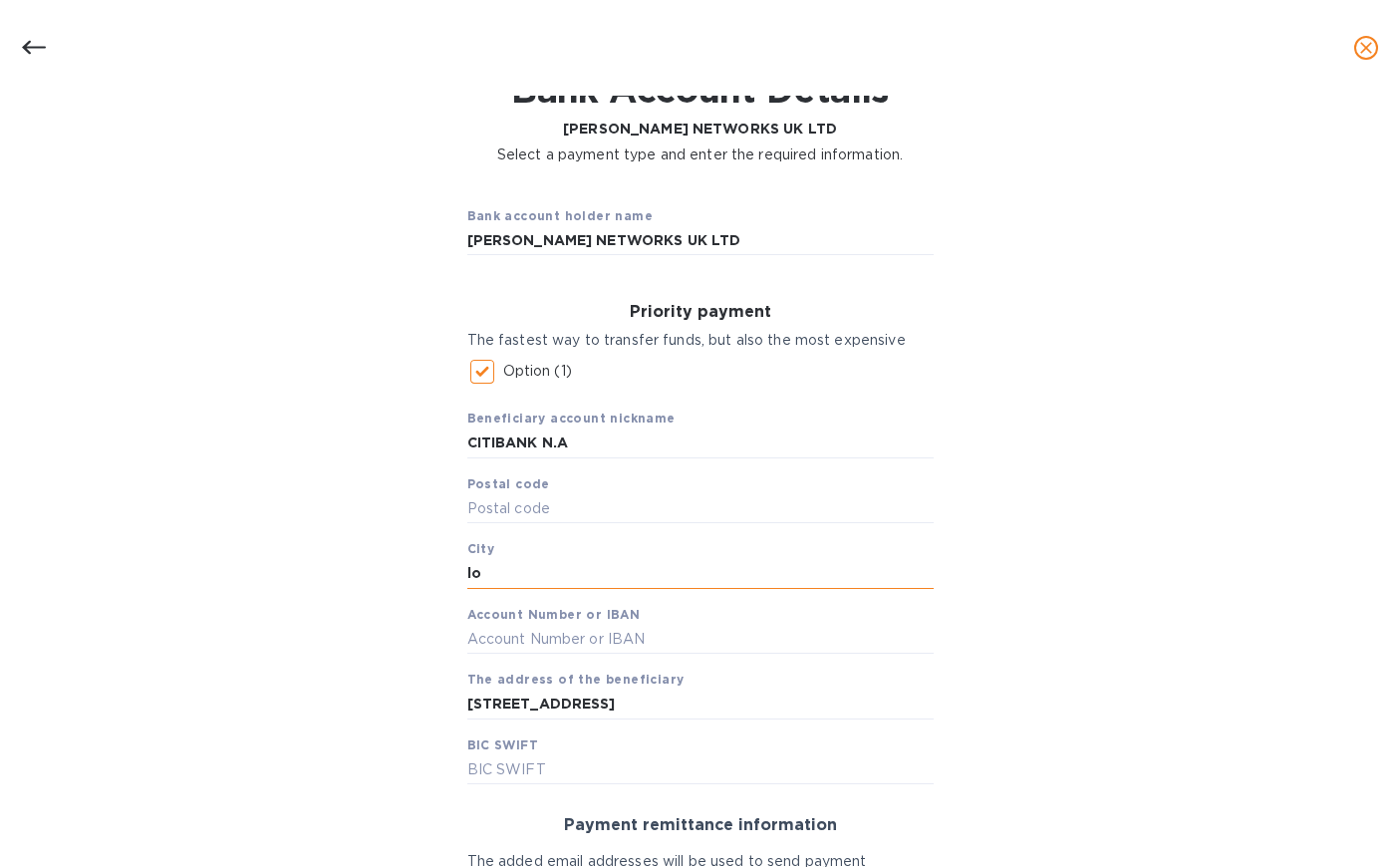 type on "l" 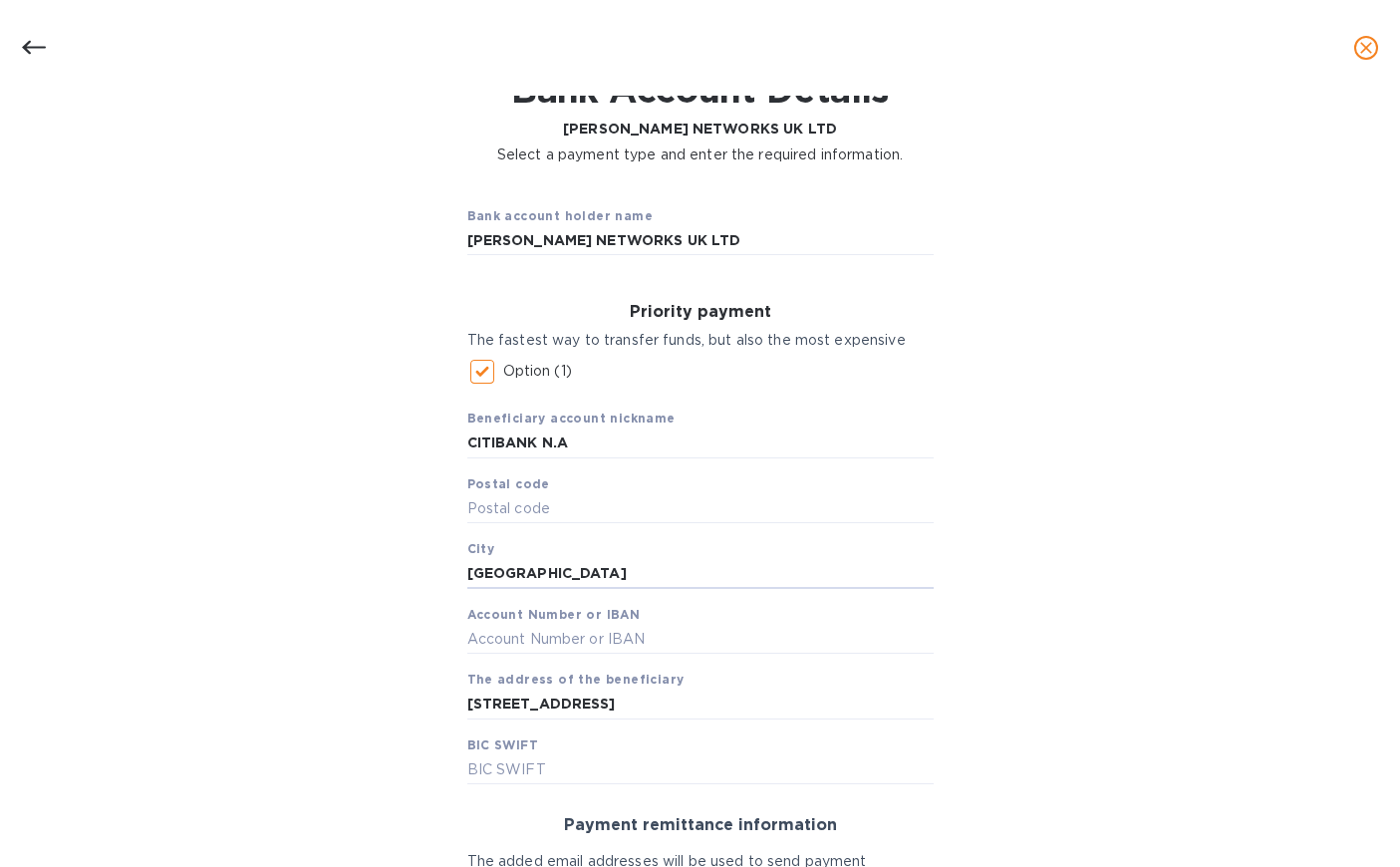 type on "LONDON" 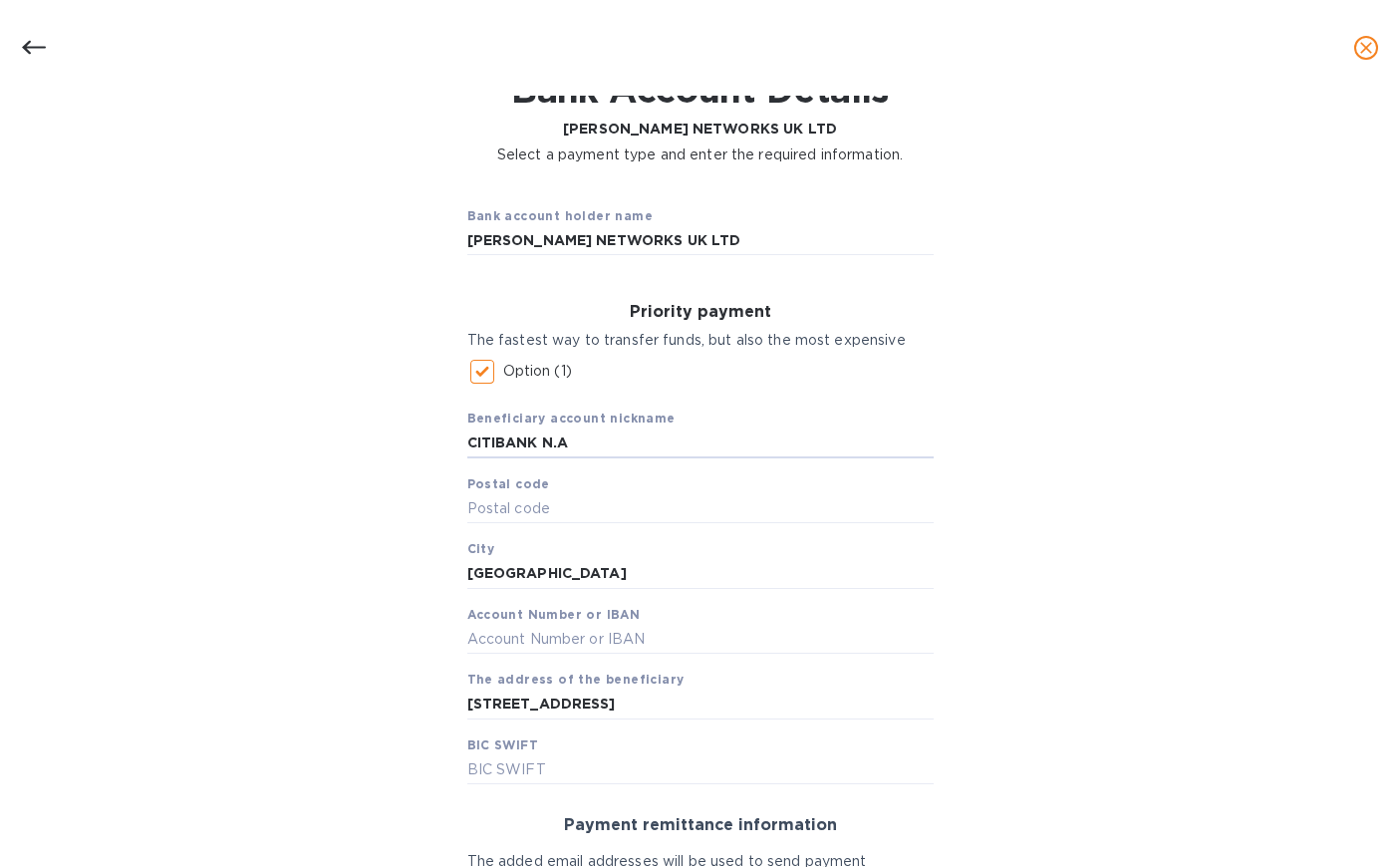 drag, startPoint x: 621, startPoint y: 444, endPoint x: 427, endPoint y: 429, distance: 194.57903 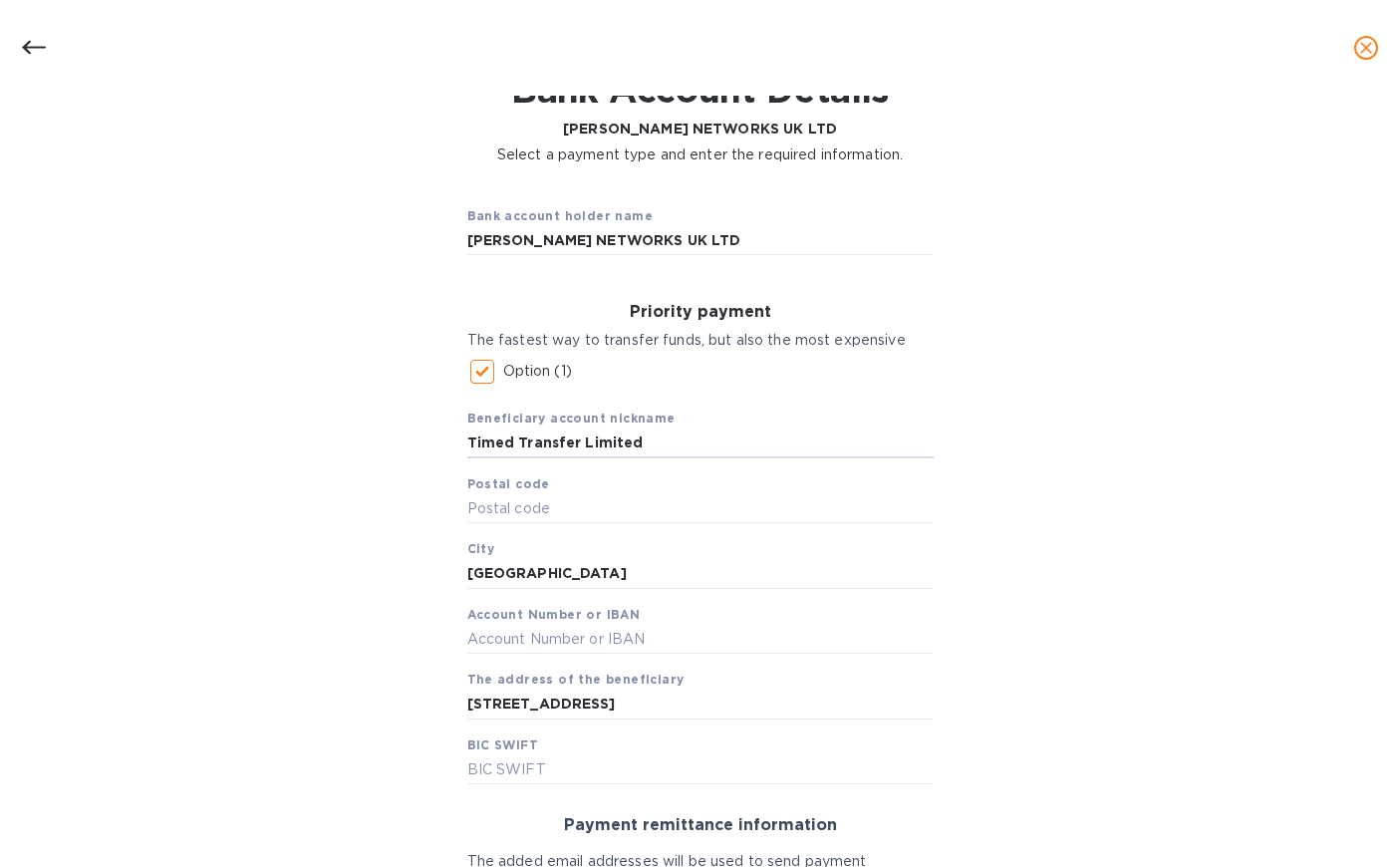 type on "Timed Transfer Limited" 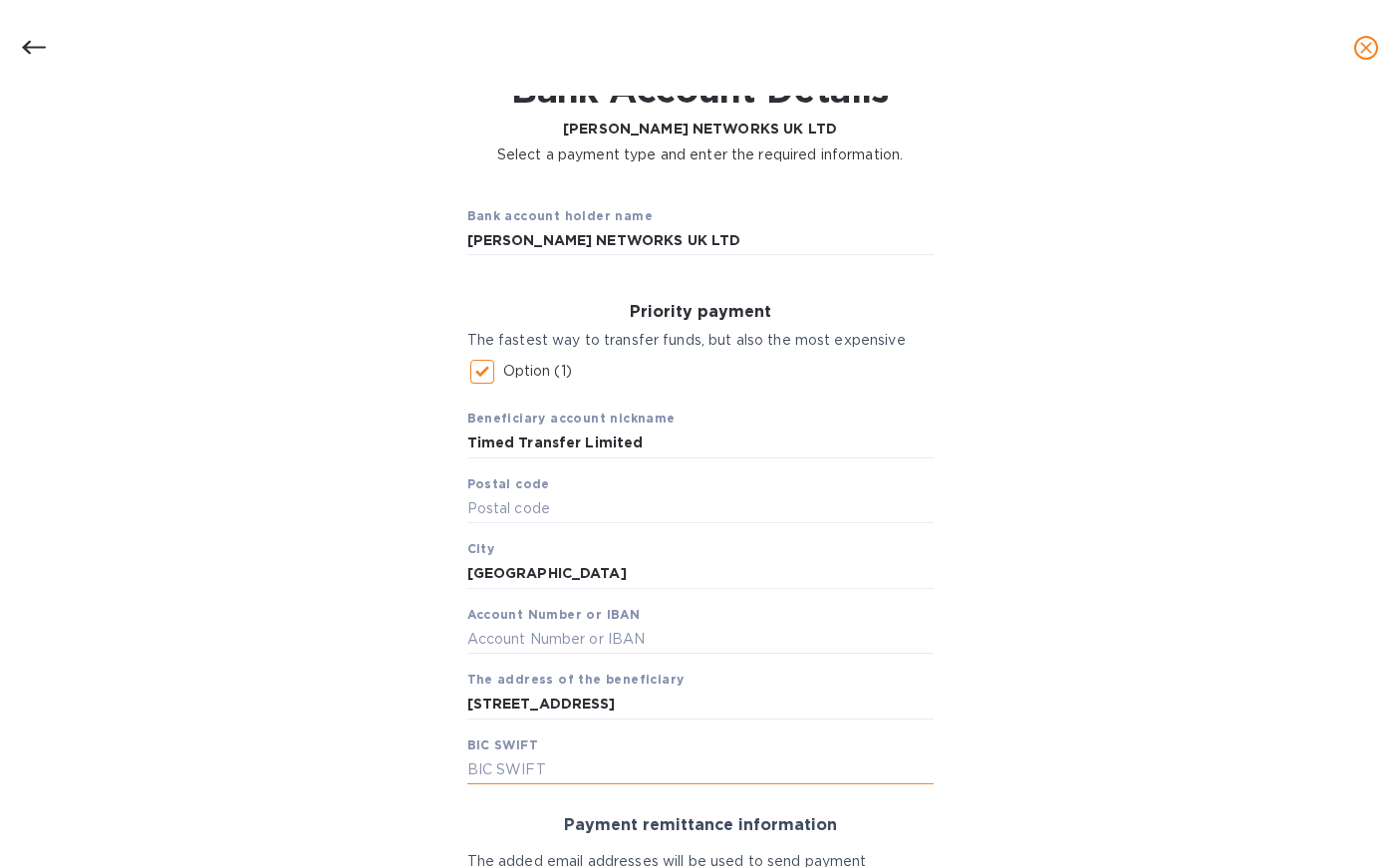 click at bounding box center [700, 770] 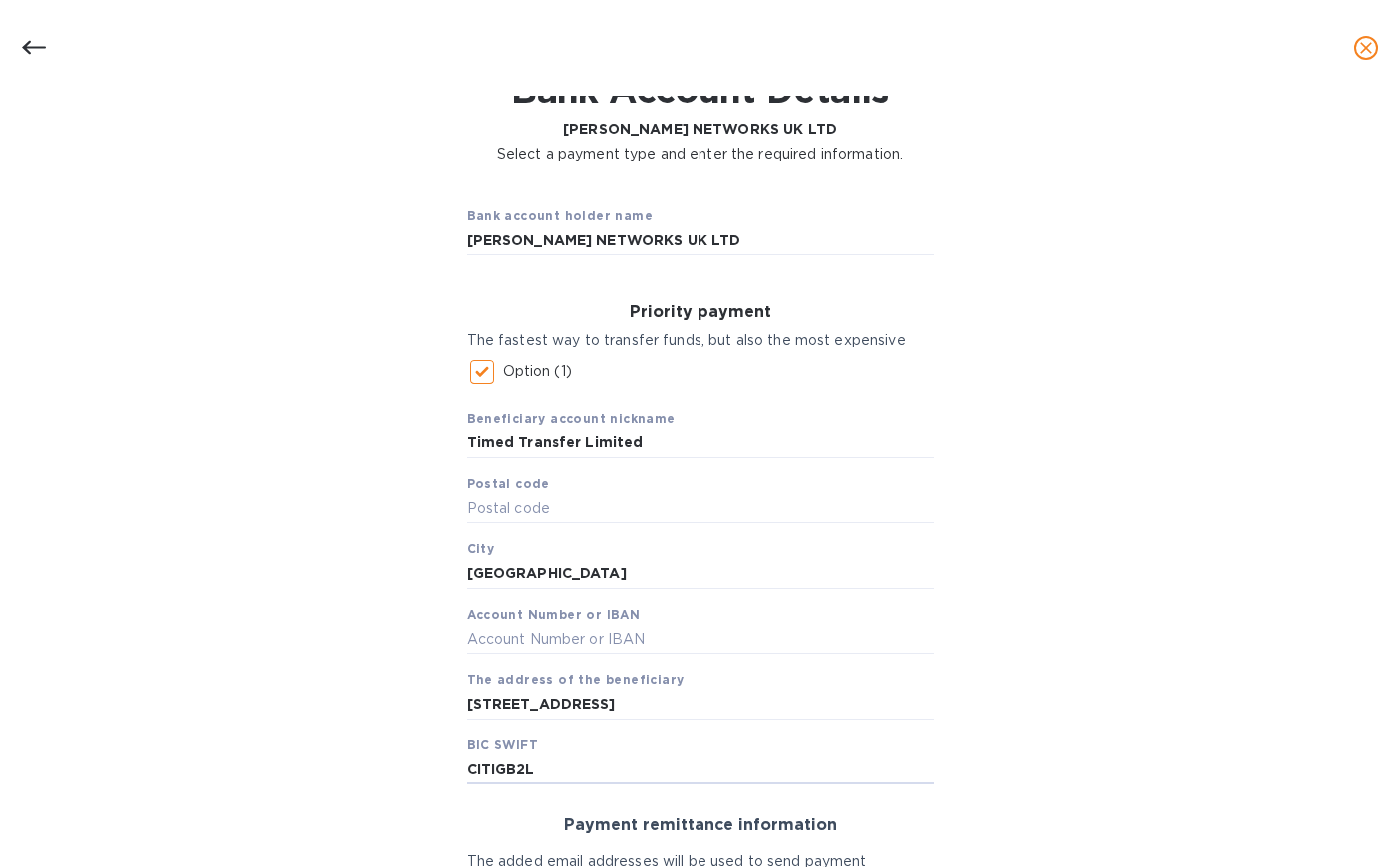 type on "CITIGB2L" 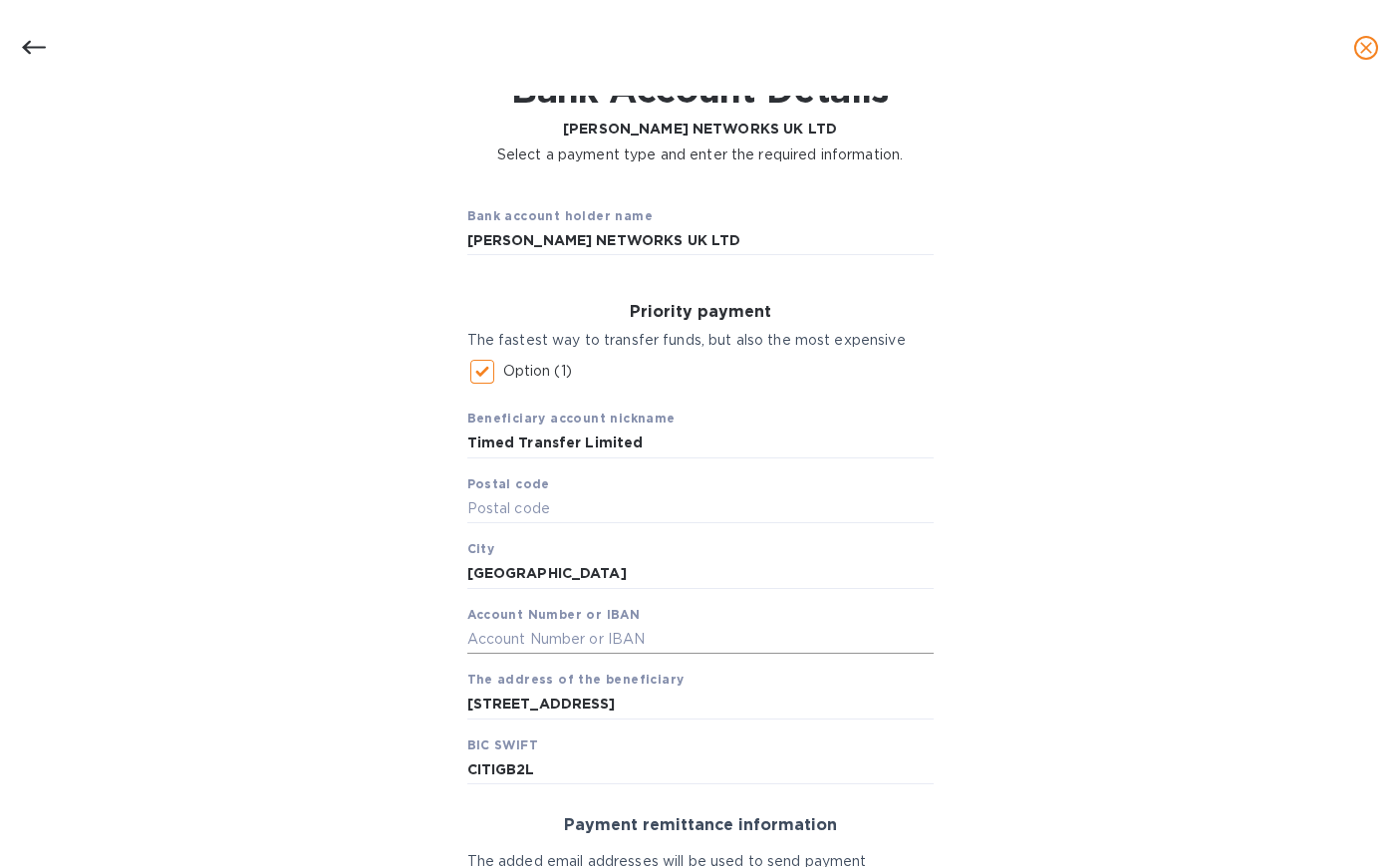 click at bounding box center [700, 639] 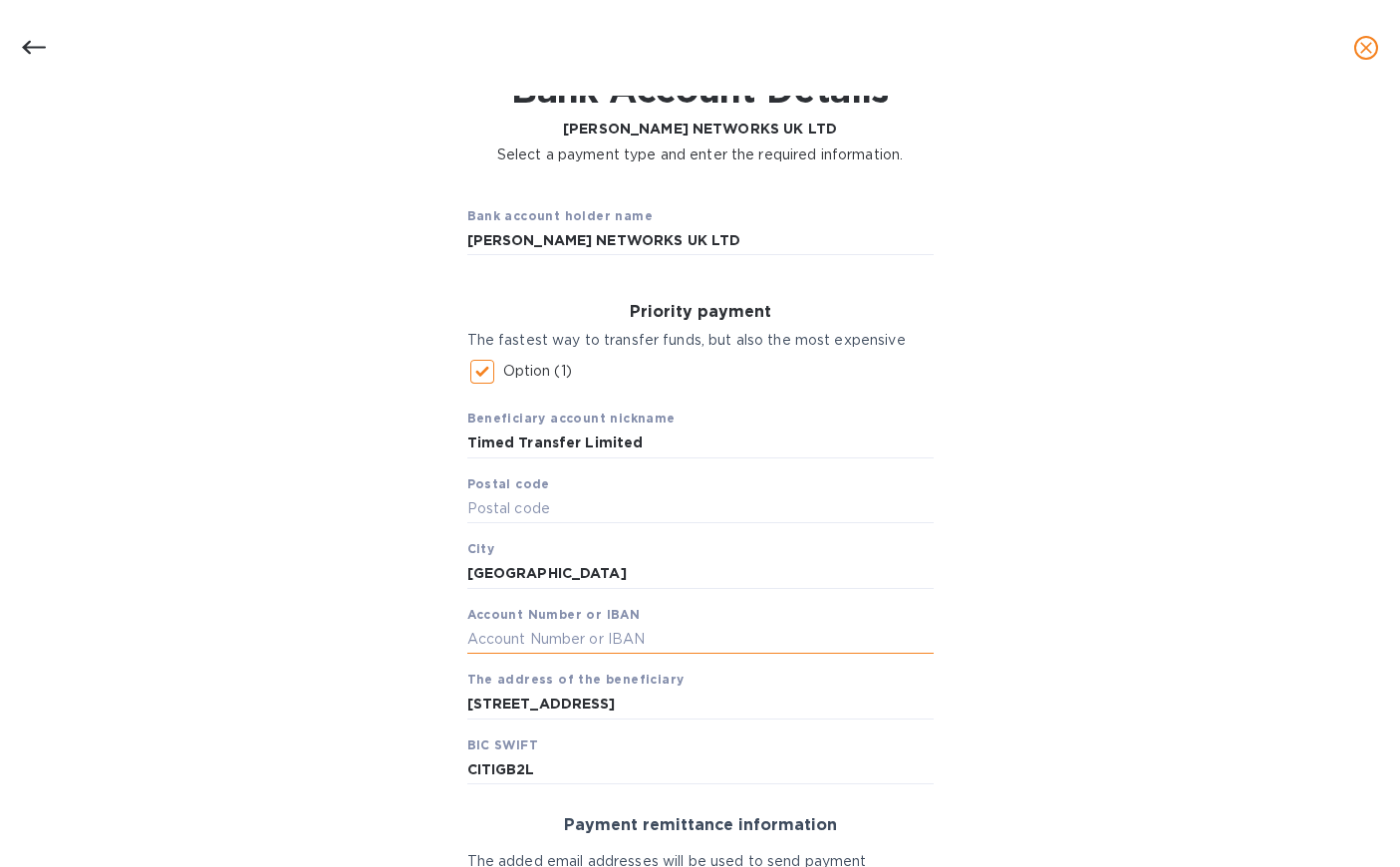 paste on "GB62 CITI 1850 0817 2066 07" 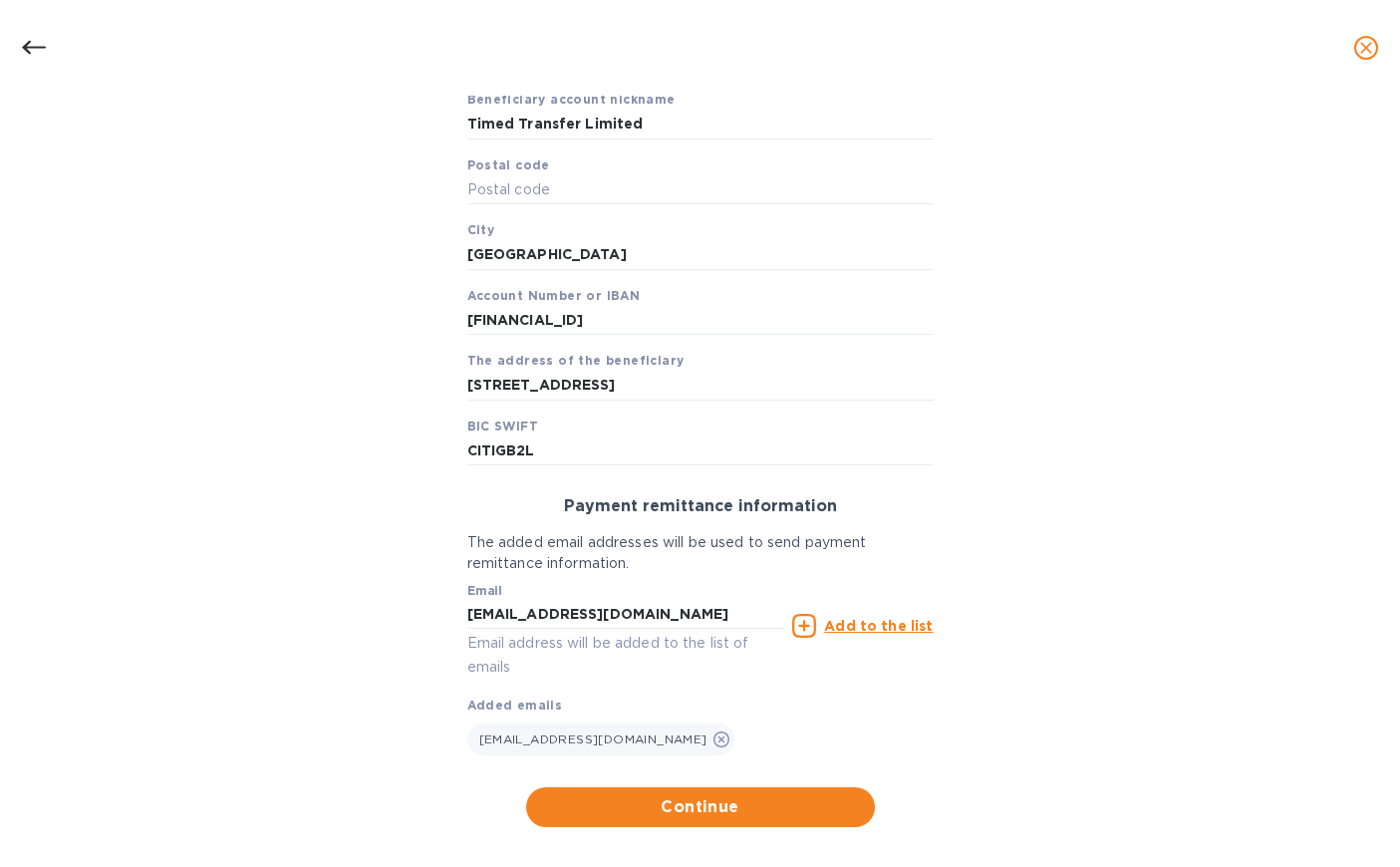 scroll, scrollTop: 440, scrollLeft: 0, axis: vertical 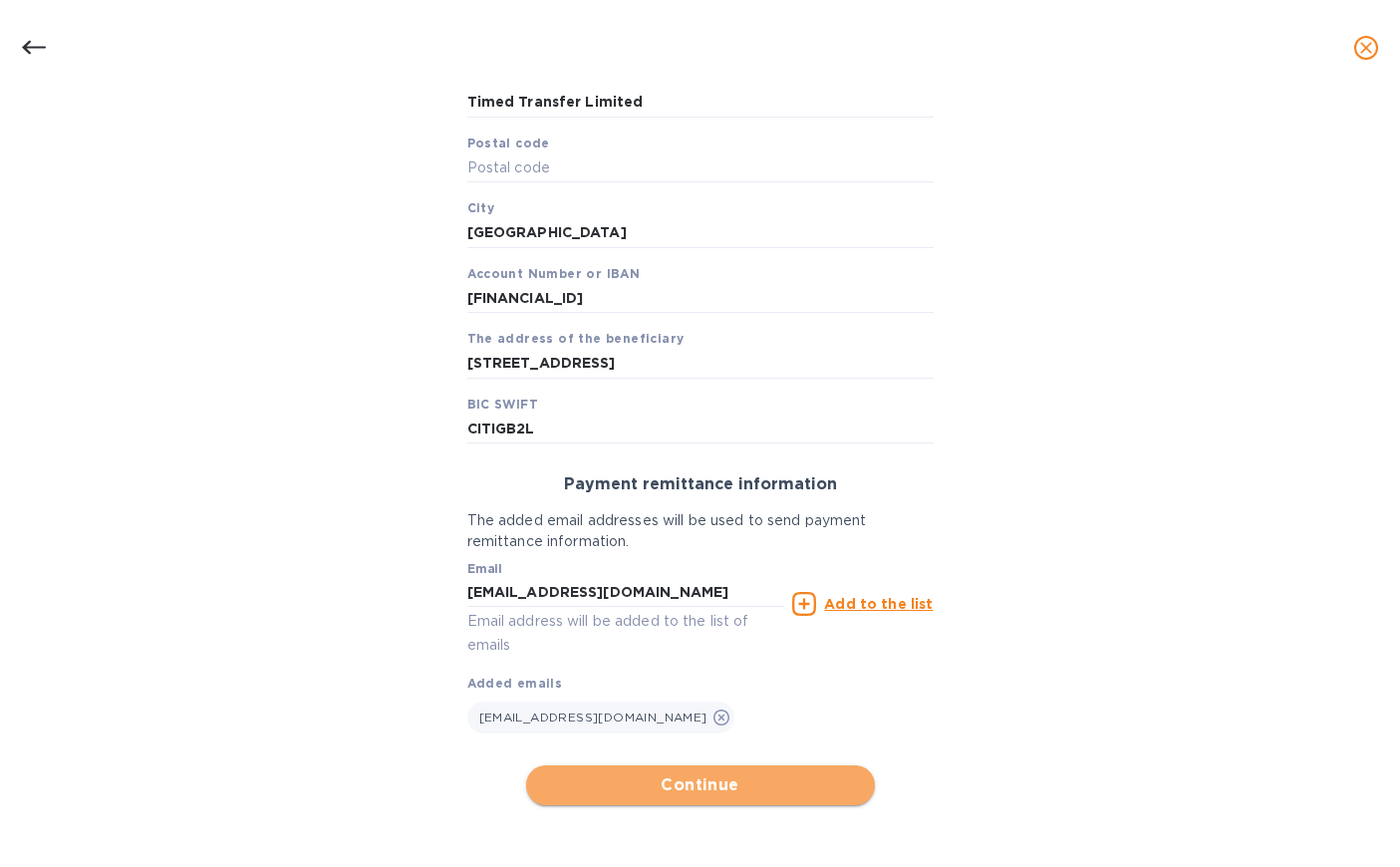 click on "Continue" at bounding box center (700, 785) 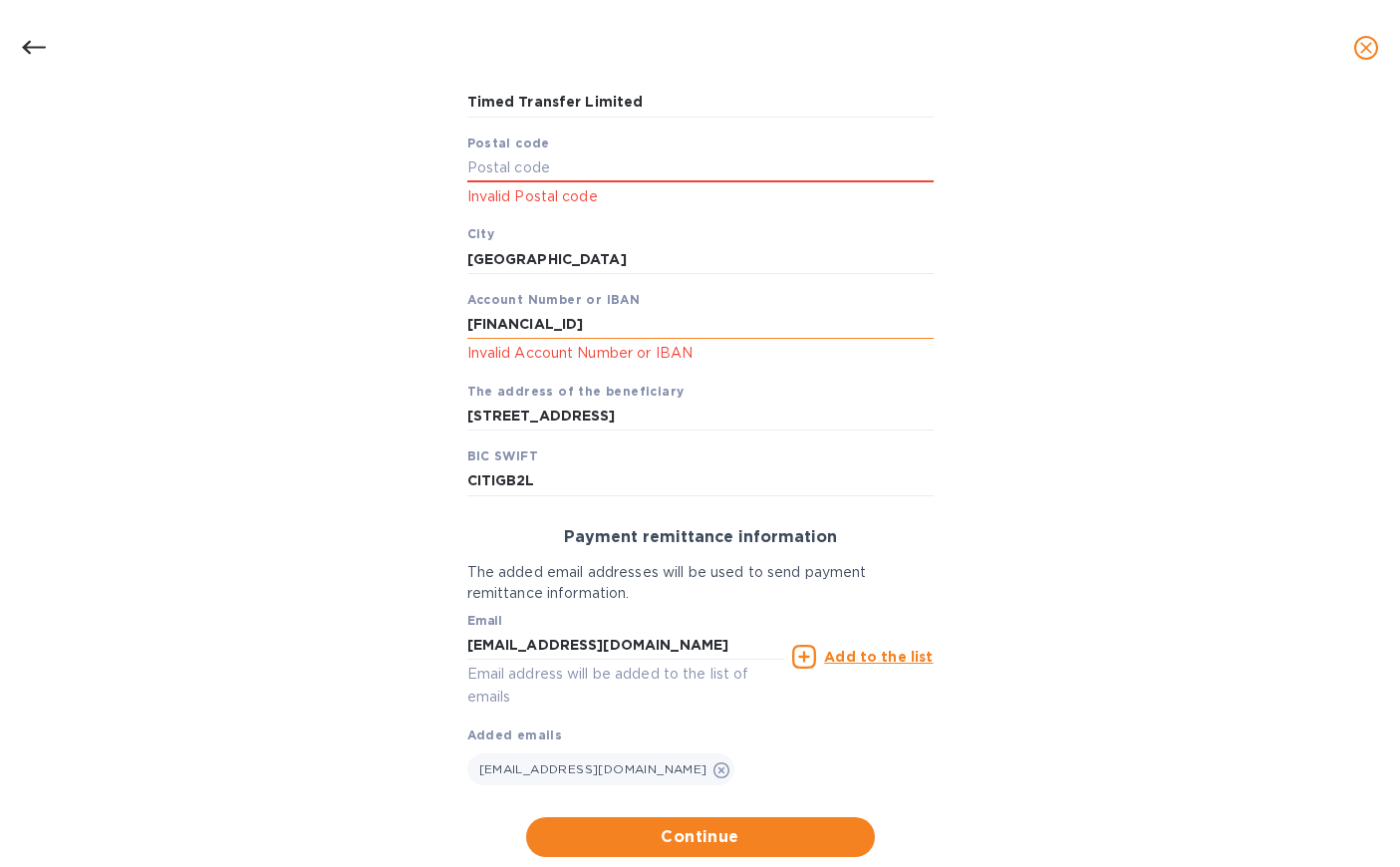 click on "GB62 CITI 1850 0817 2066 07" at bounding box center (700, 325) 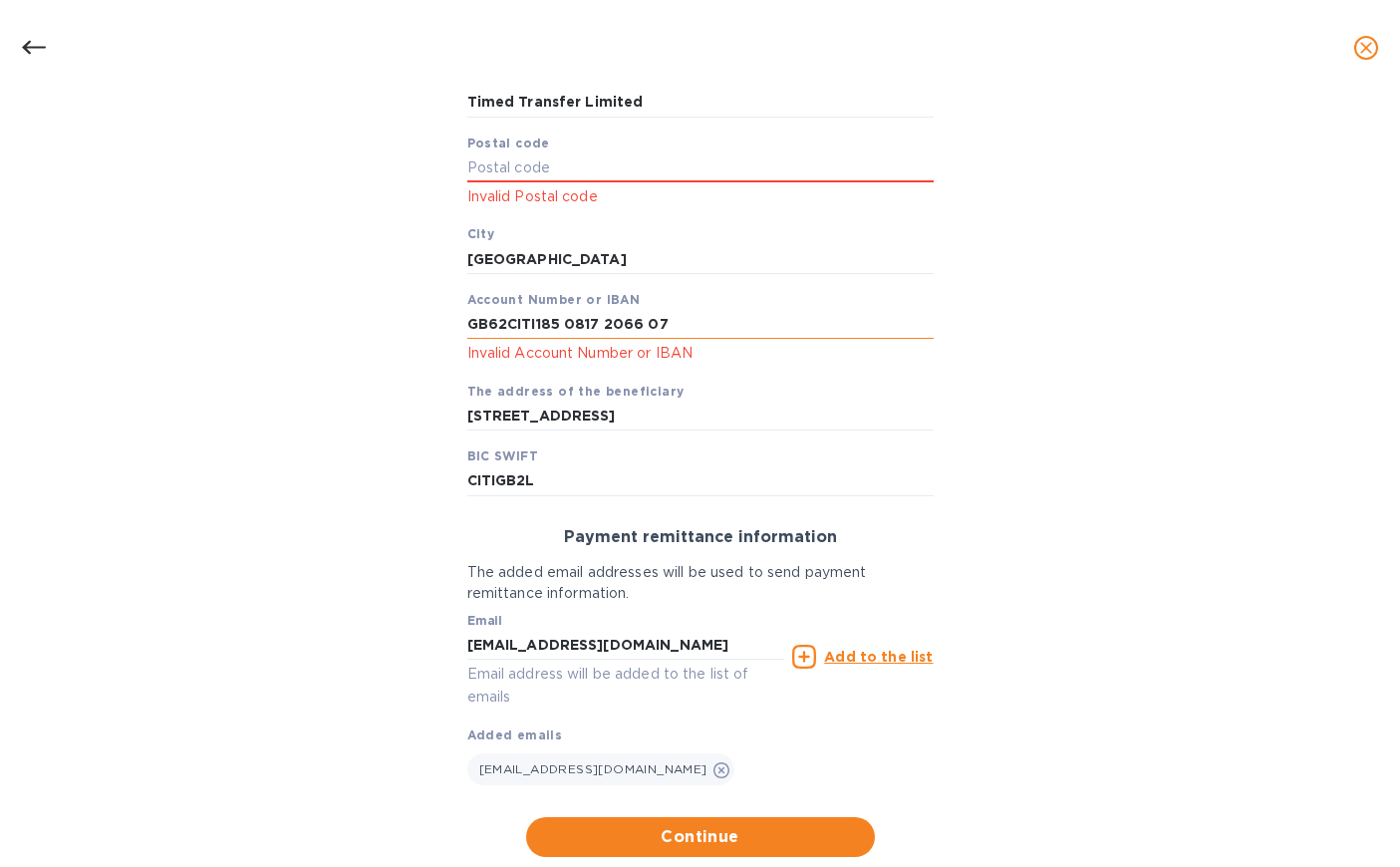 click on "GB62CITI185 0817 2066 07" at bounding box center (700, 325) 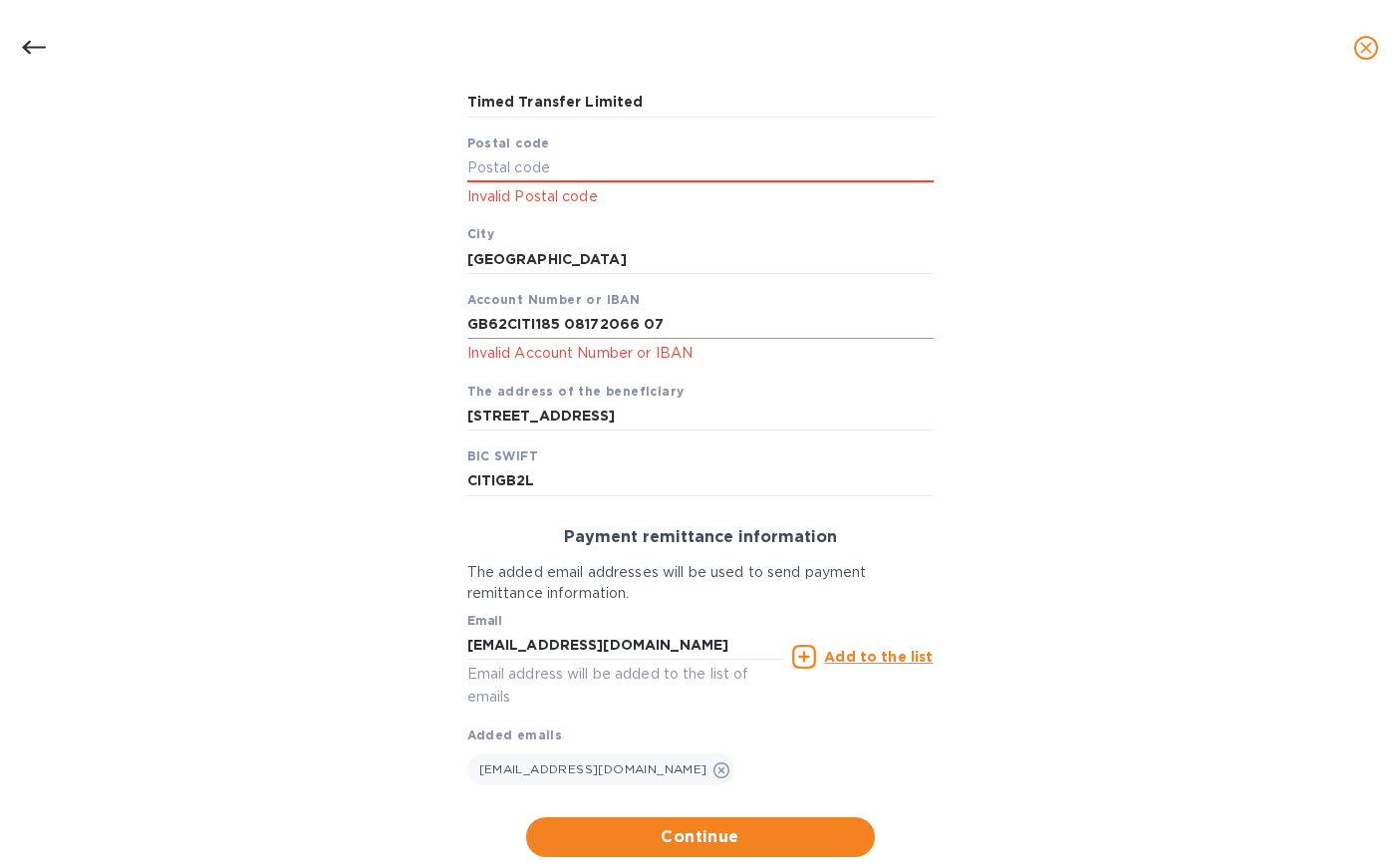 click on "GB62CITI185 08172066 07" at bounding box center (700, 325) 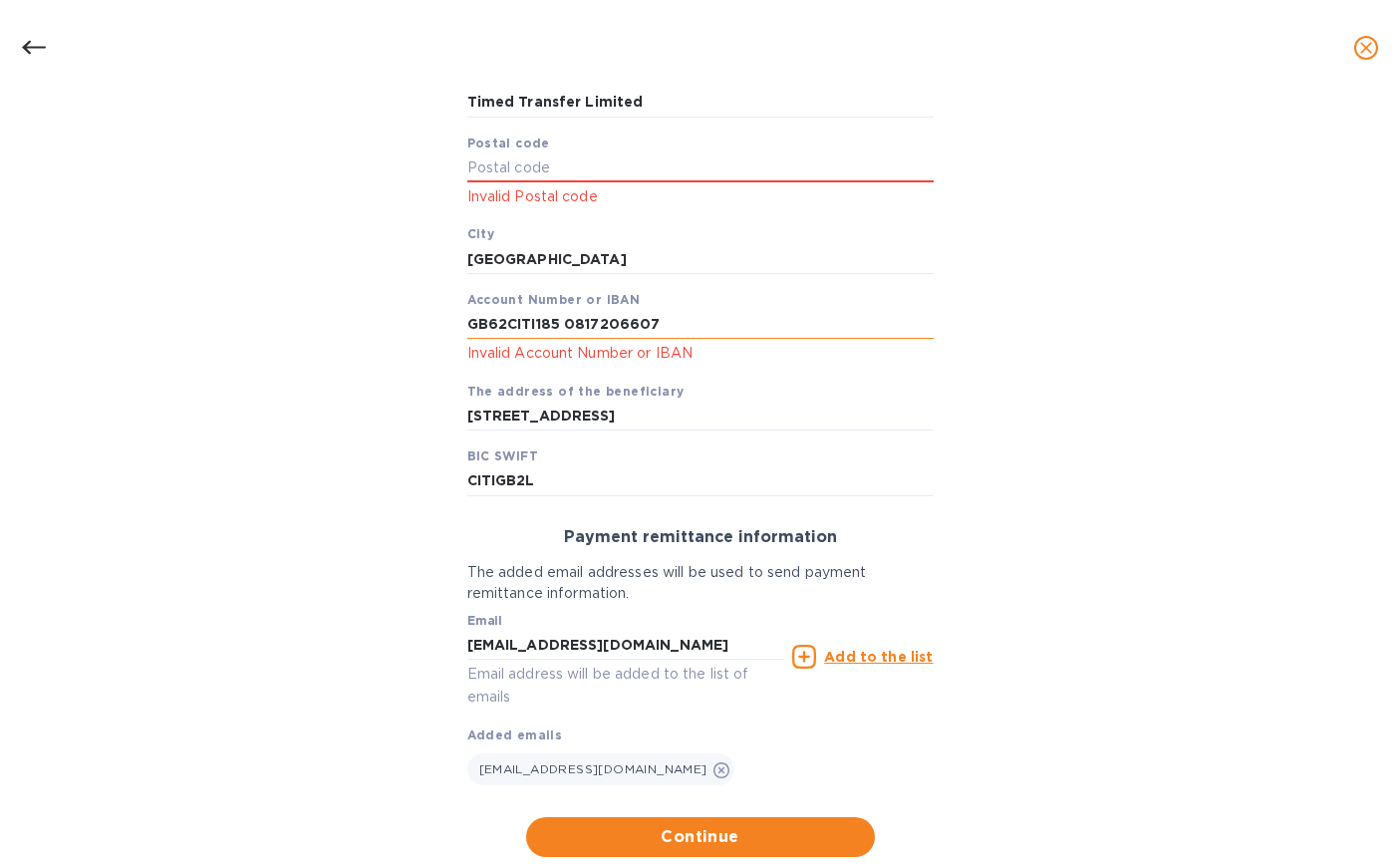 click on "GB62CITI185 0817206607" at bounding box center (700, 325) 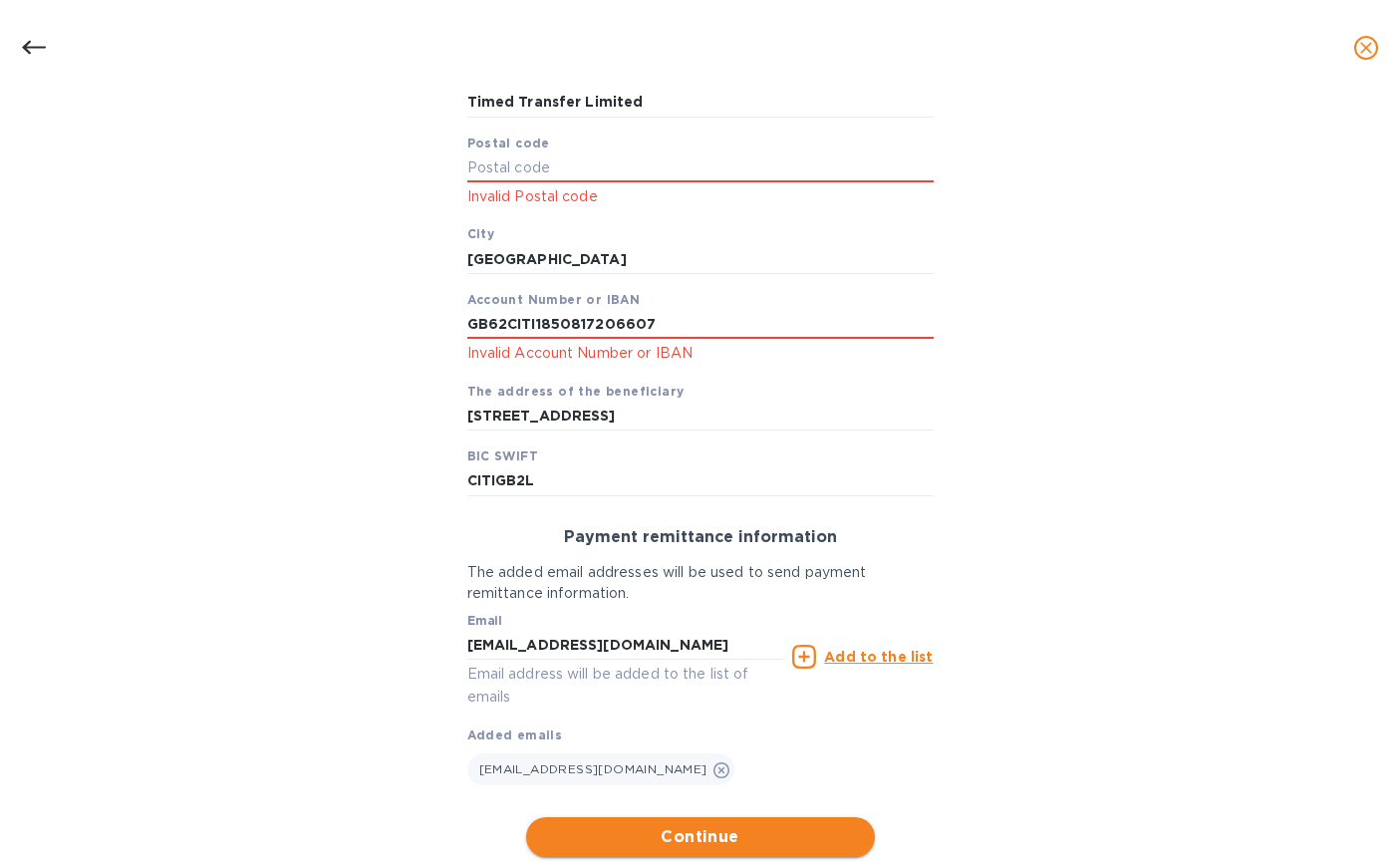 type on "GB62CITI1850817206607" 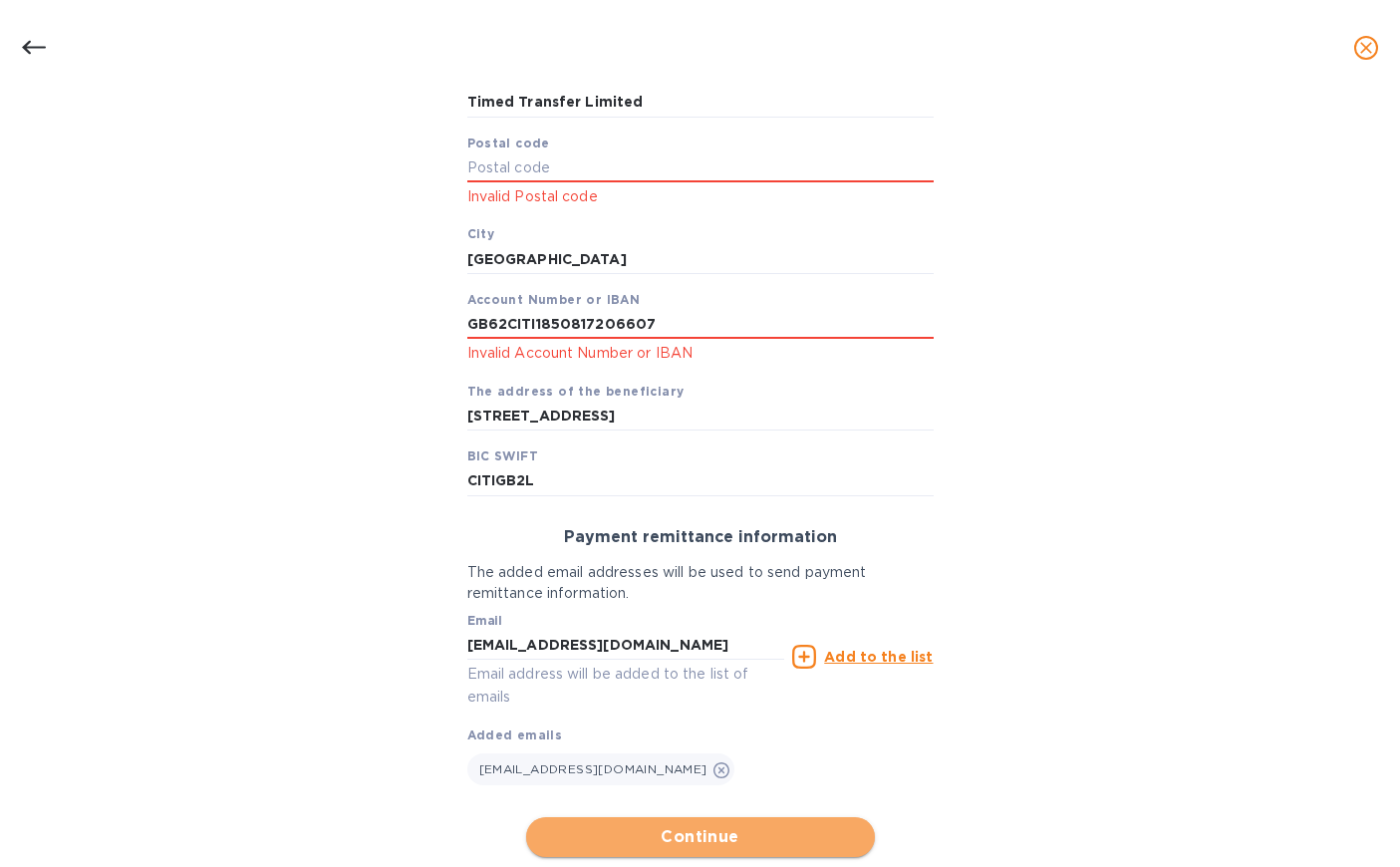 click on "Continue" at bounding box center (700, 837) 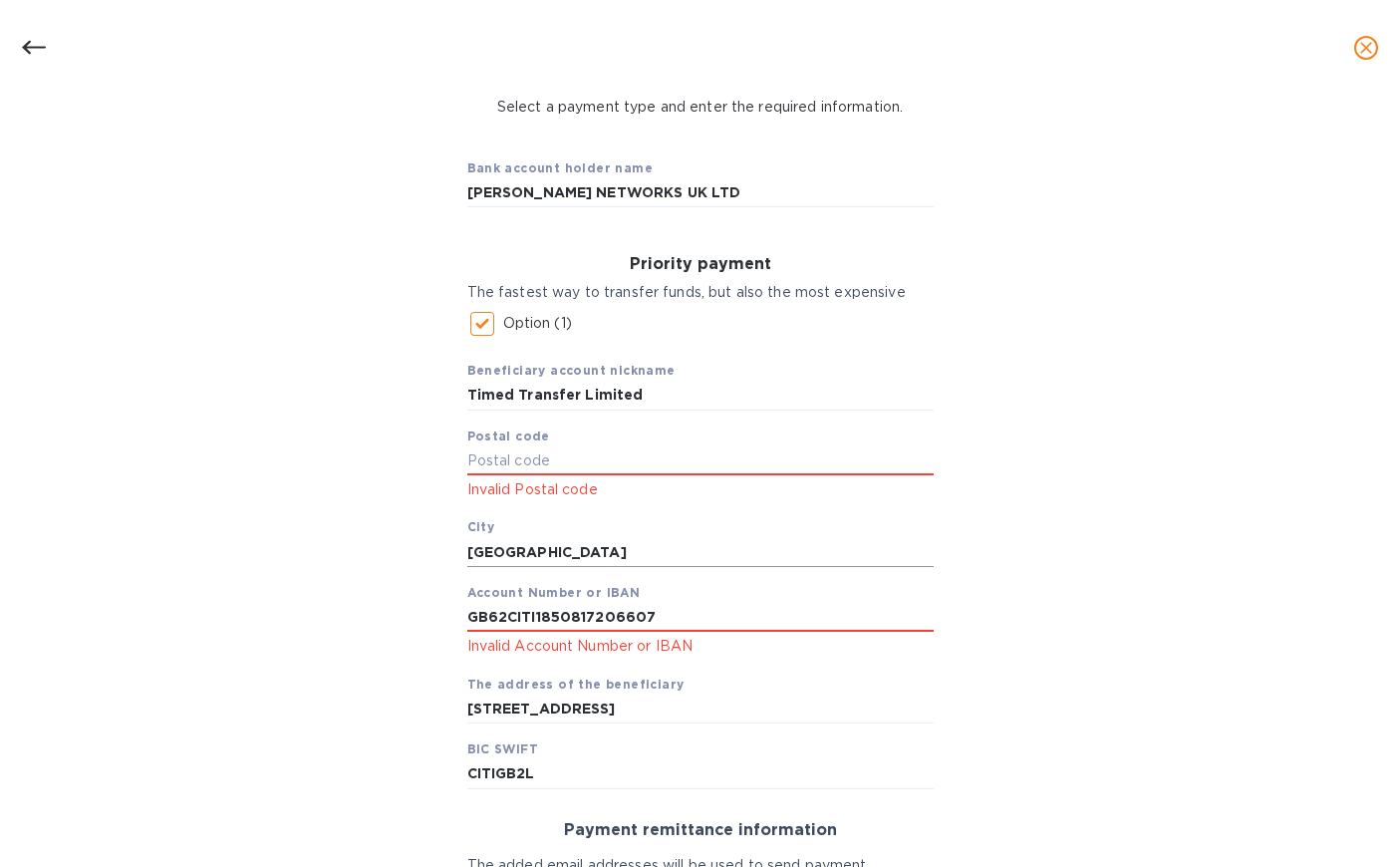 scroll, scrollTop: 142, scrollLeft: 0, axis: vertical 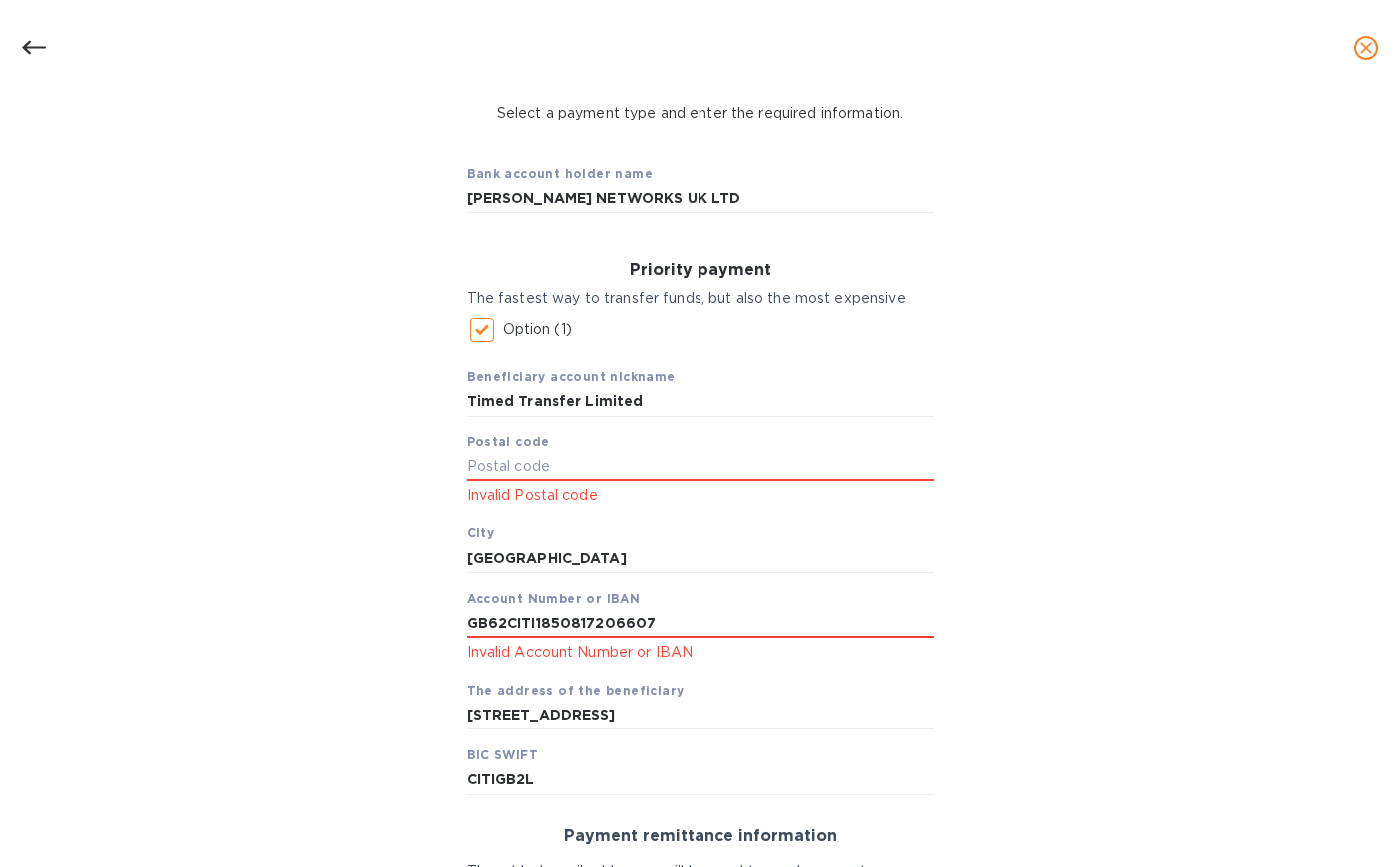 drag, startPoint x: 688, startPoint y: 617, endPoint x: 418, endPoint y: 624, distance: 270.0907 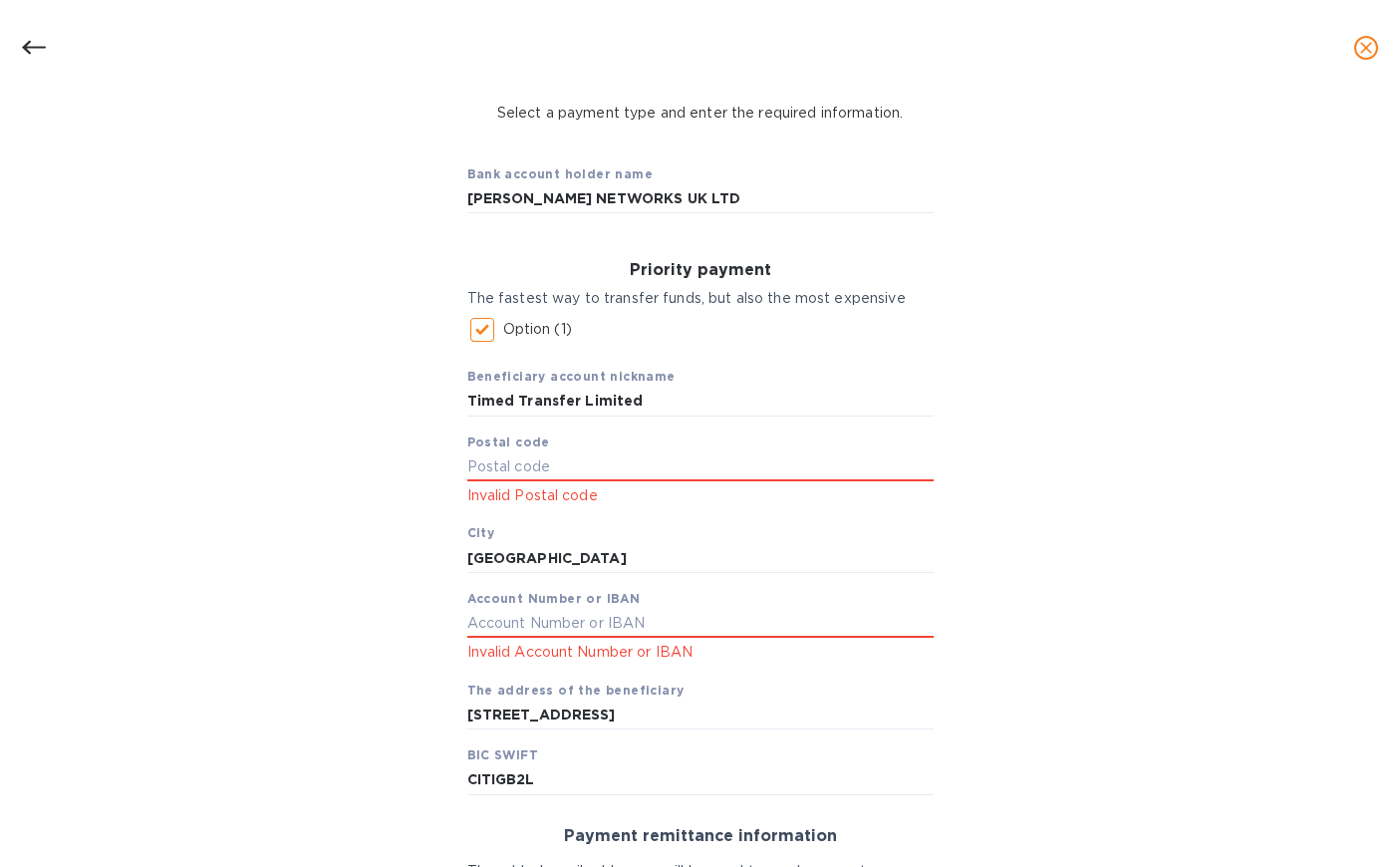 type 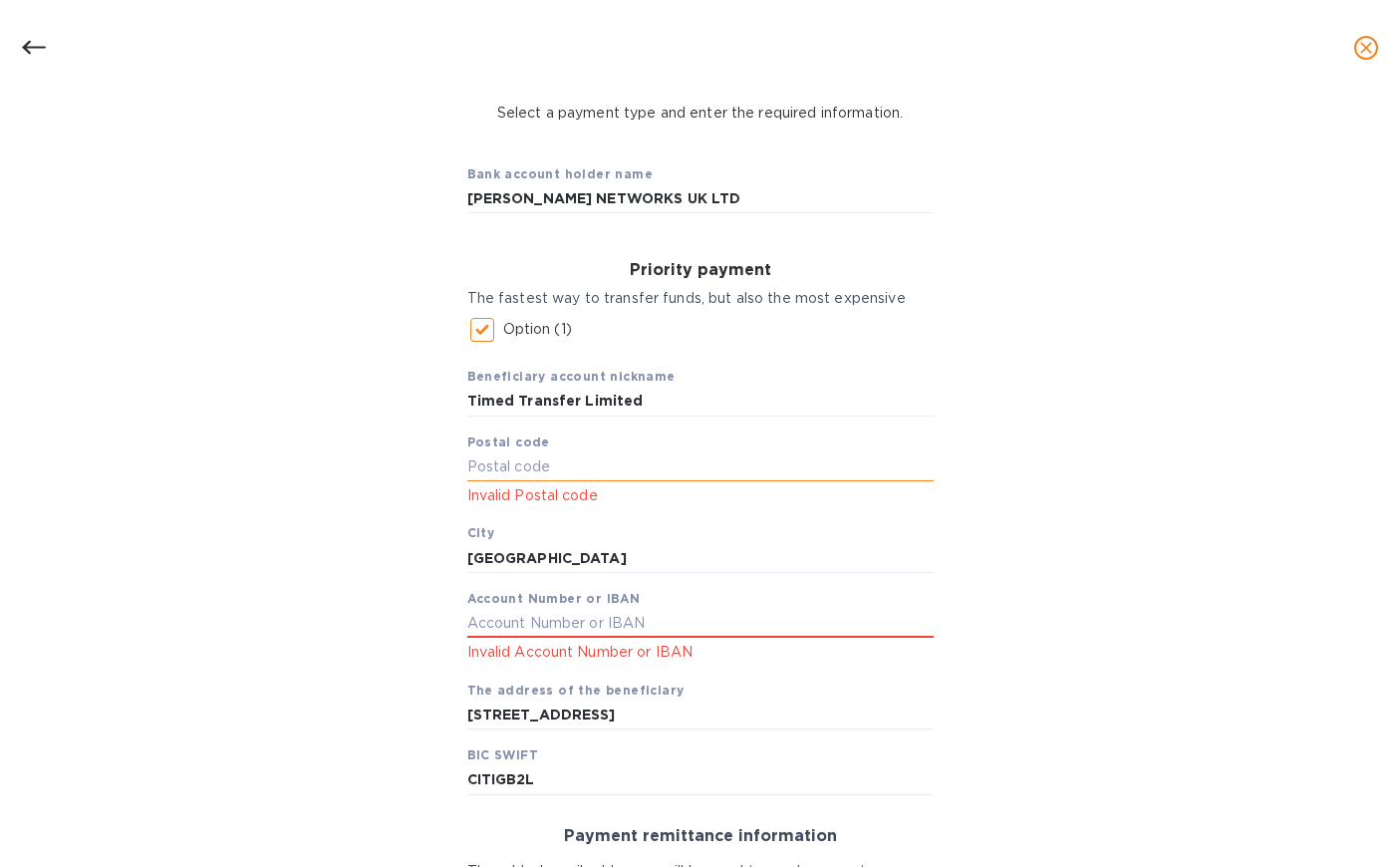 click at bounding box center (700, 466) 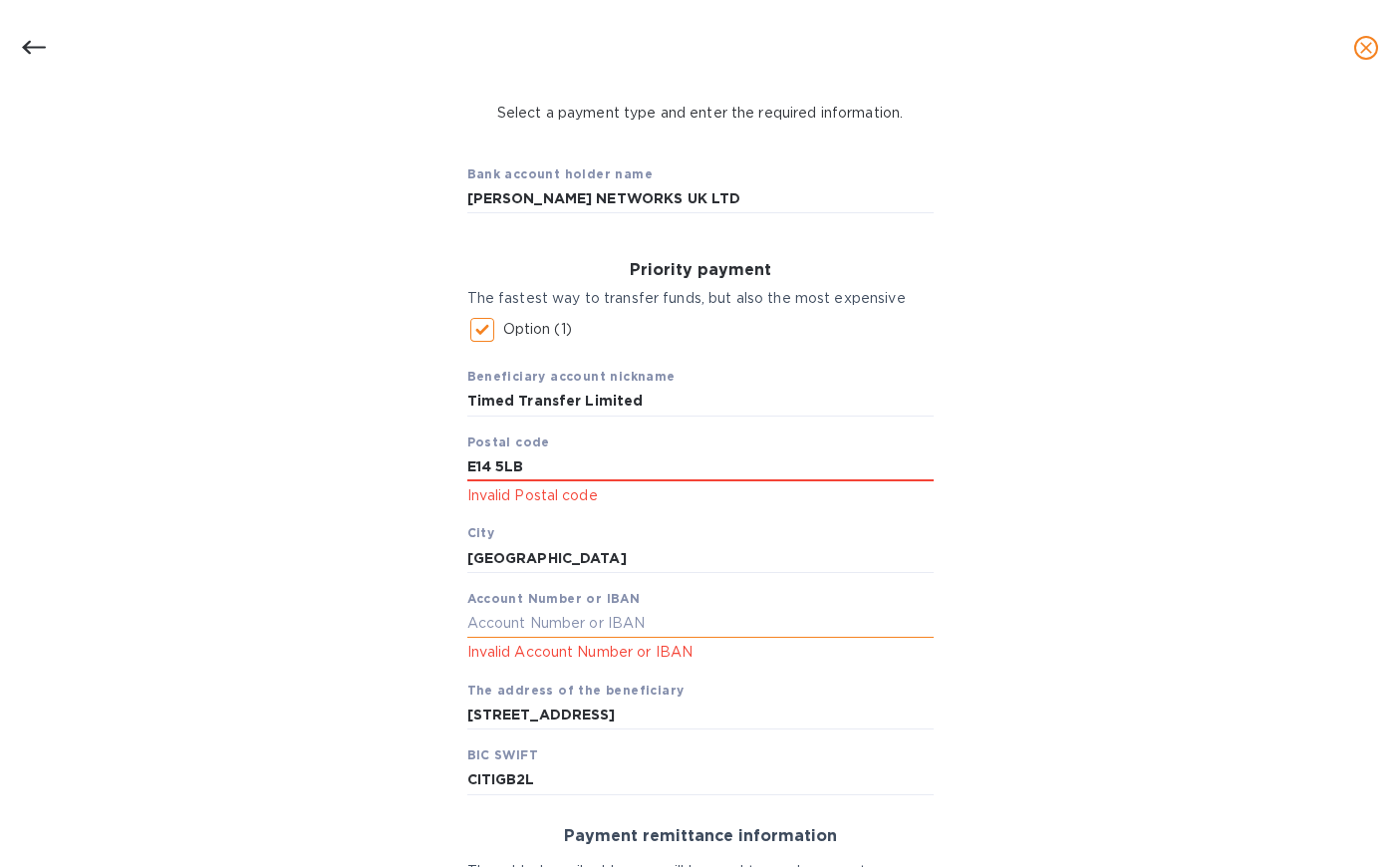 click at bounding box center (700, 624) 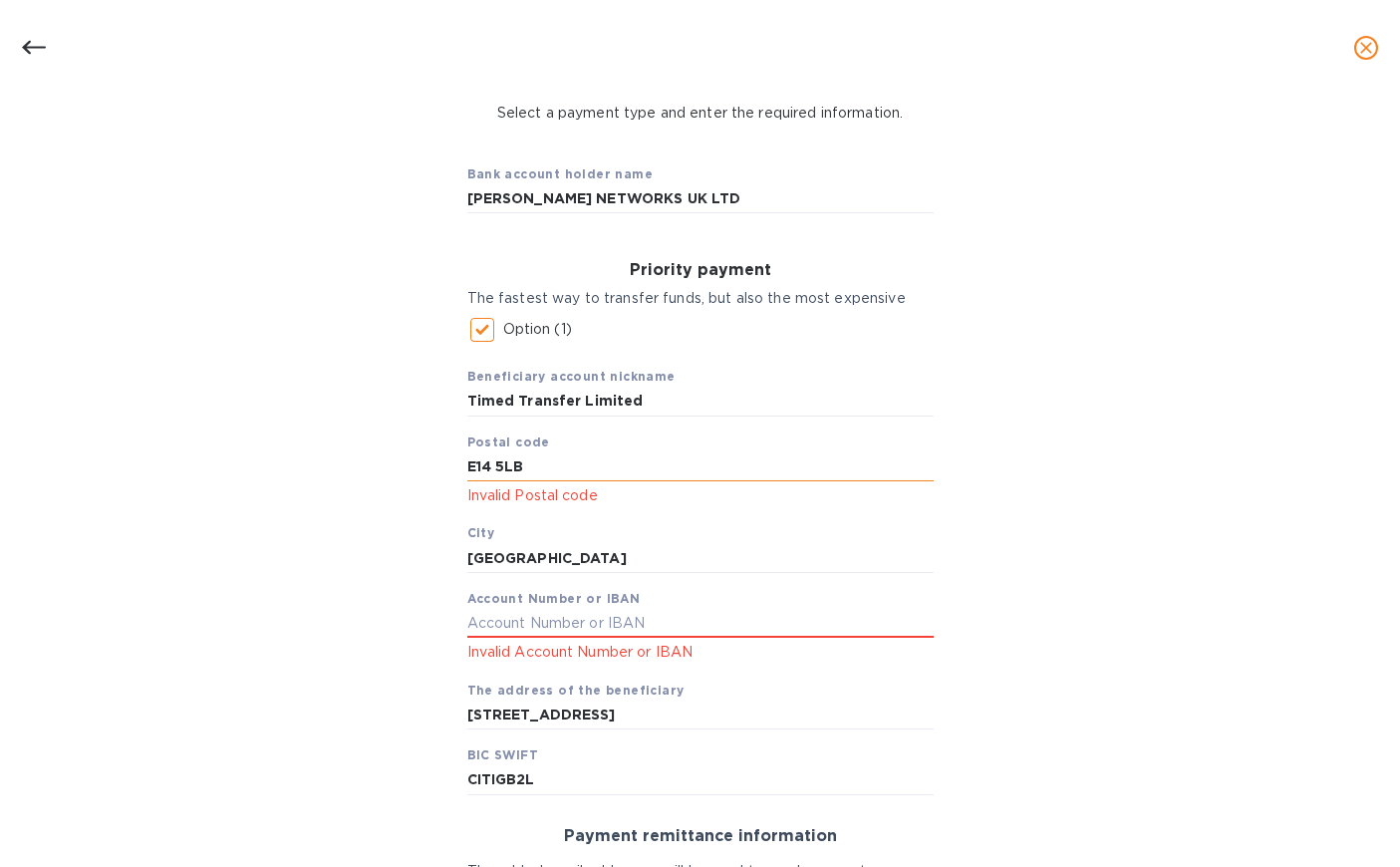 click on "E14 5LB" at bounding box center (700, 466) 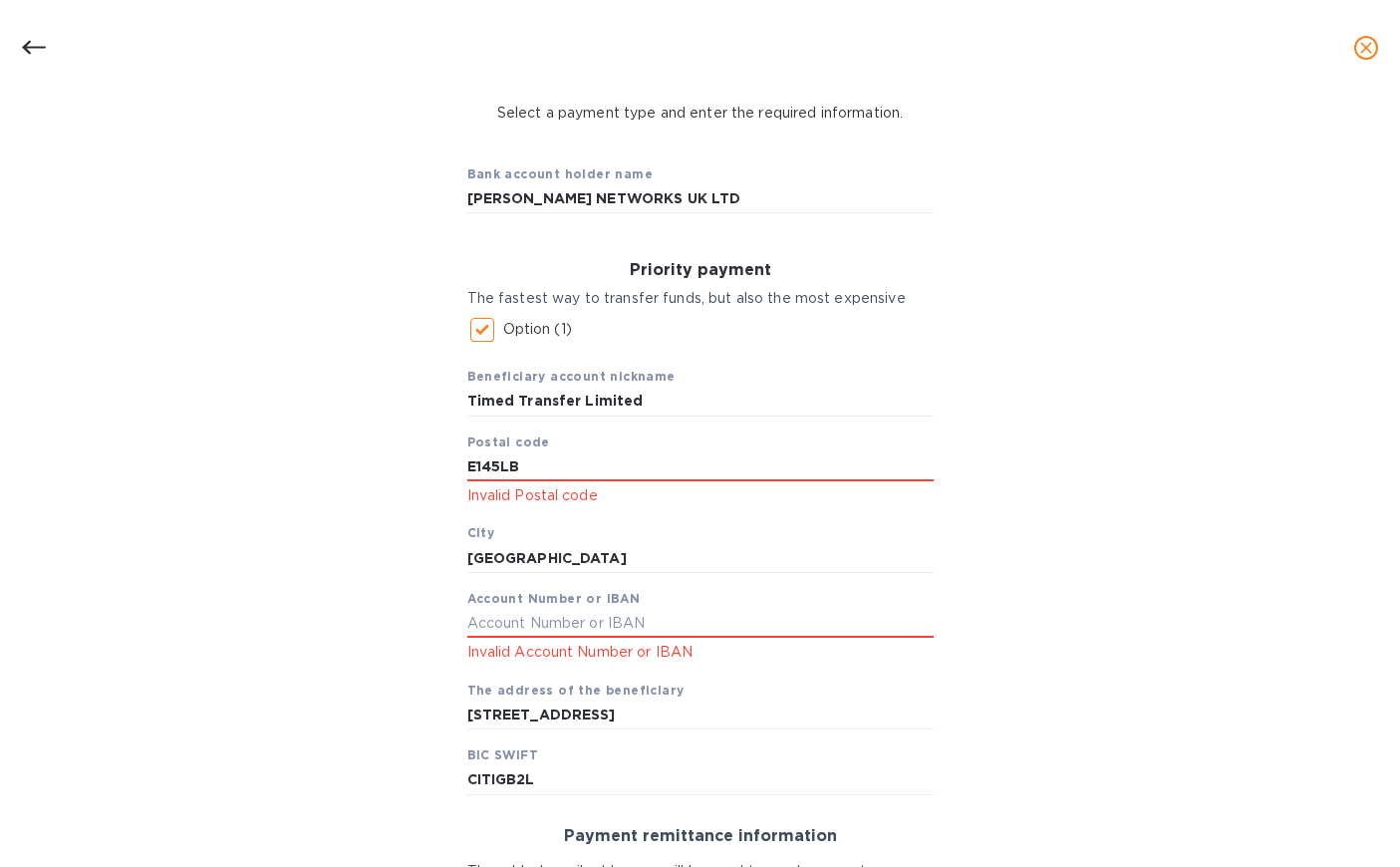 type on "E145LB" 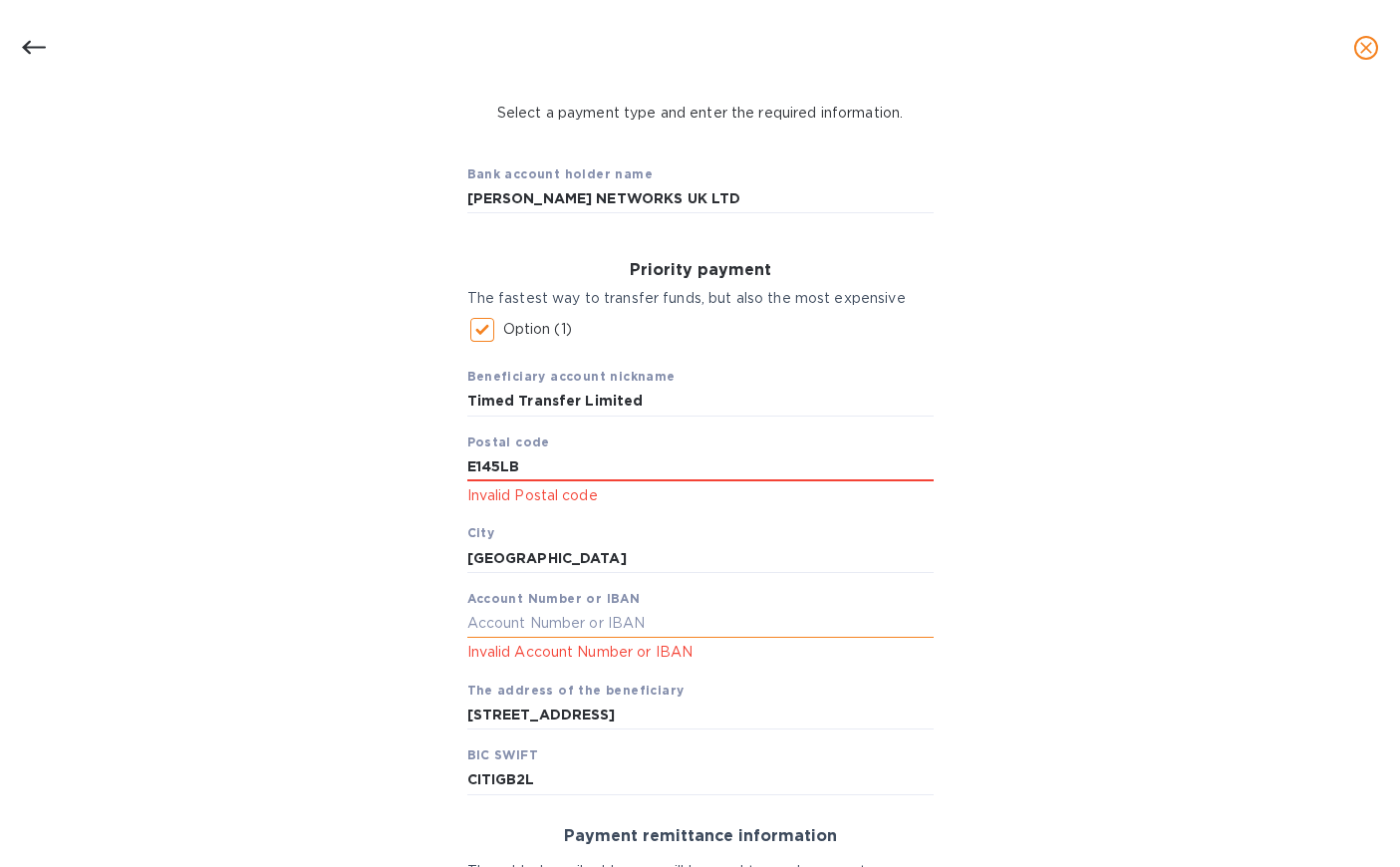 click at bounding box center [700, 624] 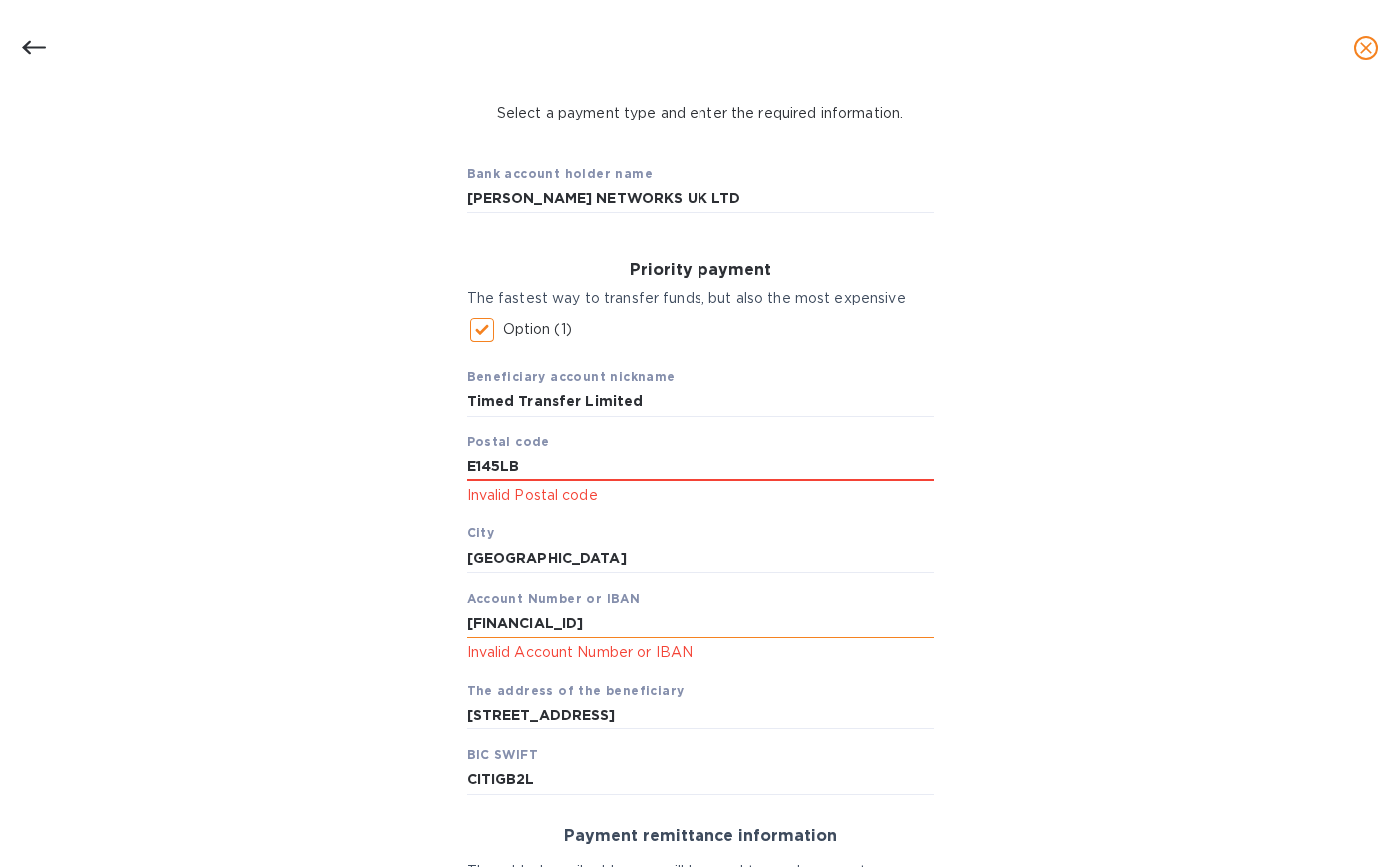 click on "GB62 CITI 1850 0817 2066 07" at bounding box center (700, 624) 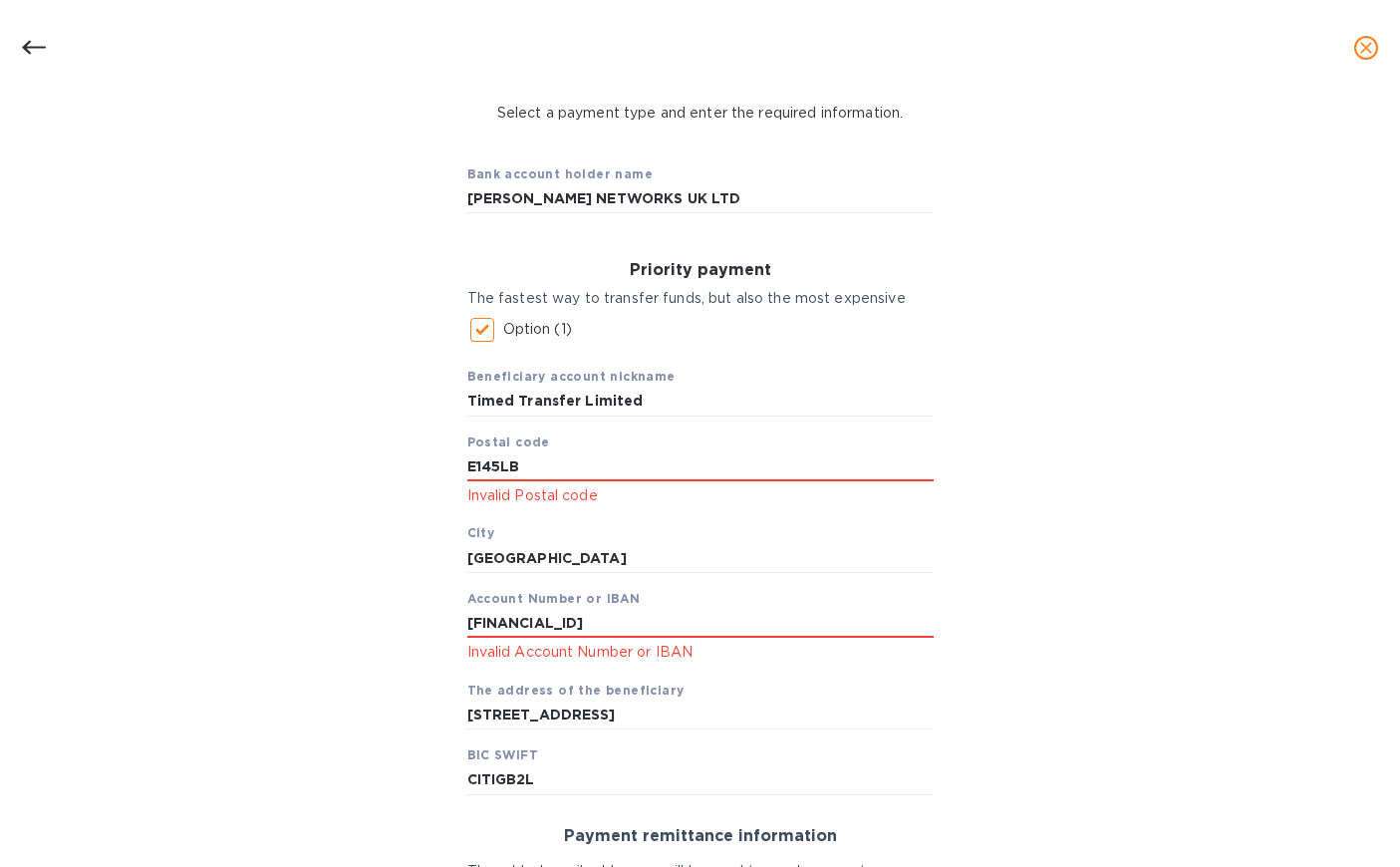 type on "GB62 CITI 1850 0817 2066 07" 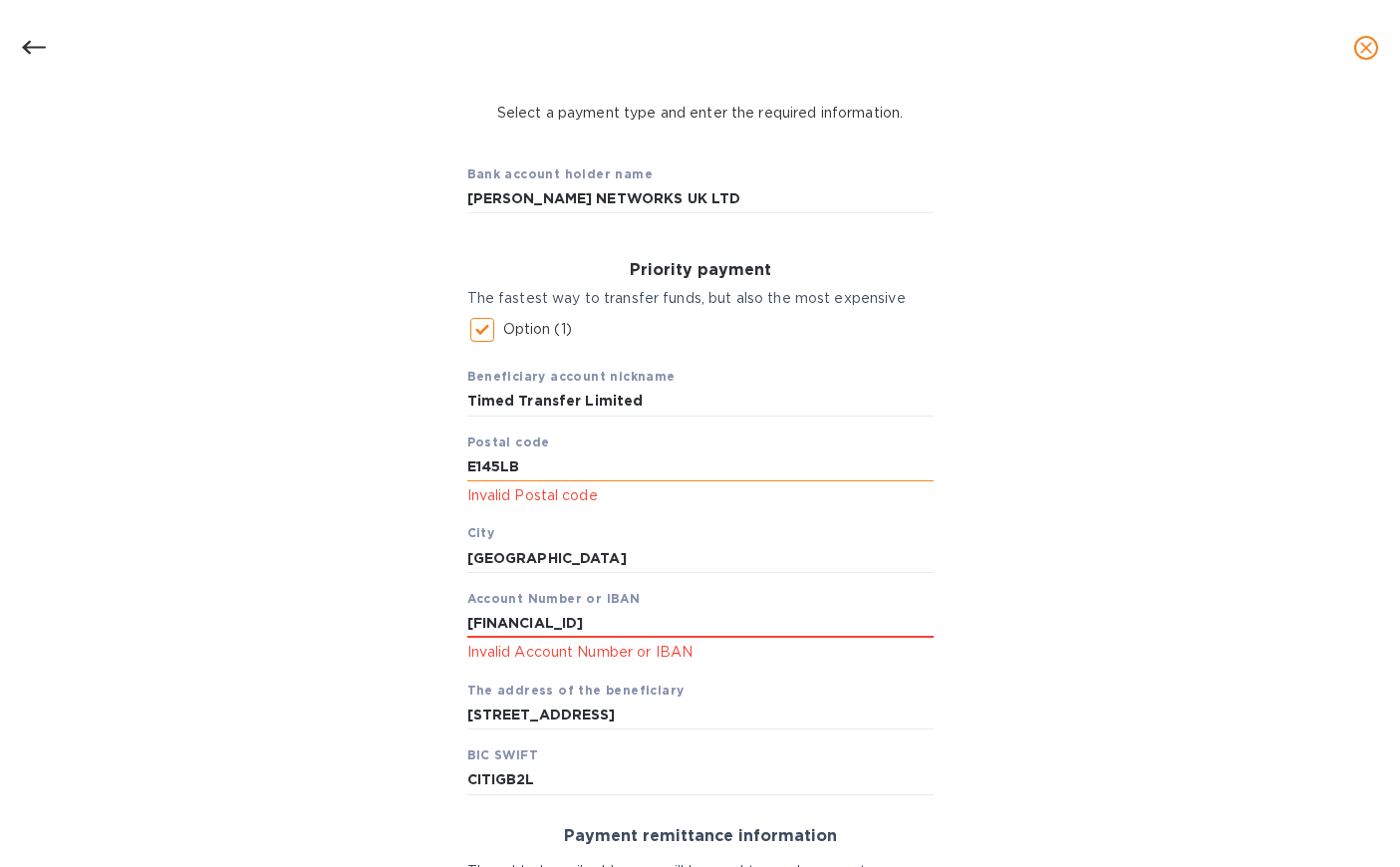click on "E145LB" at bounding box center [700, 466] 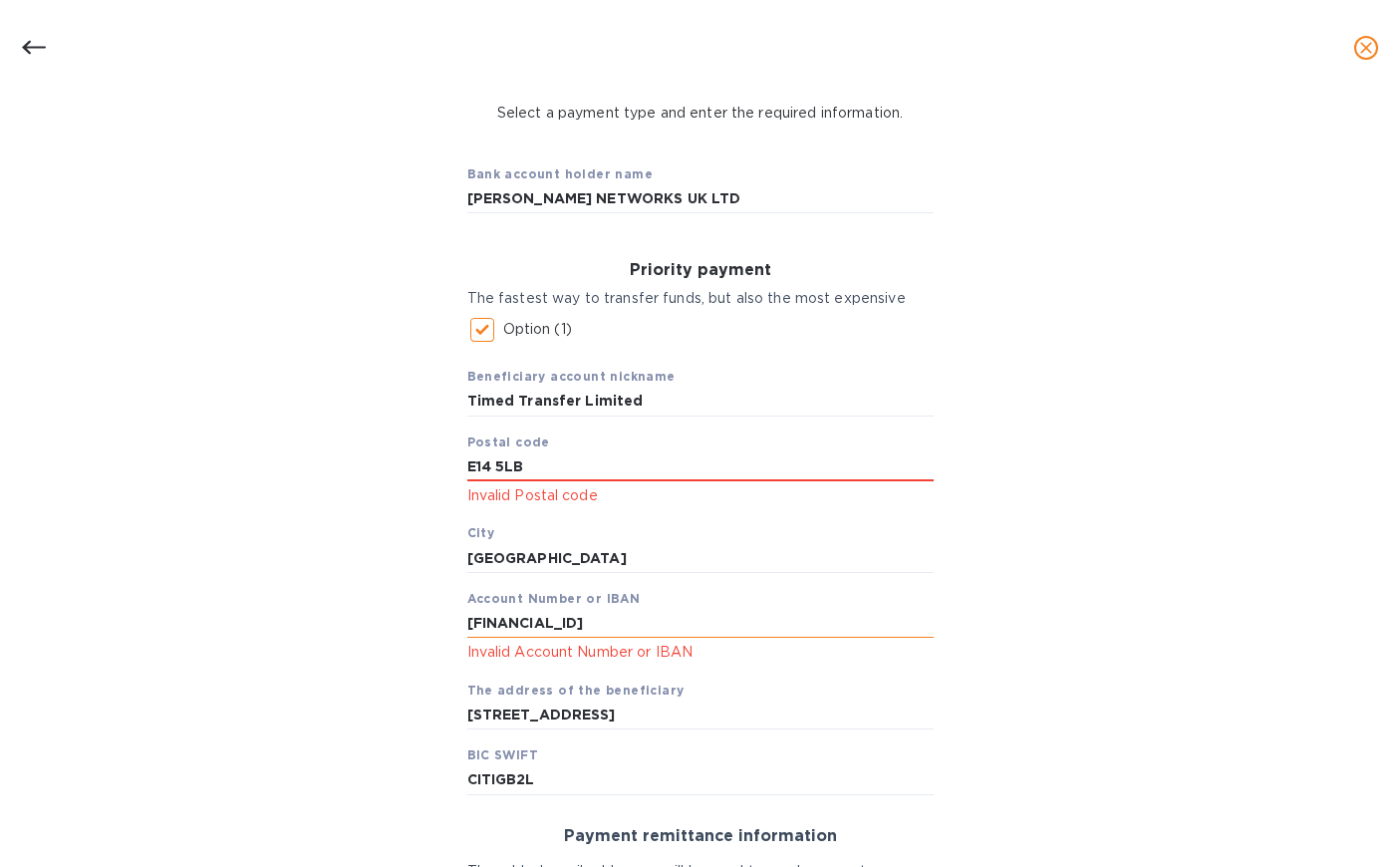 click on "GB62 CITI 1850 0817 2066 07" at bounding box center [700, 624] 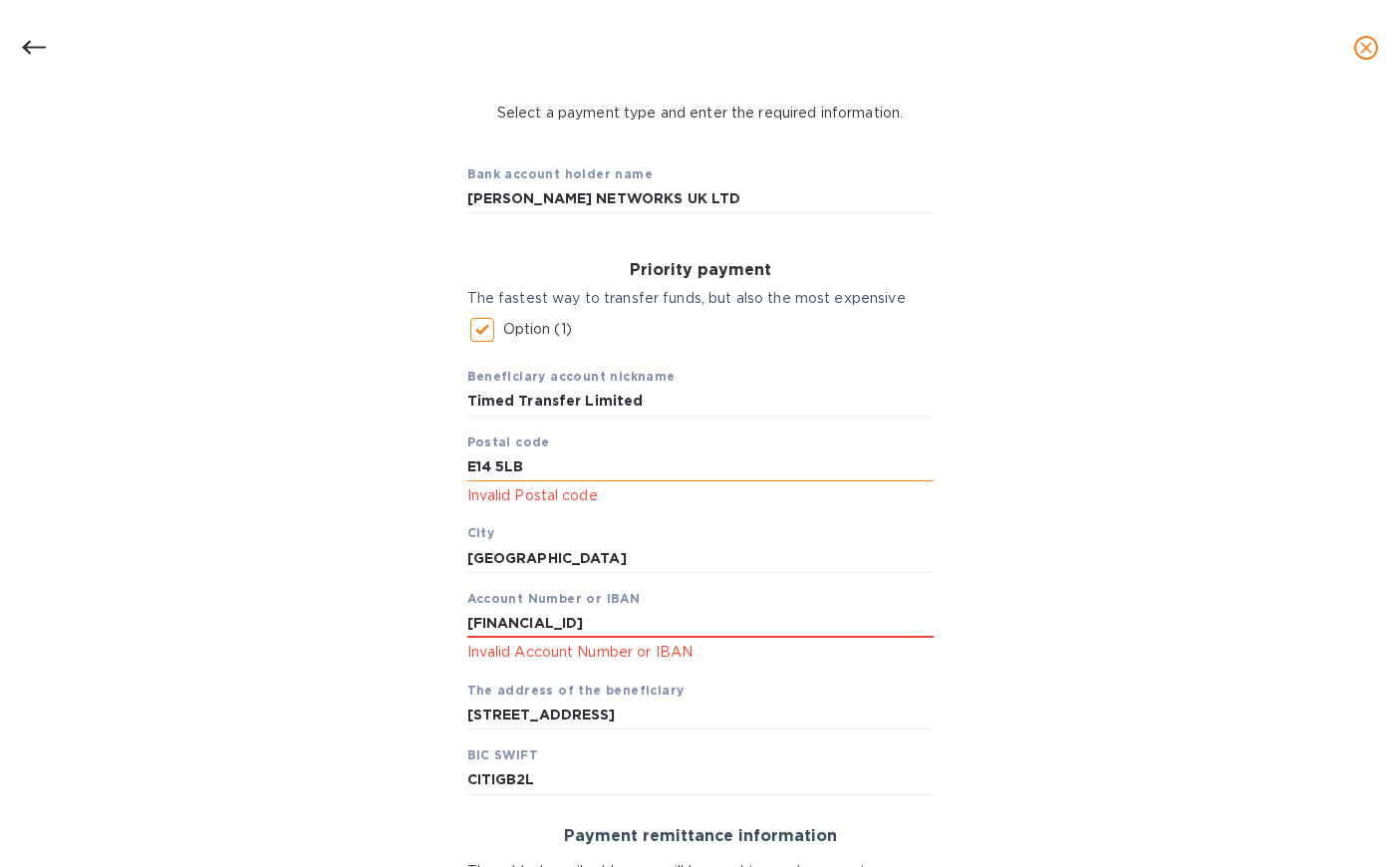 click on "E14 5LB" at bounding box center (700, 466) 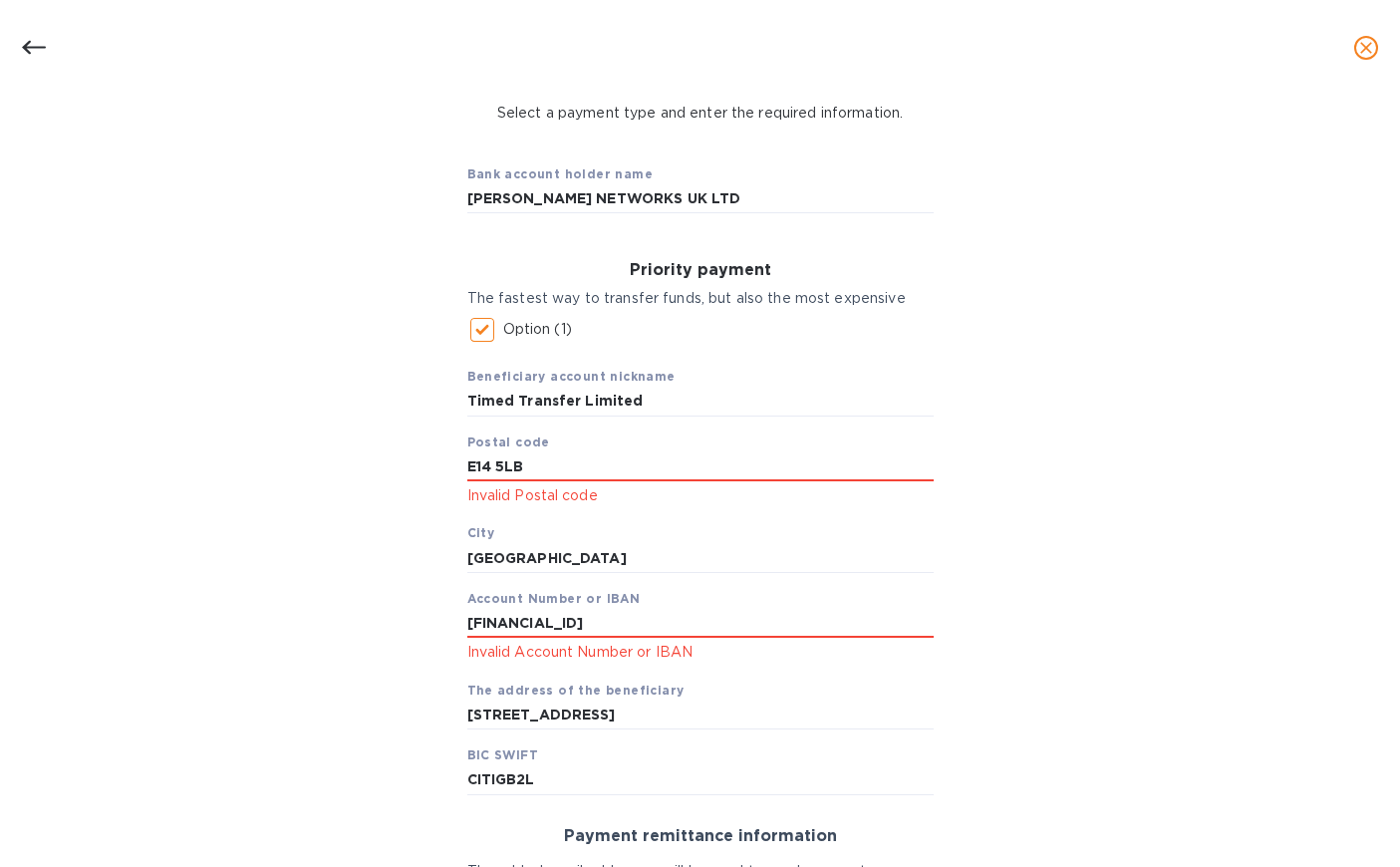 drag, startPoint x: 503, startPoint y: 622, endPoint x: 420, endPoint y: 622, distance: 83 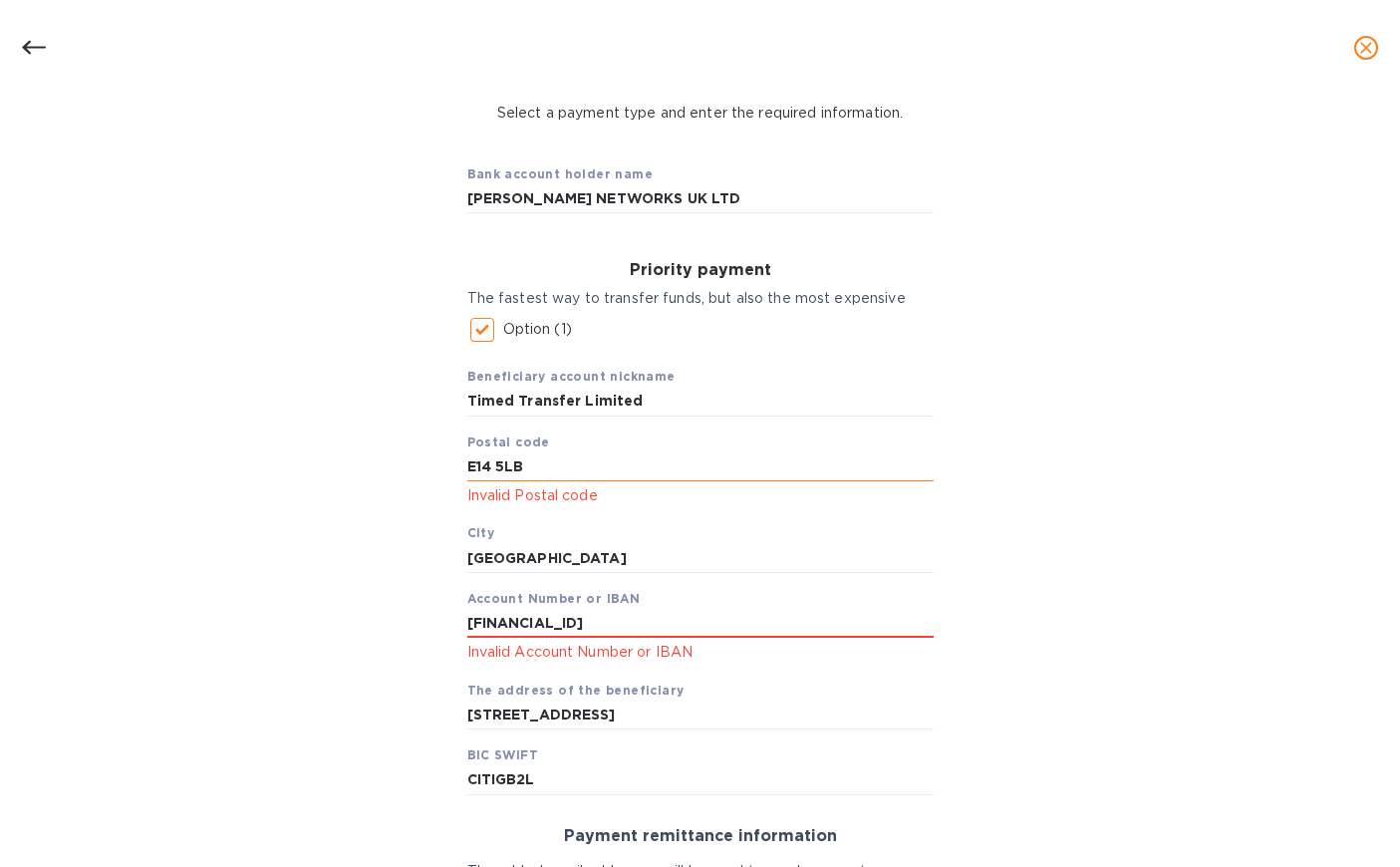 click on "E14 5LB" at bounding box center (700, 466) 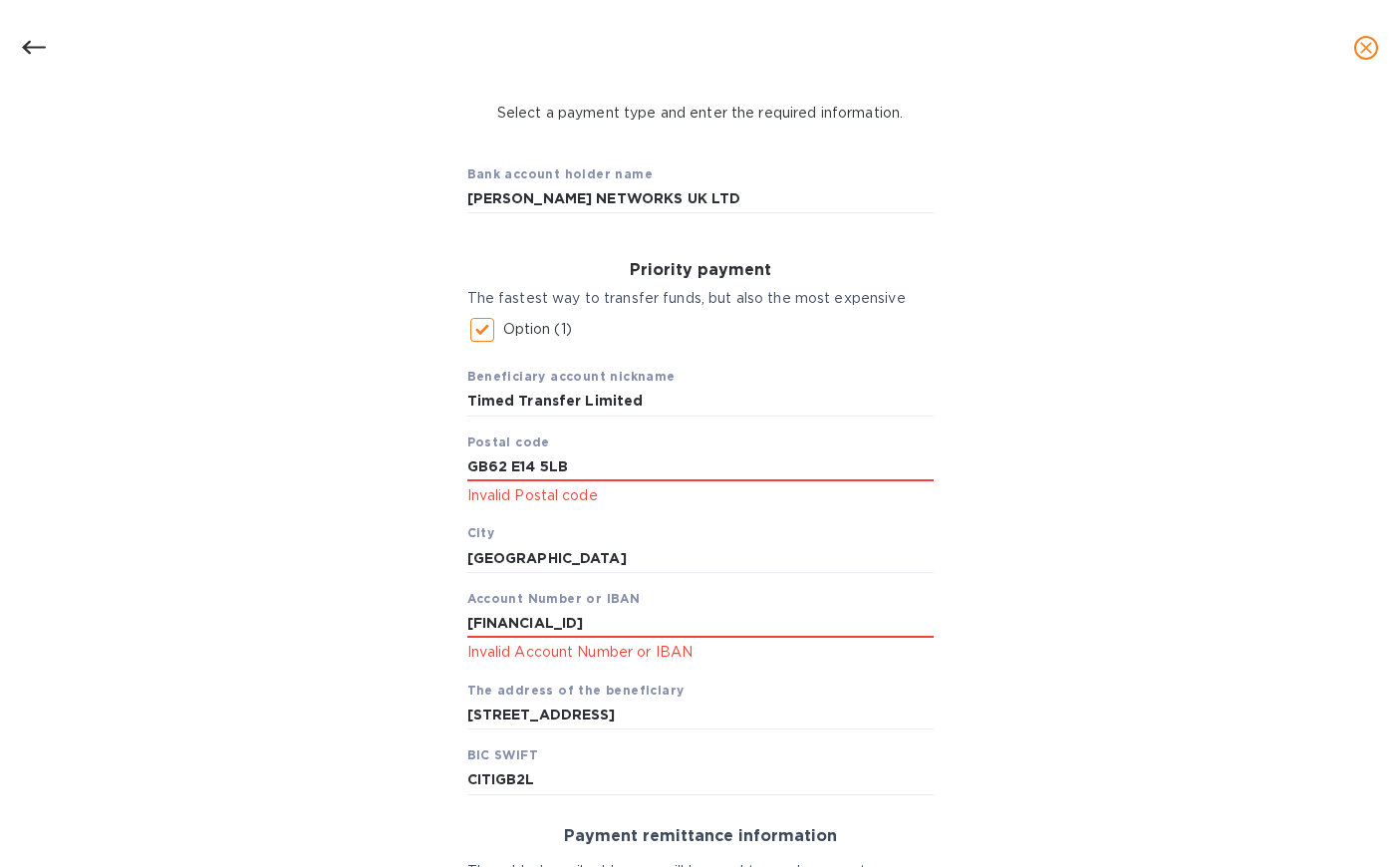 click on "Beneficiary account nickname Timed Transfer Limited Postal code GB62 E14 5LB Invalid Postal code City LONDON Account Number or IBAN GB62 CITI 1850 0817 2066 07 Invalid Account Number or IBAN The address of the beneficiary 690 Lincoln Rd BIC SWIFT CITIGB2L" at bounding box center (700, 573) 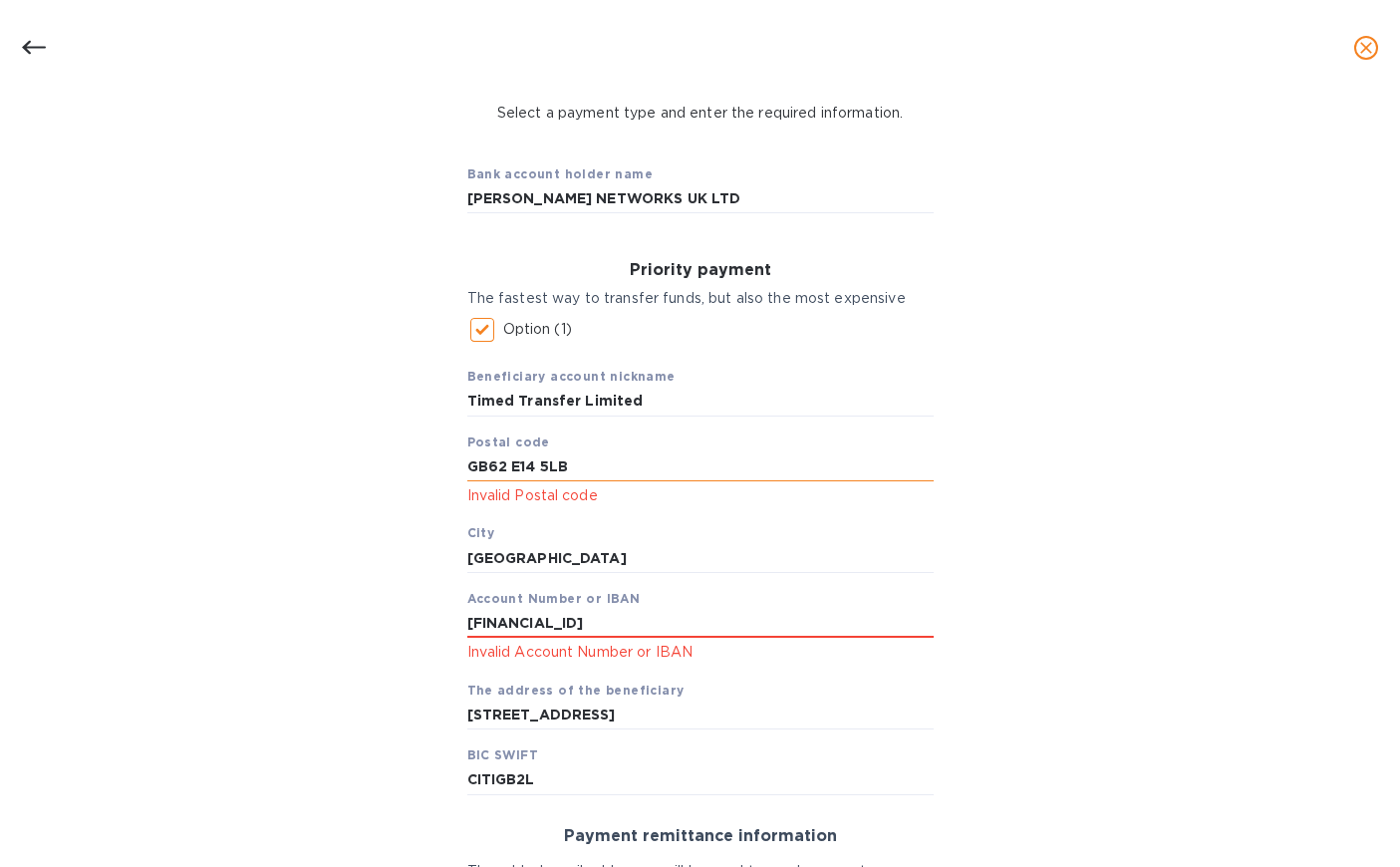 click on "GB62 E14 5LB" at bounding box center [700, 466] 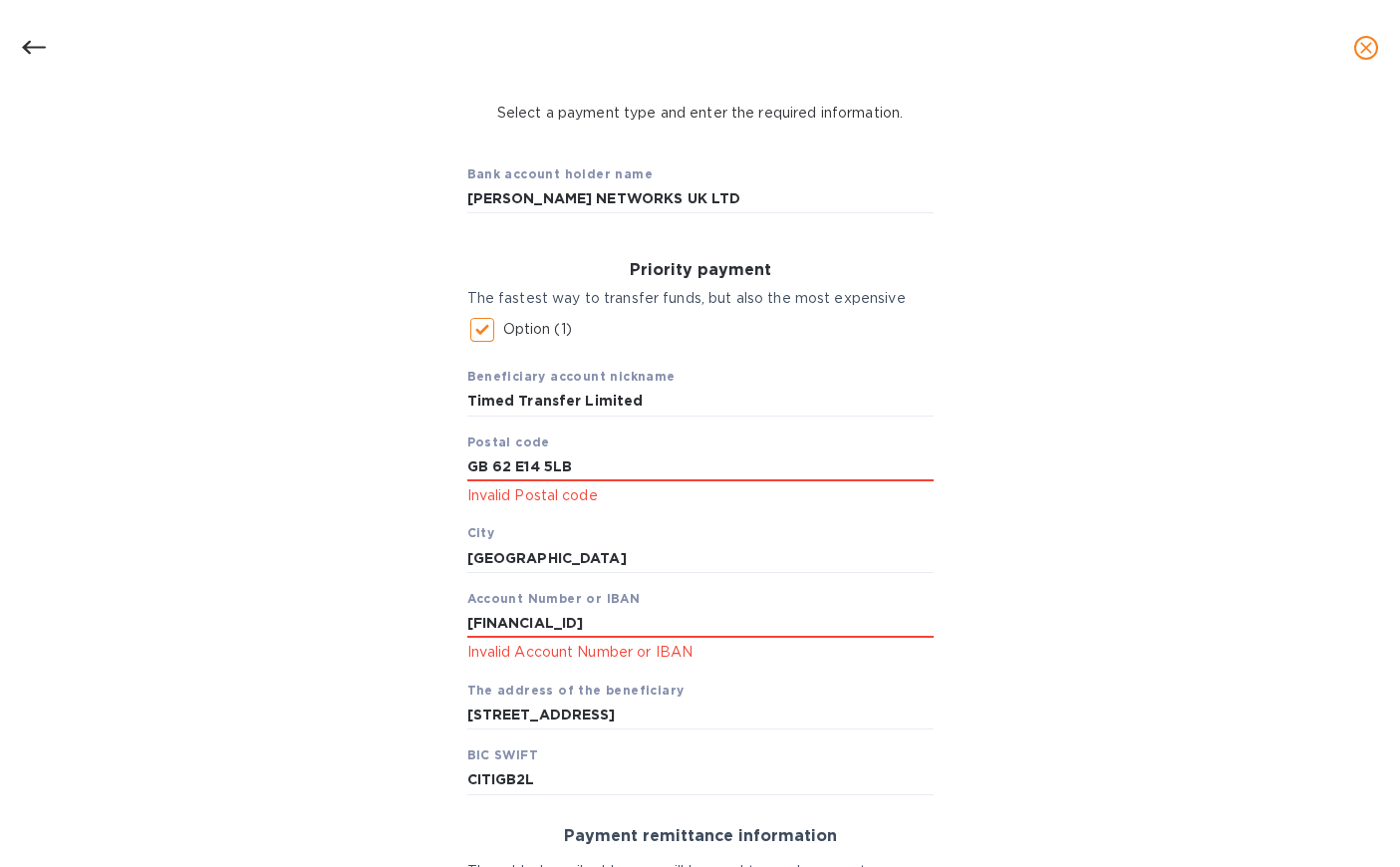 click on "Beneficiary account nickname Timed Transfer Limited Postal code GB 62 E14 5LB Invalid Postal code City LONDON Account Number or IBAN GB62 CITI 1850 0817 2066 07 Invalid Account Number or IBAN The address of the beneficiary 690 Lincoln Rd BIC SWIFT CITIGB2L" at bounding box center (700, 573) 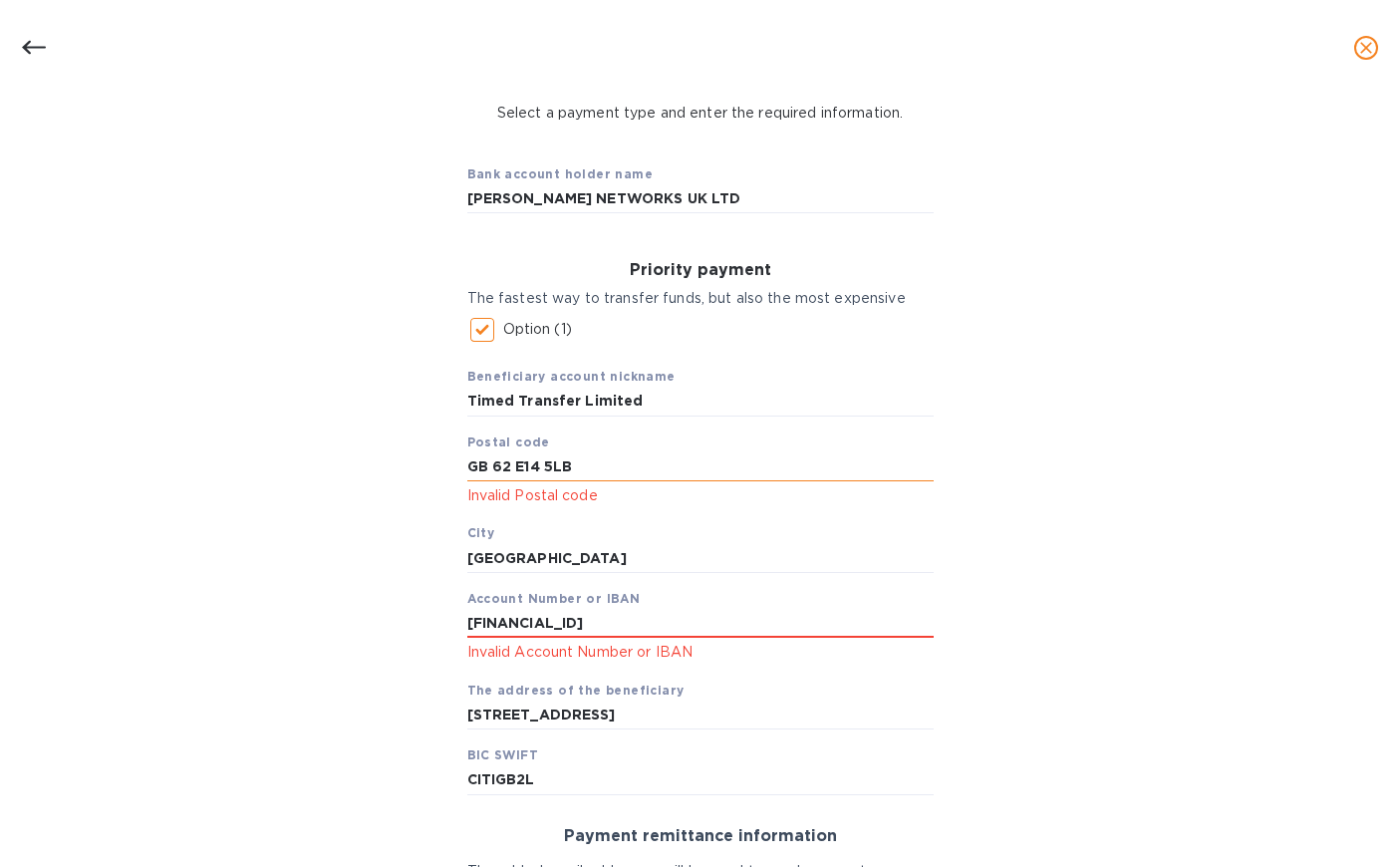 click on "GB 62 E14 5LB" at bounding box center (700, 466) 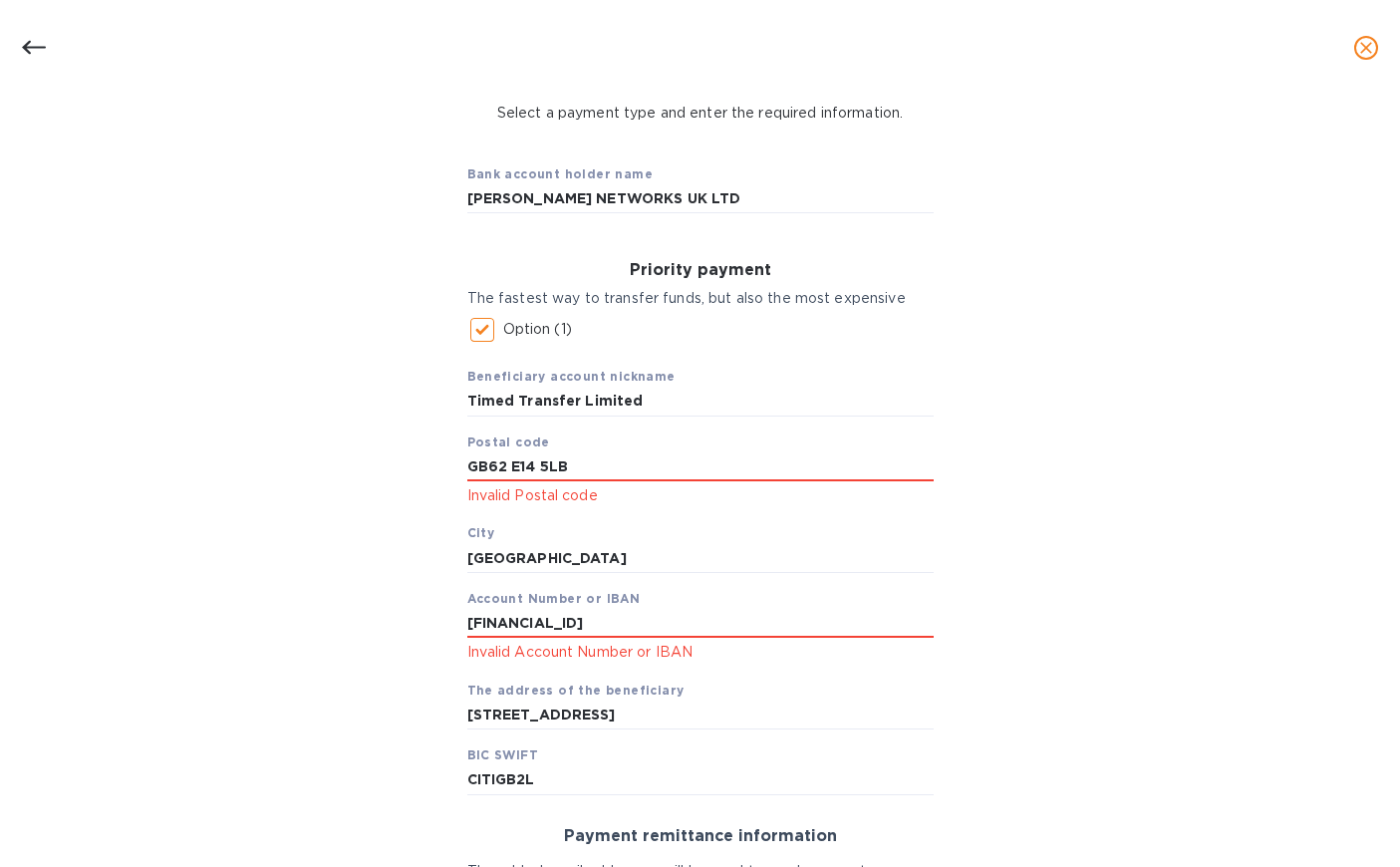 click on "Beneficiary account nickname Timed Transfer Limited Postal code GB62 E14 5LB Invalid Postal code City LONDON Account Number or IBAN GB62 CITI 1850 0817 2066 07 Invalid Account Number or IBAN The address of the beneficiary 690 Lincoln Rd BIC SWIFT CITIGB2L" at bounding box center (700, 573) 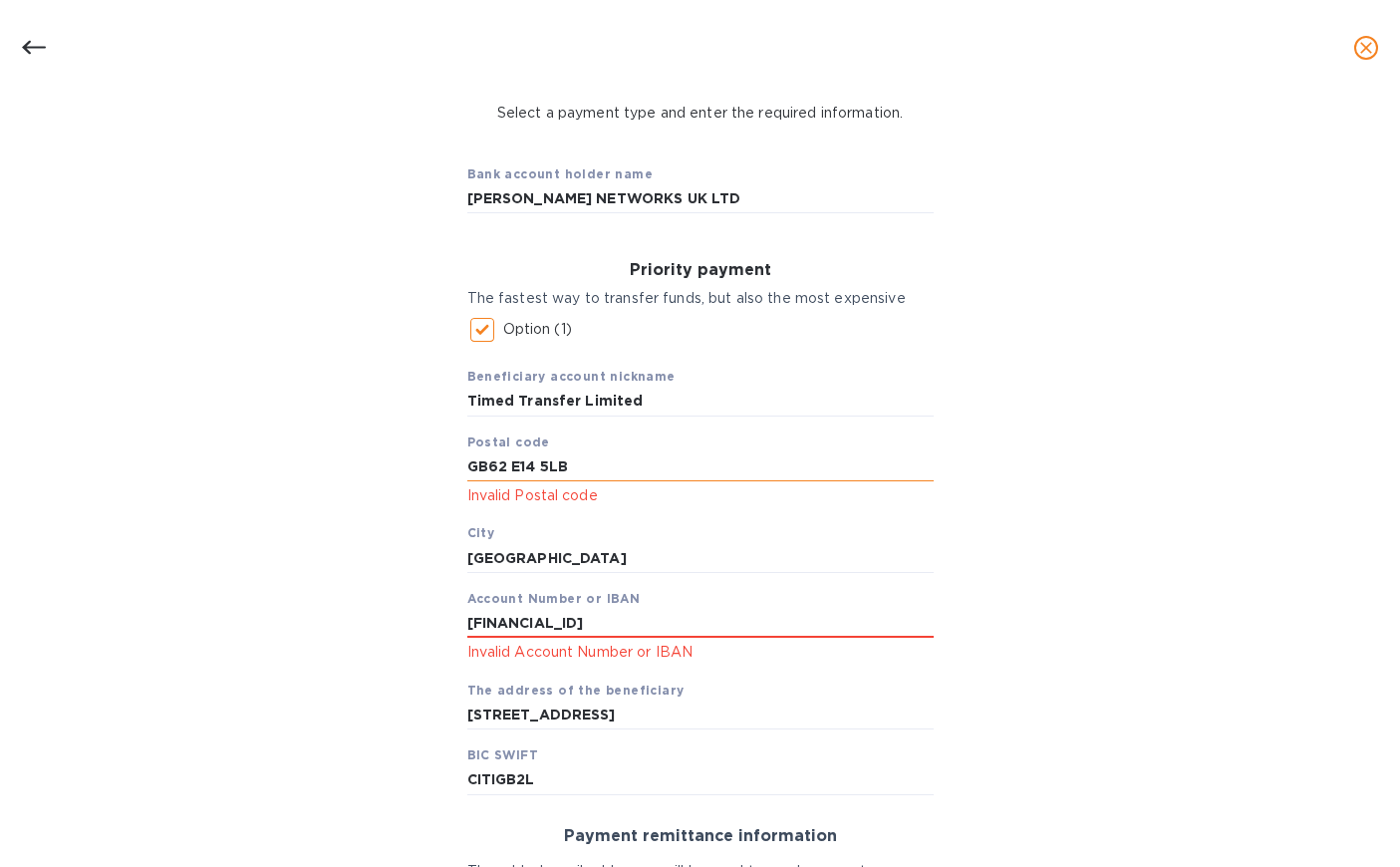 click on "GB62 E14 5LB" at bounding box center [700, 466] 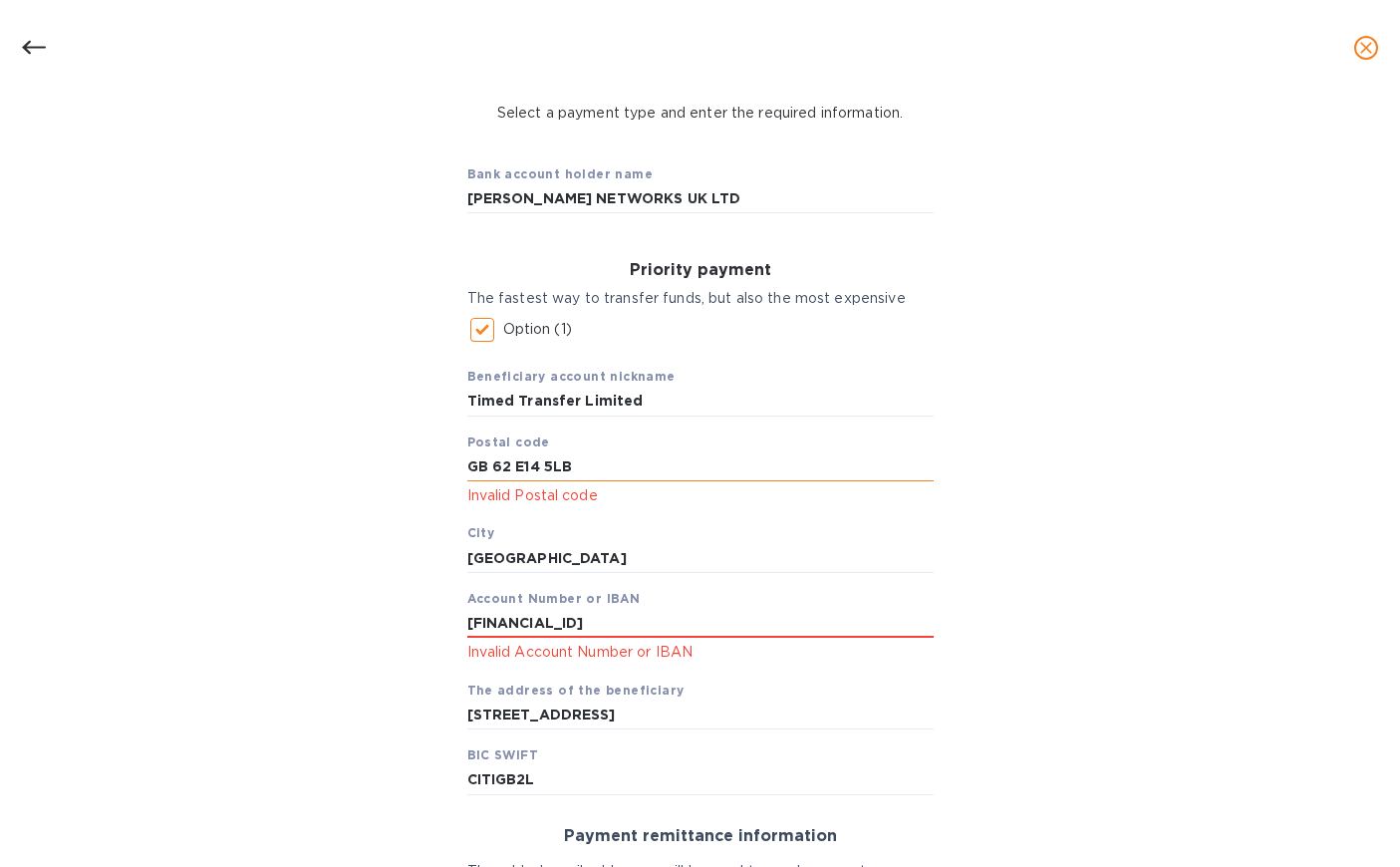 click on "GB 62 E14 5LB" at bounding box center (700, 466) 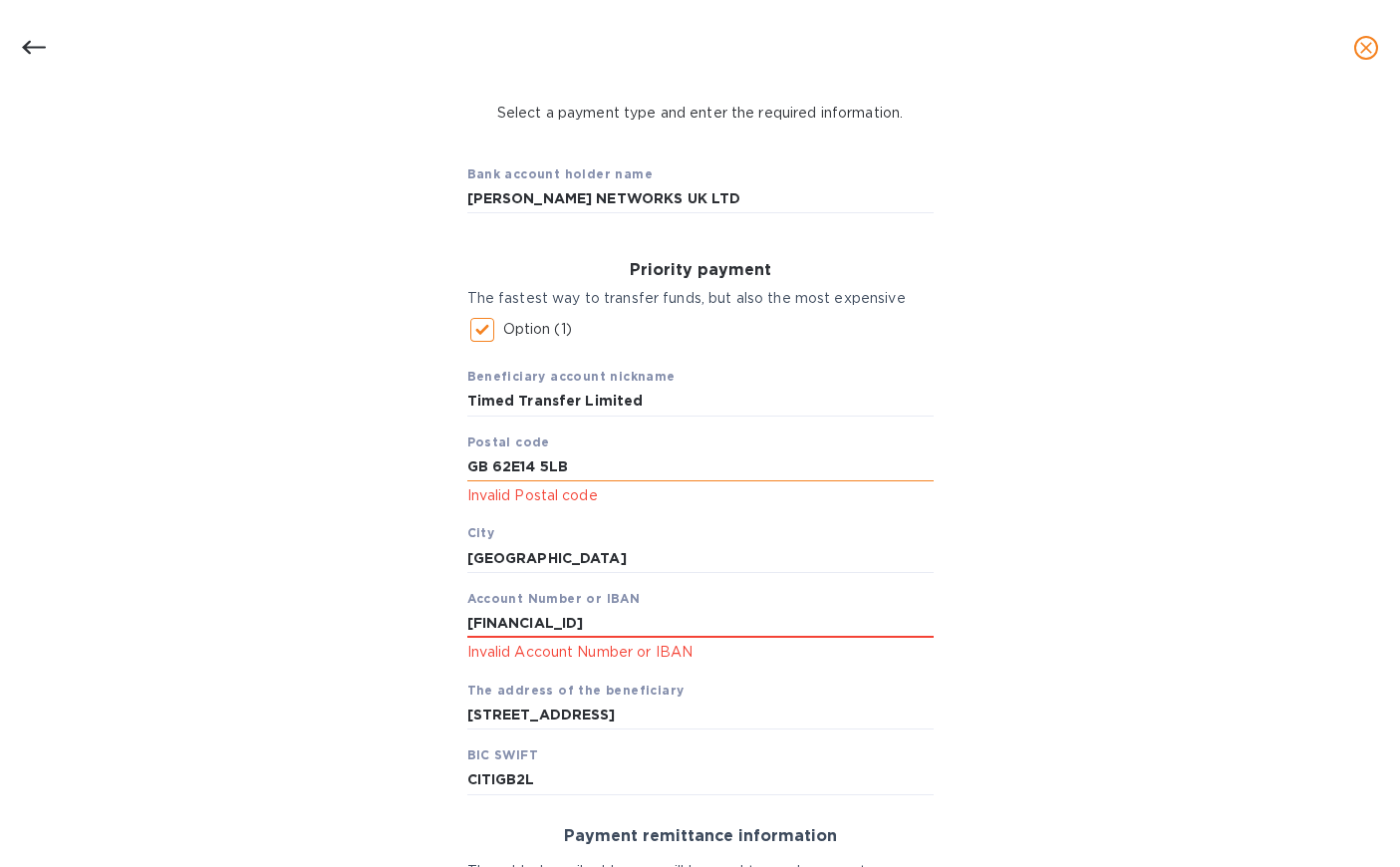 click on "GB 62E14 5LB" at bounding box center (700, 466) 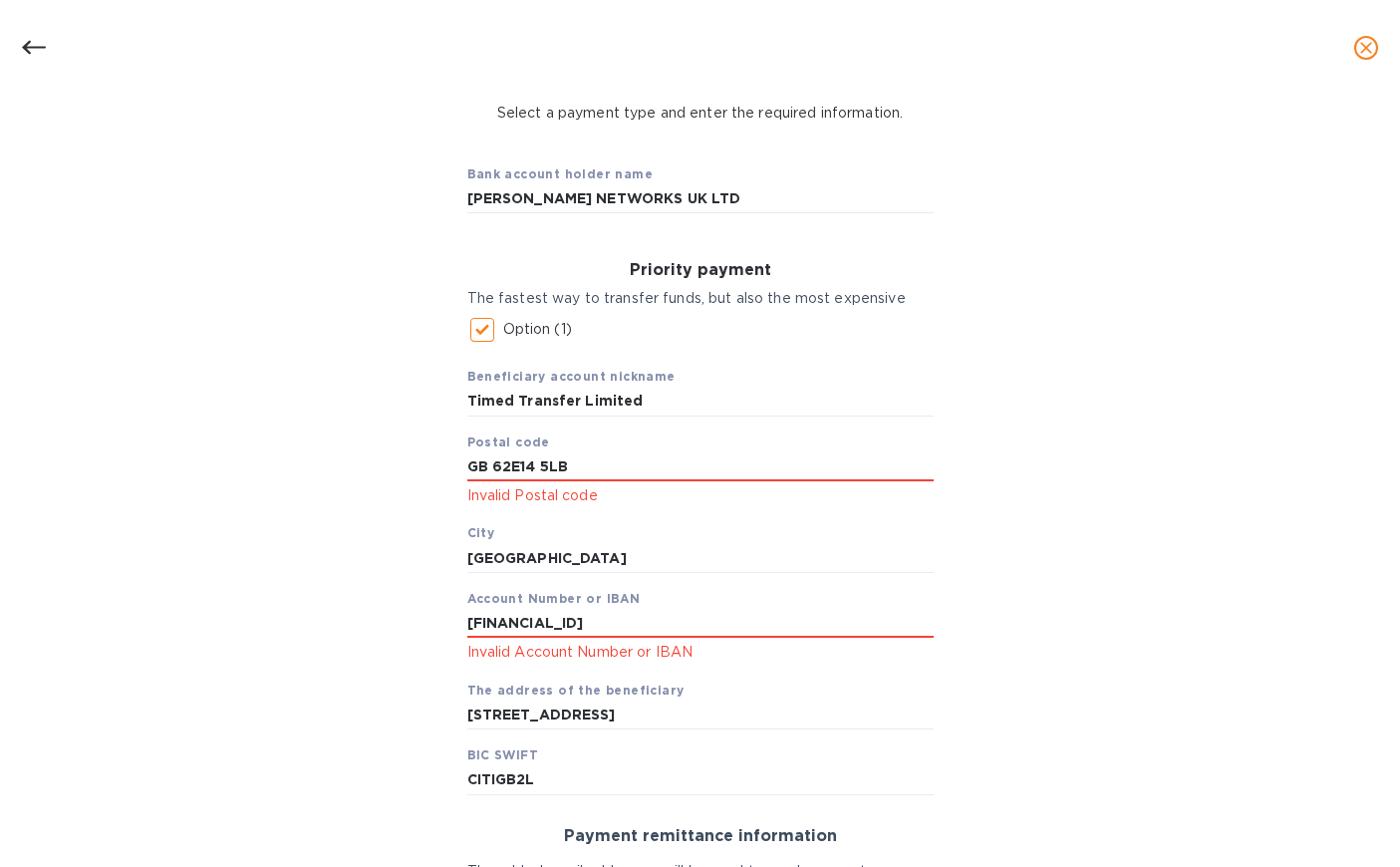 type on "GB 62E14 5LB" 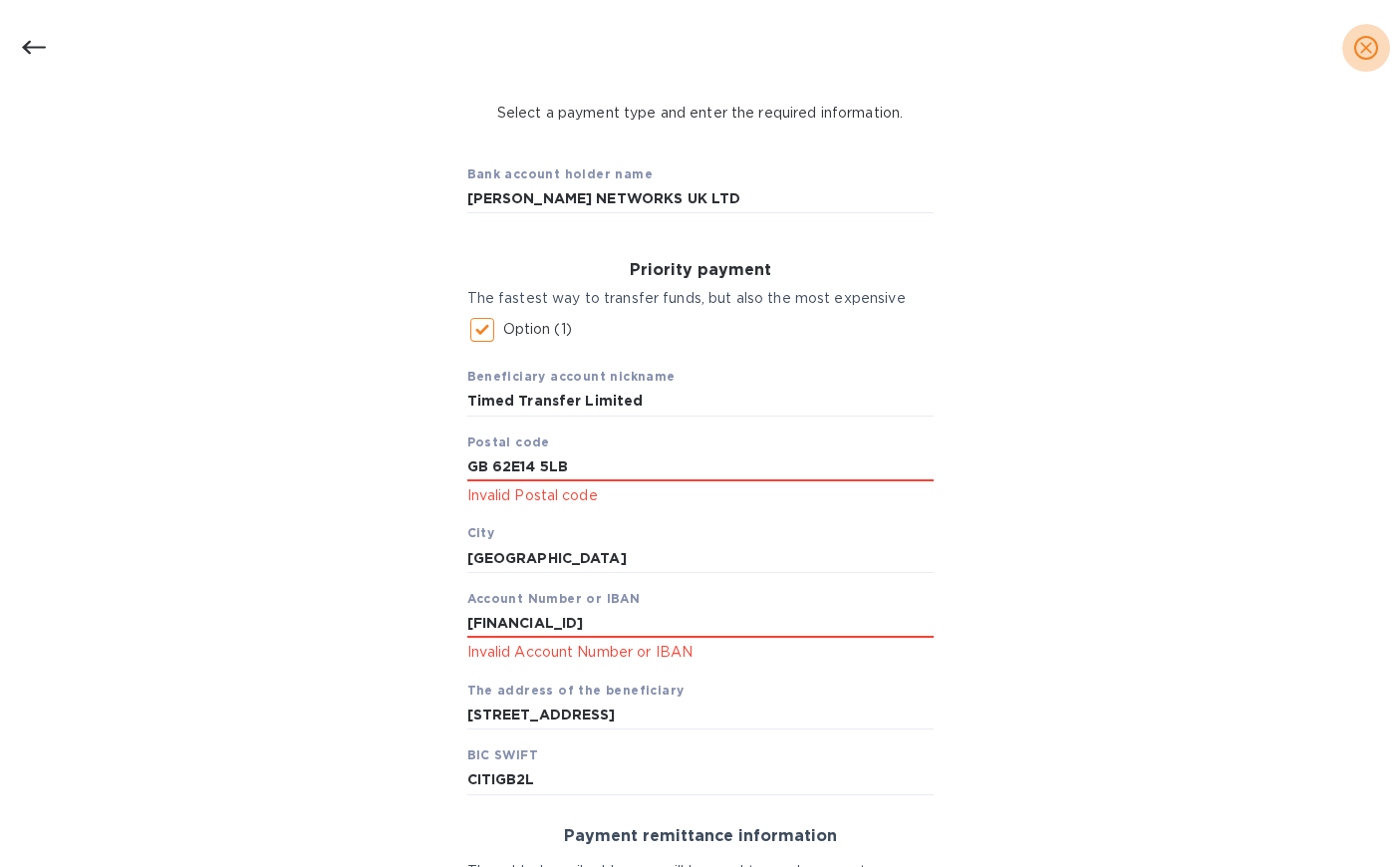 type 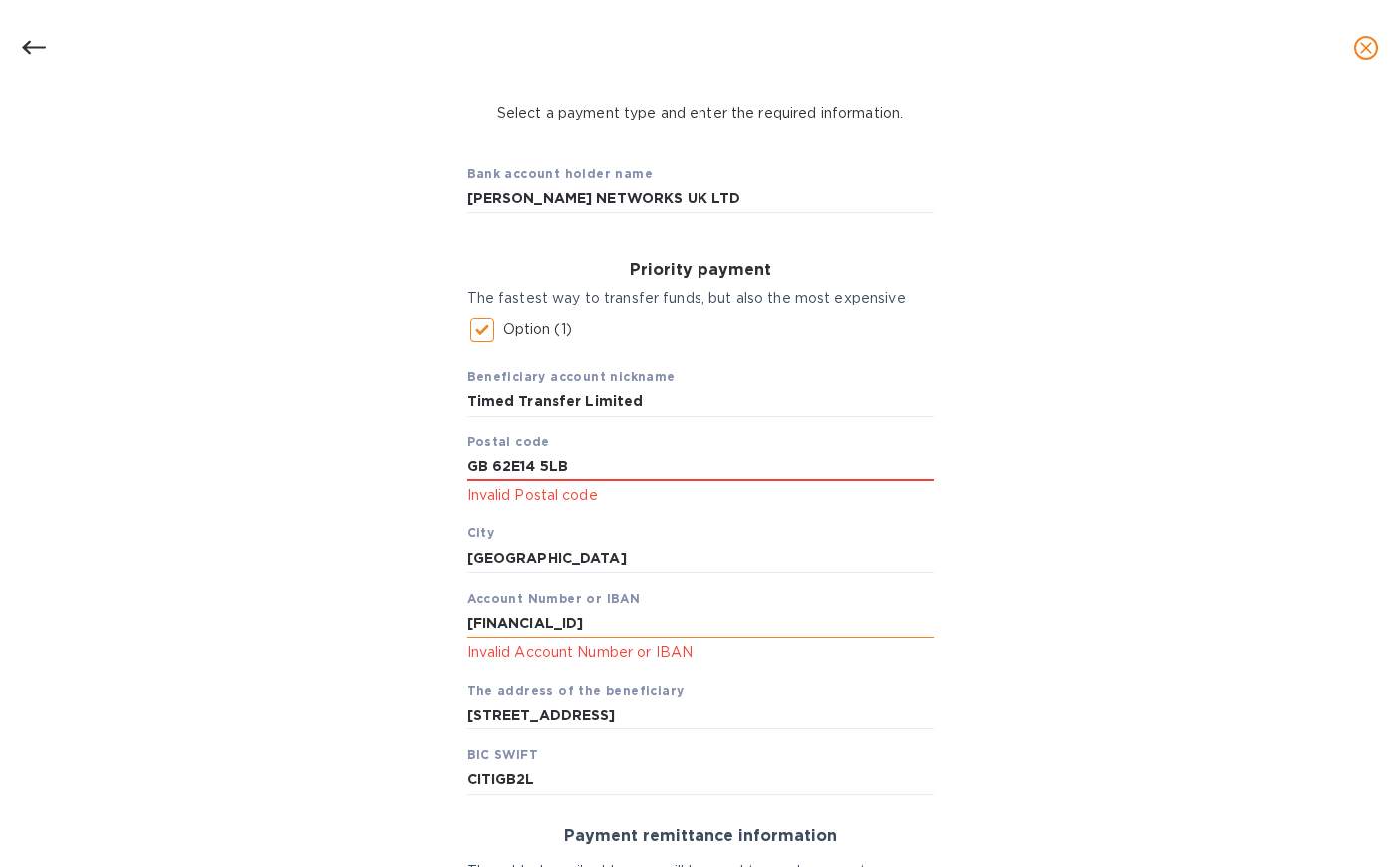 drag, startPoint x: 689, startPoint y: 621, endPoint x: 499, endPoint y: 623, distance: 190.01053 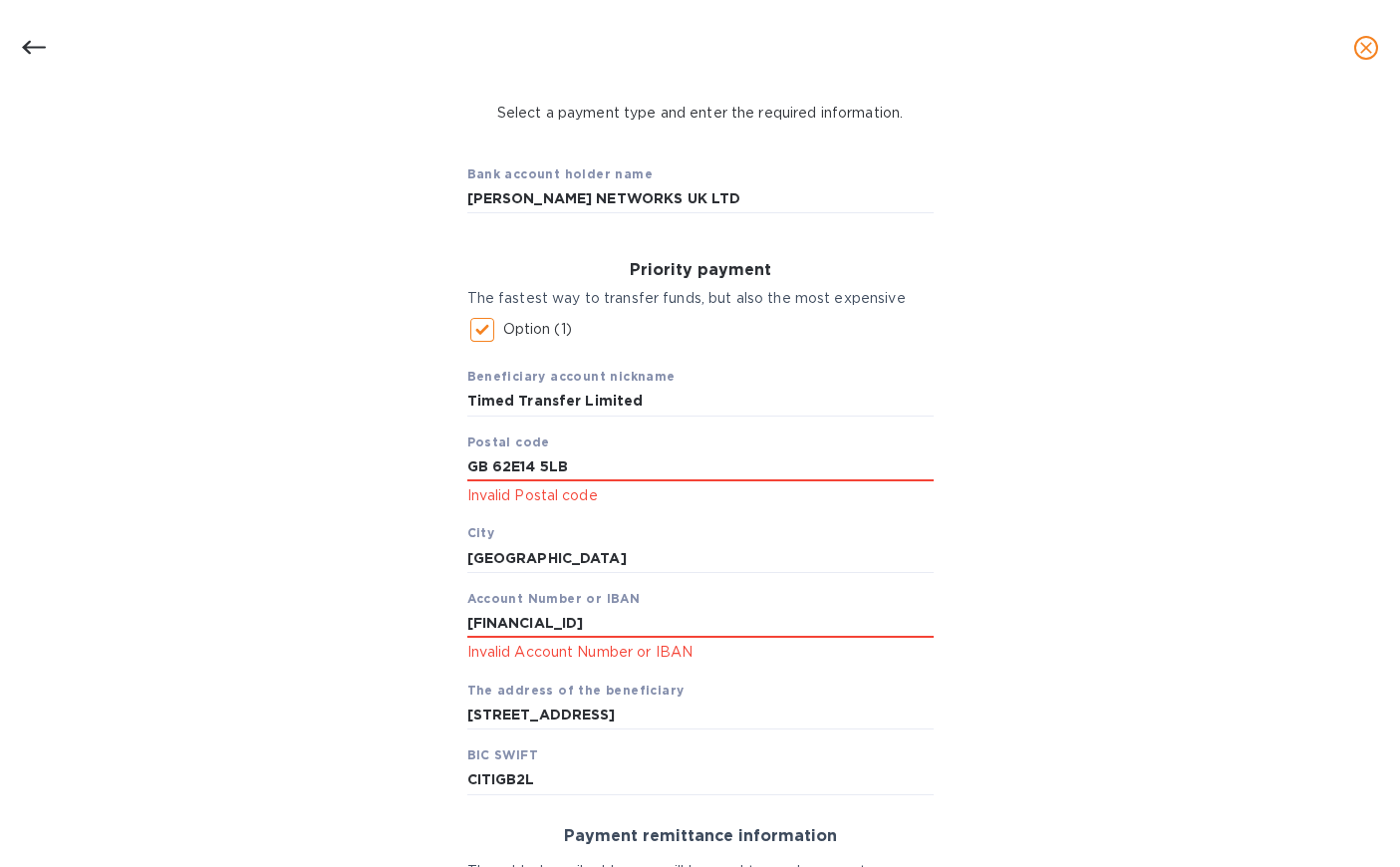 click on "Beneficiary account nickname Timed Transfer Limited Postal code GB 62E14 5LB Invalid Postal code City LONDON Account Number or IBAN GB62 CITI 1850 0817 2066 07 Invalid Account Number or IBAN The address of the beneficiary 690 Lincoln Rd BIC SWIFT CITIGB2L" at bounding box center [700, 573] 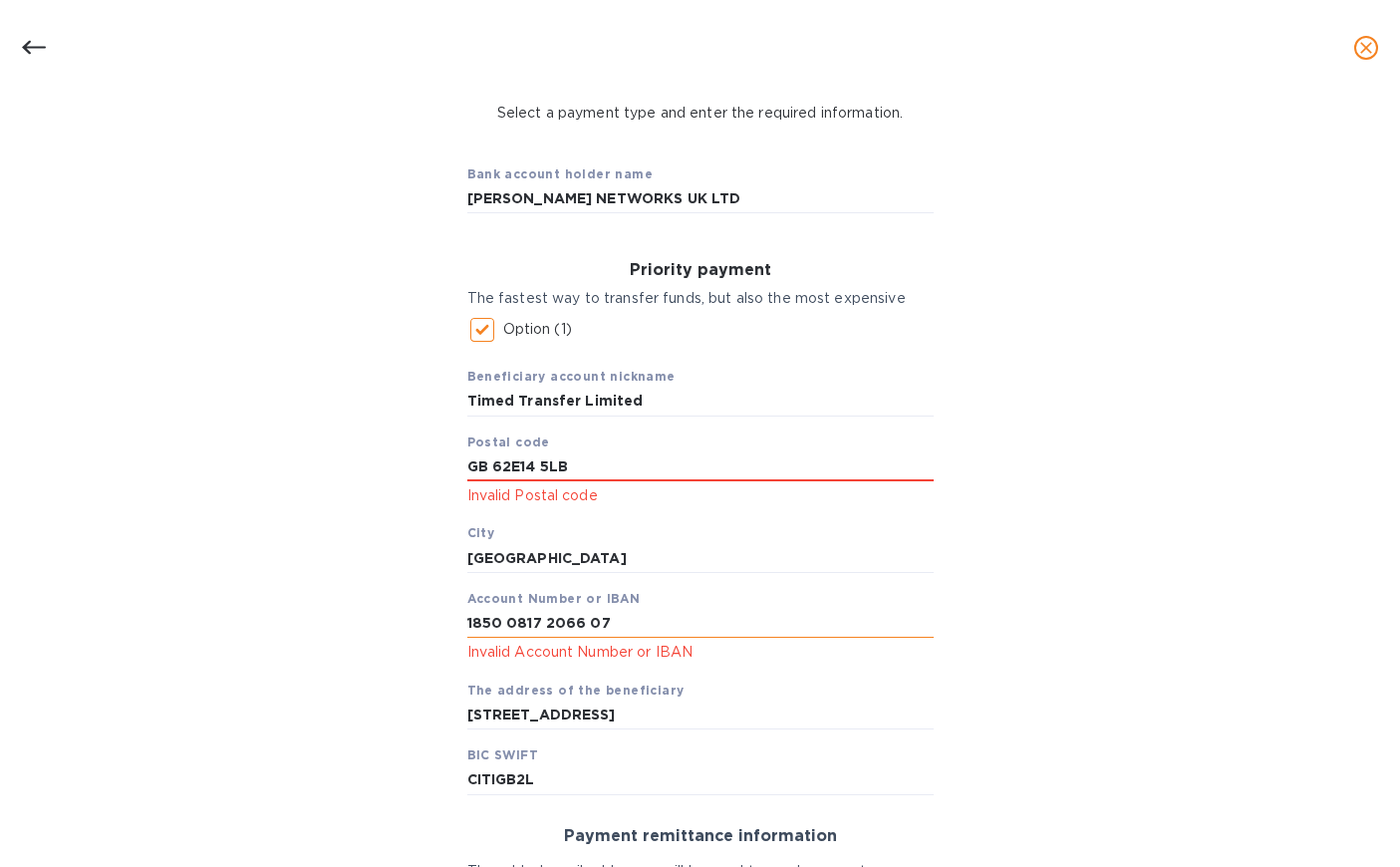 click on "1850 0817 2066 07" at bounding box center [700, 624] 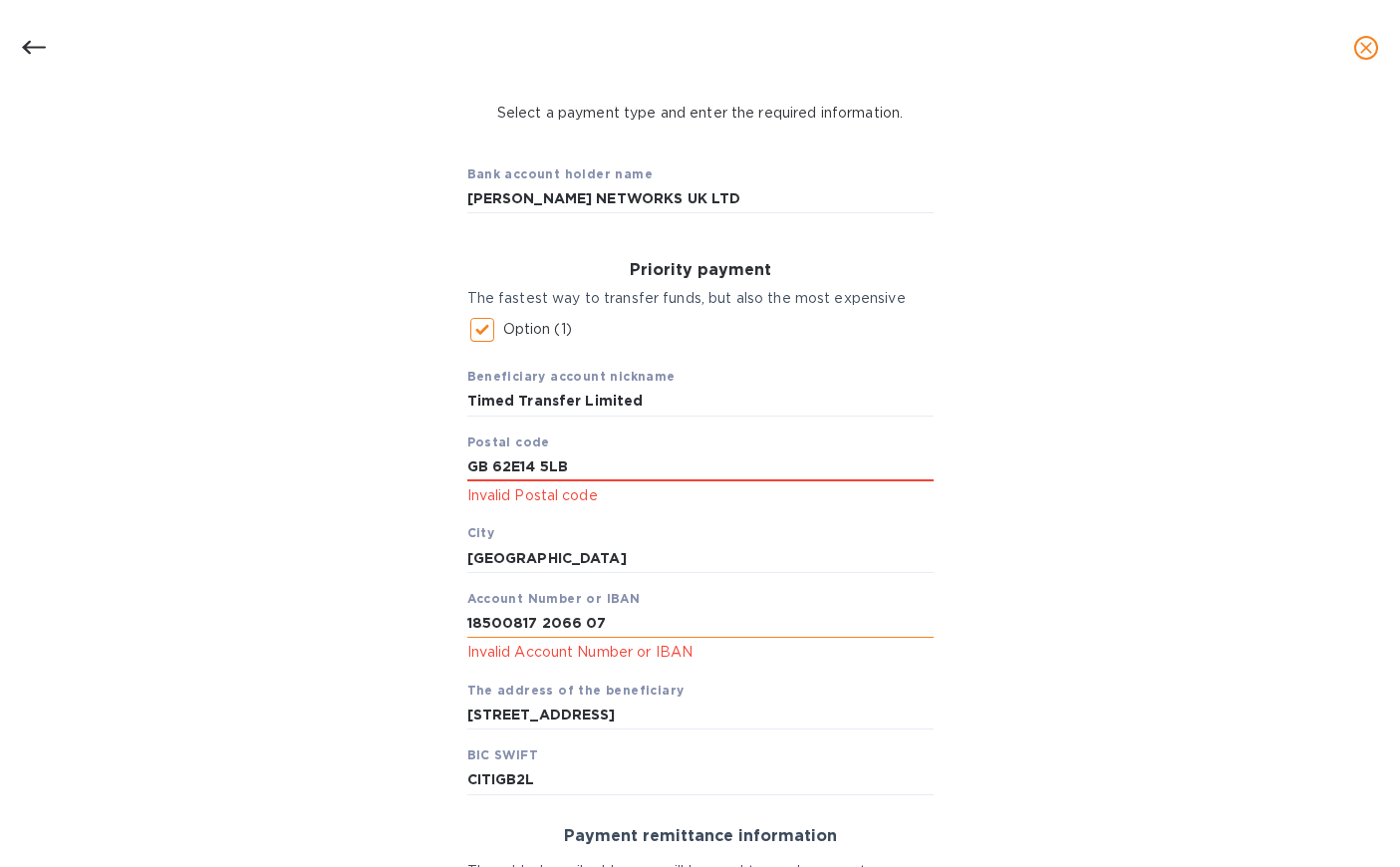 click on "18500817 2066 07" at bounding box center [700, 624] 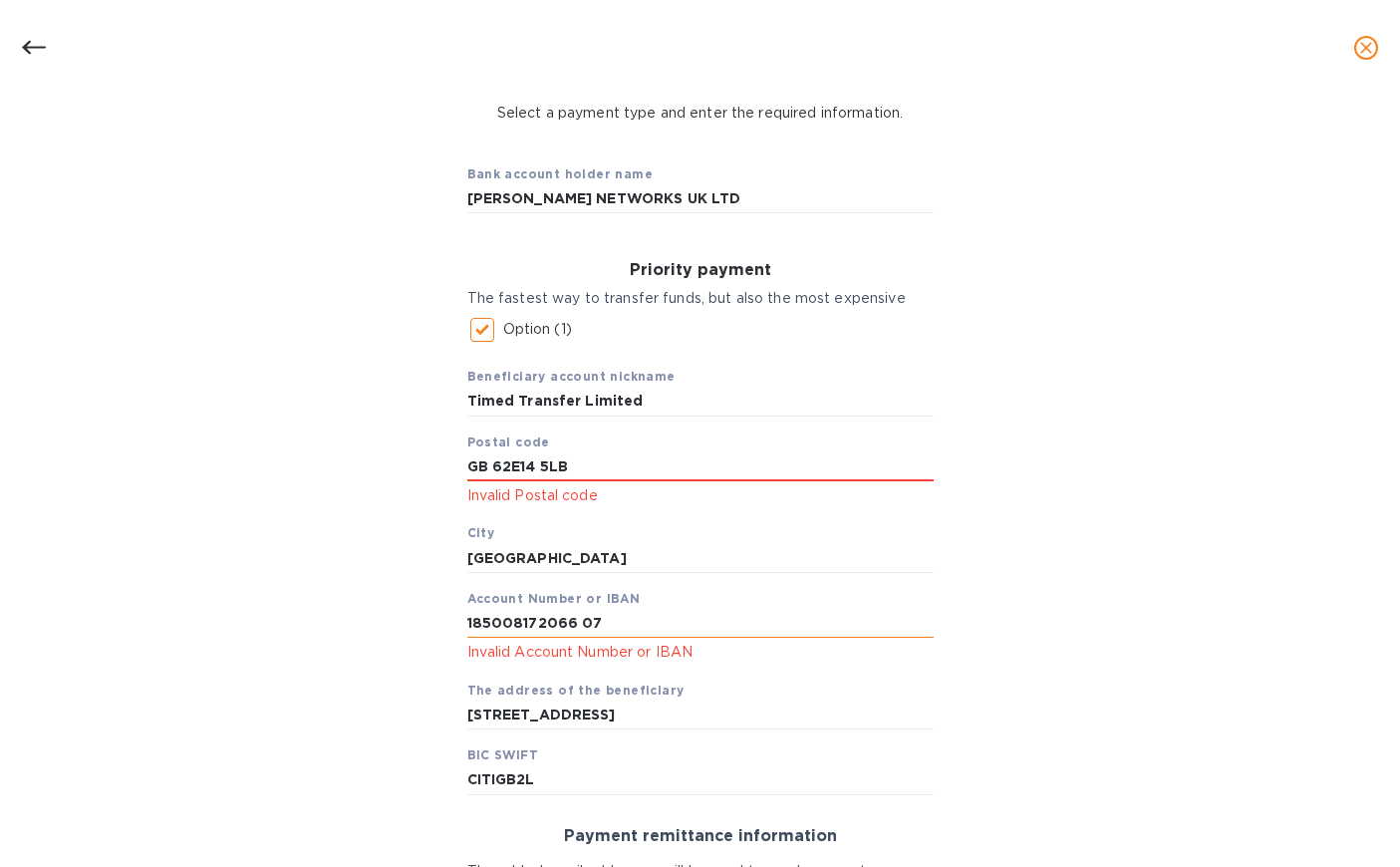 click on "185008172066 07" at bounding box center [700, 624] 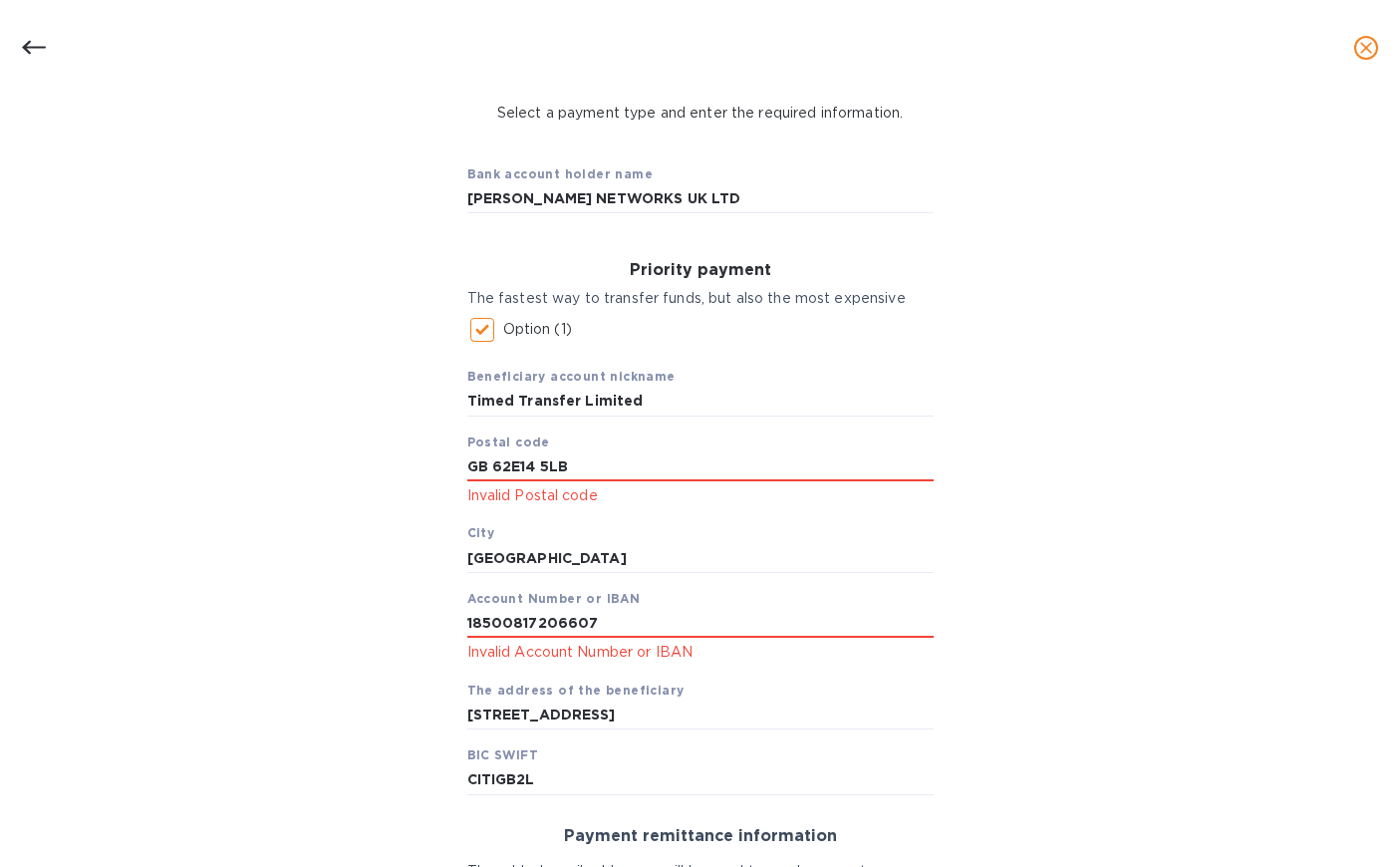 type on "18500817206607" 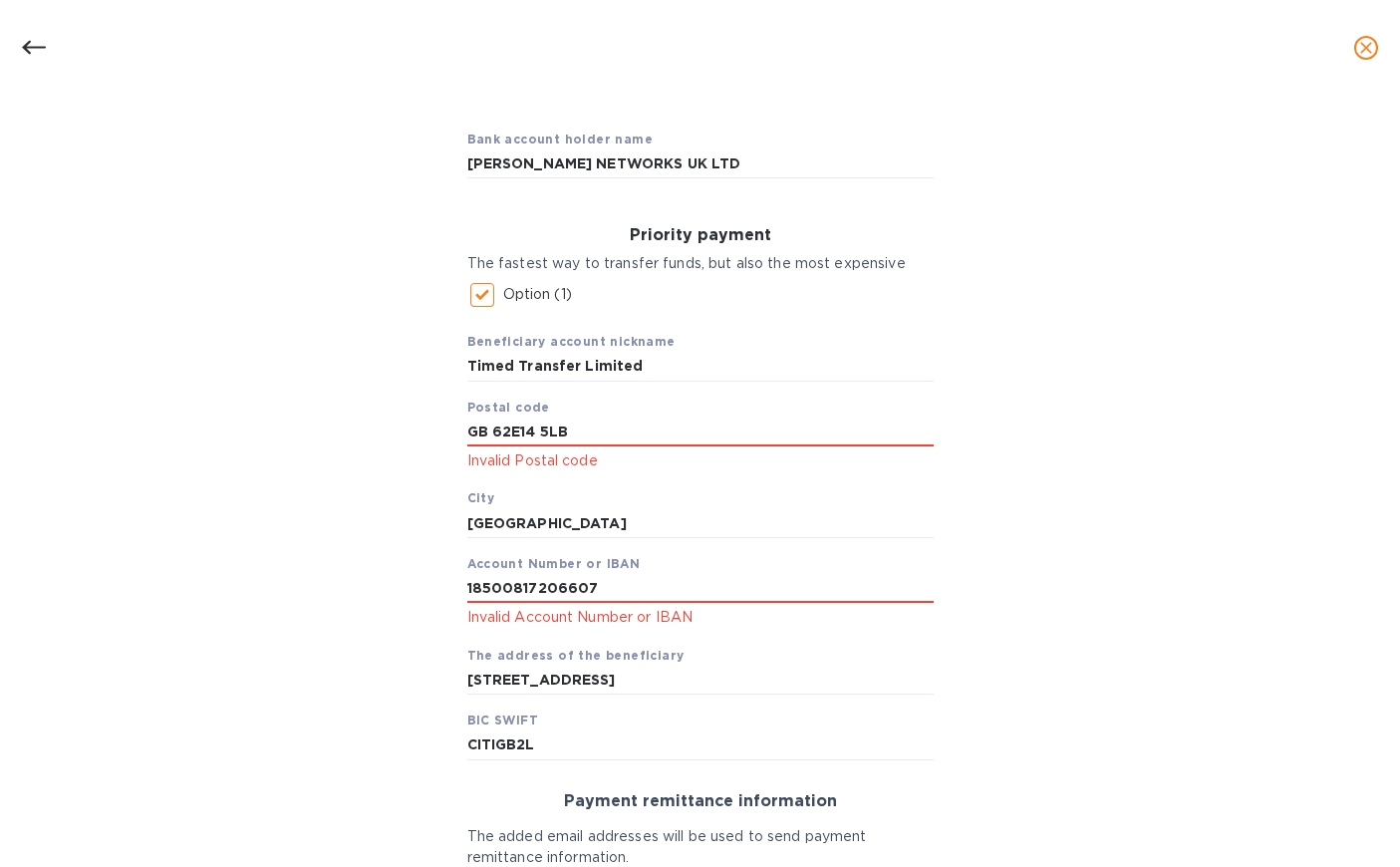 scroll, scrollTop: 199, scrollLeft: 0, axis: vertical 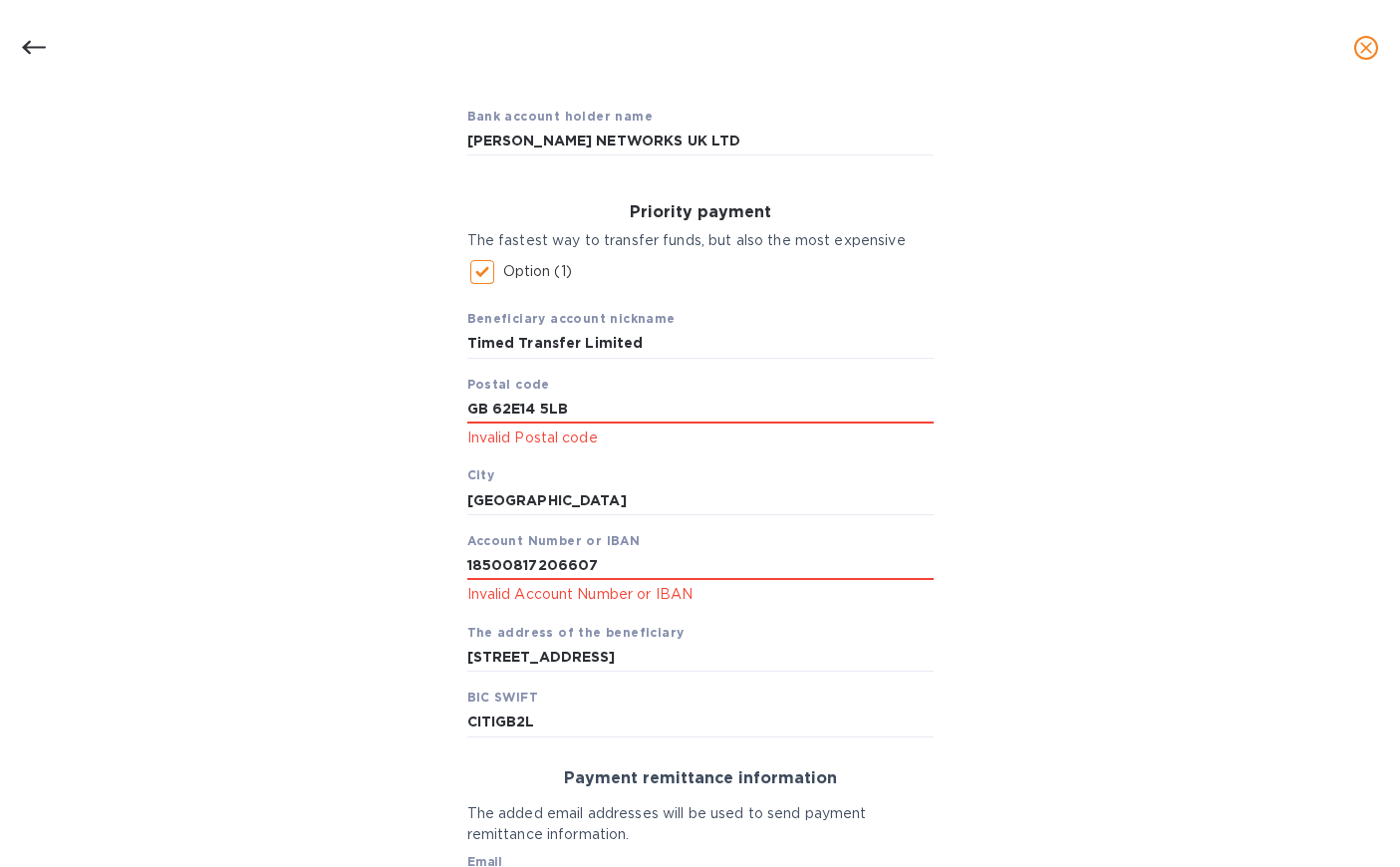 click on "Bank account holder name MAURICE WARD NETWORKS UK LTD Priority payment The fastest way to transfer funds, but also the most expensive Option (1) Beneficiary account nickname Timed Transfer Limited Postal code GB 62E14 5LB Invalid Postal code City LONDON Account Number or IBAN 18500817206607 Invalid Account Number or IBAN The address of the beneficiary 690 Lincoln Rd BIC SWIFT CITIGB2L Payment remittance information The added email addresses will be used to send payment remittance information. Email info@rssiusa.com Email address will be added to the list of emails Add to the list Added emails info@rssiusa.com Continue" at bounding box center [700, 594] 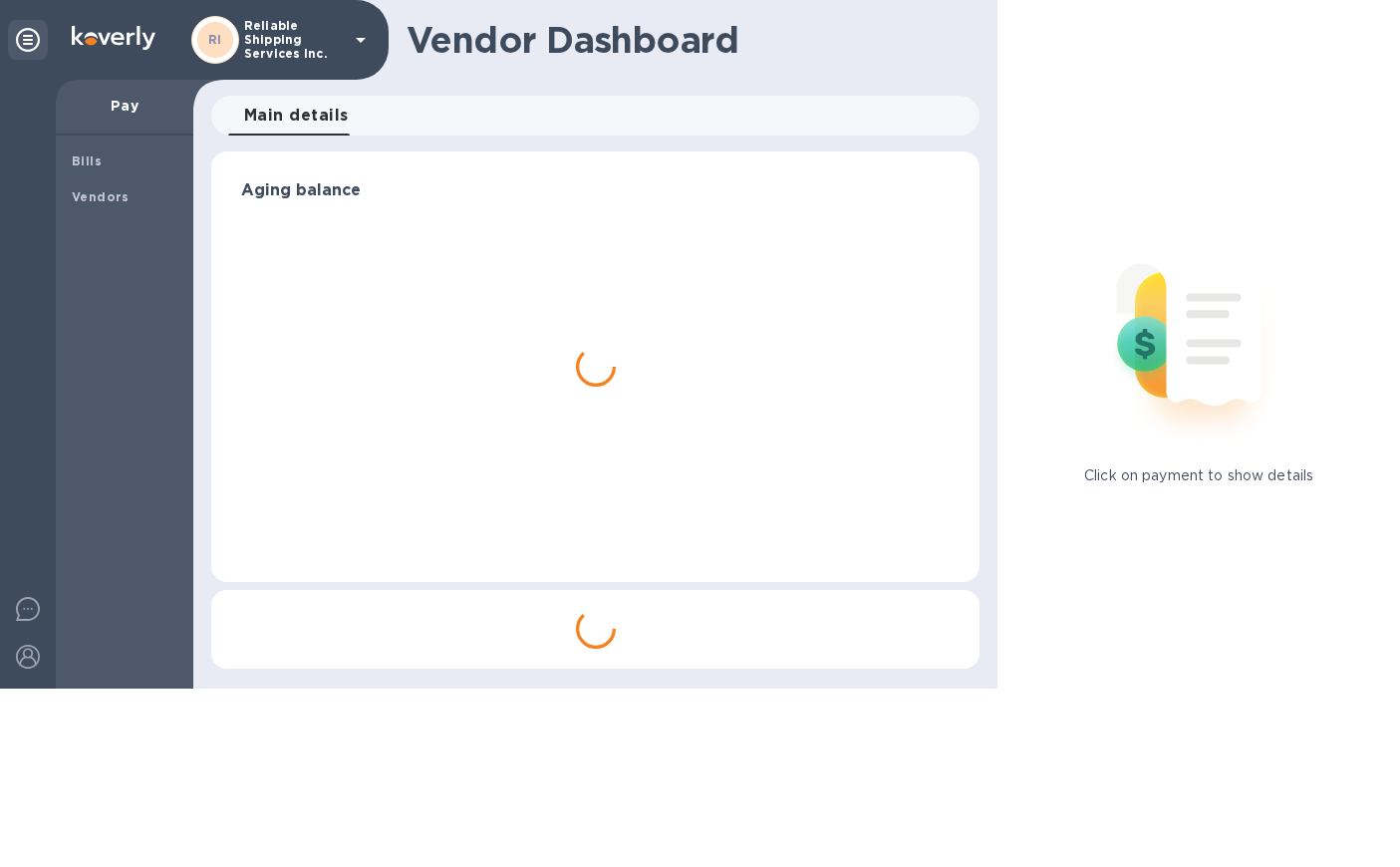 scroll, scrollTop: 0, scrollLeft: 0, axis: both 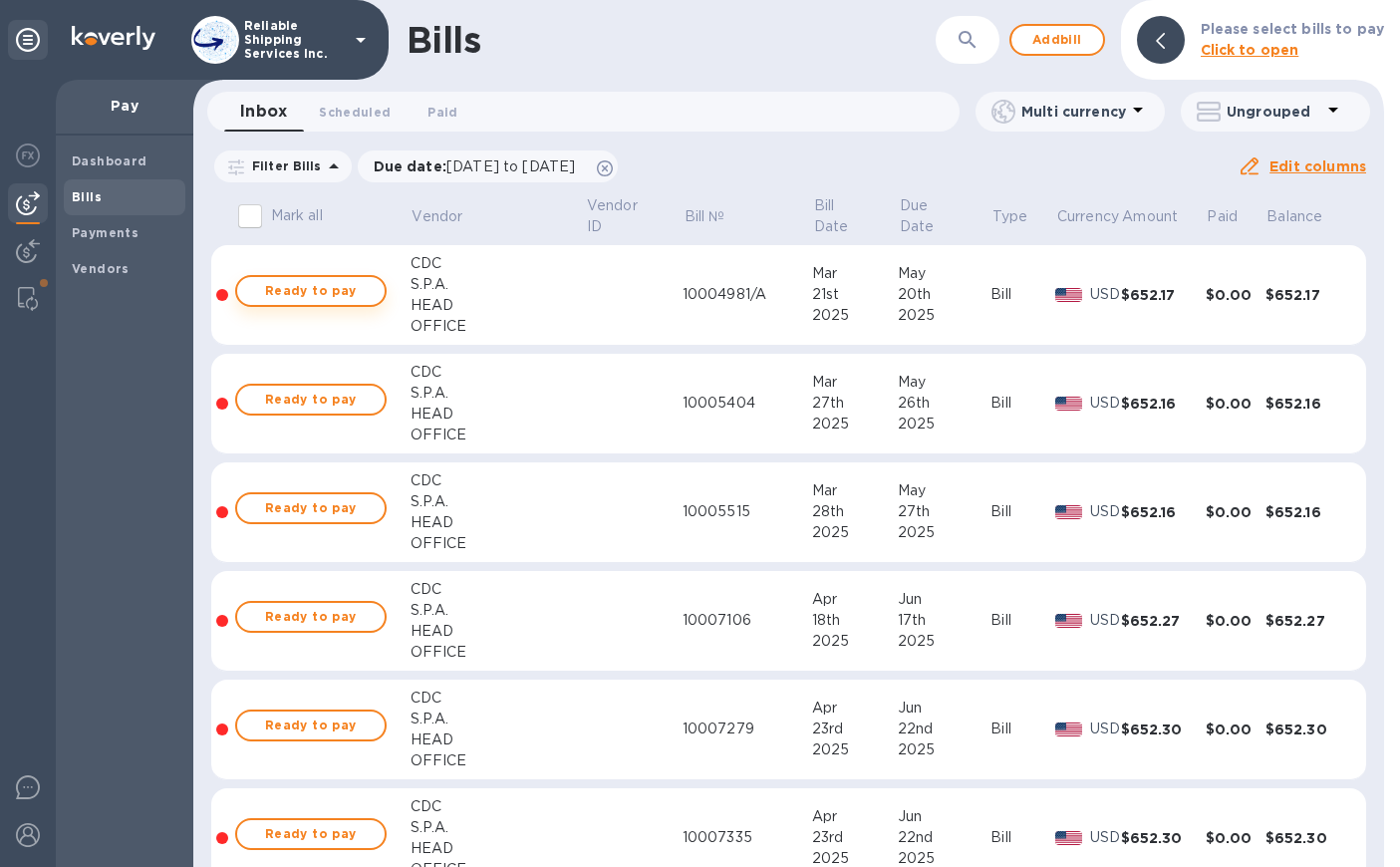 click on "Ready to pay" at bounding box center [311, 291] 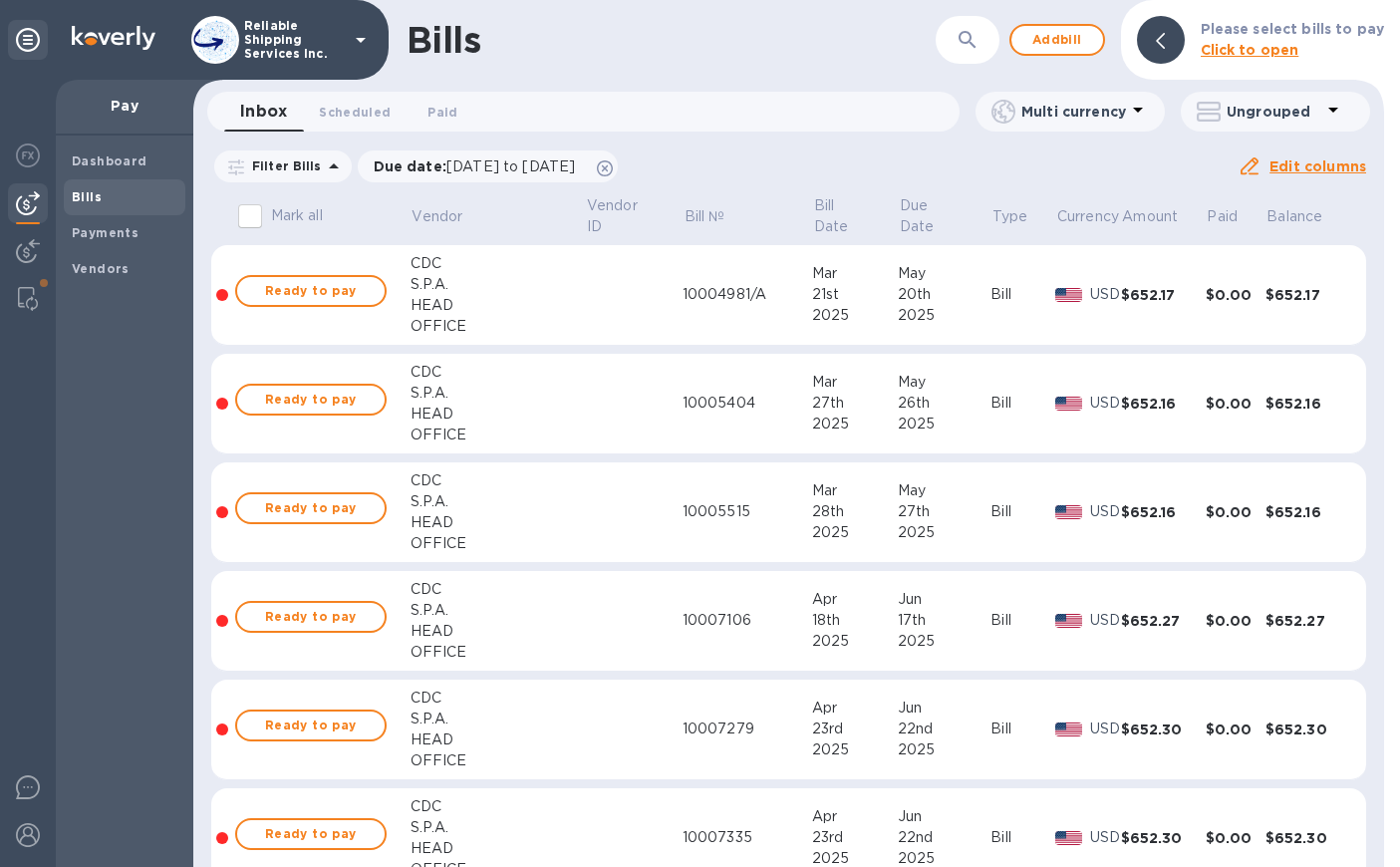 click on "S.P.A." at bounding box center [498, 284] 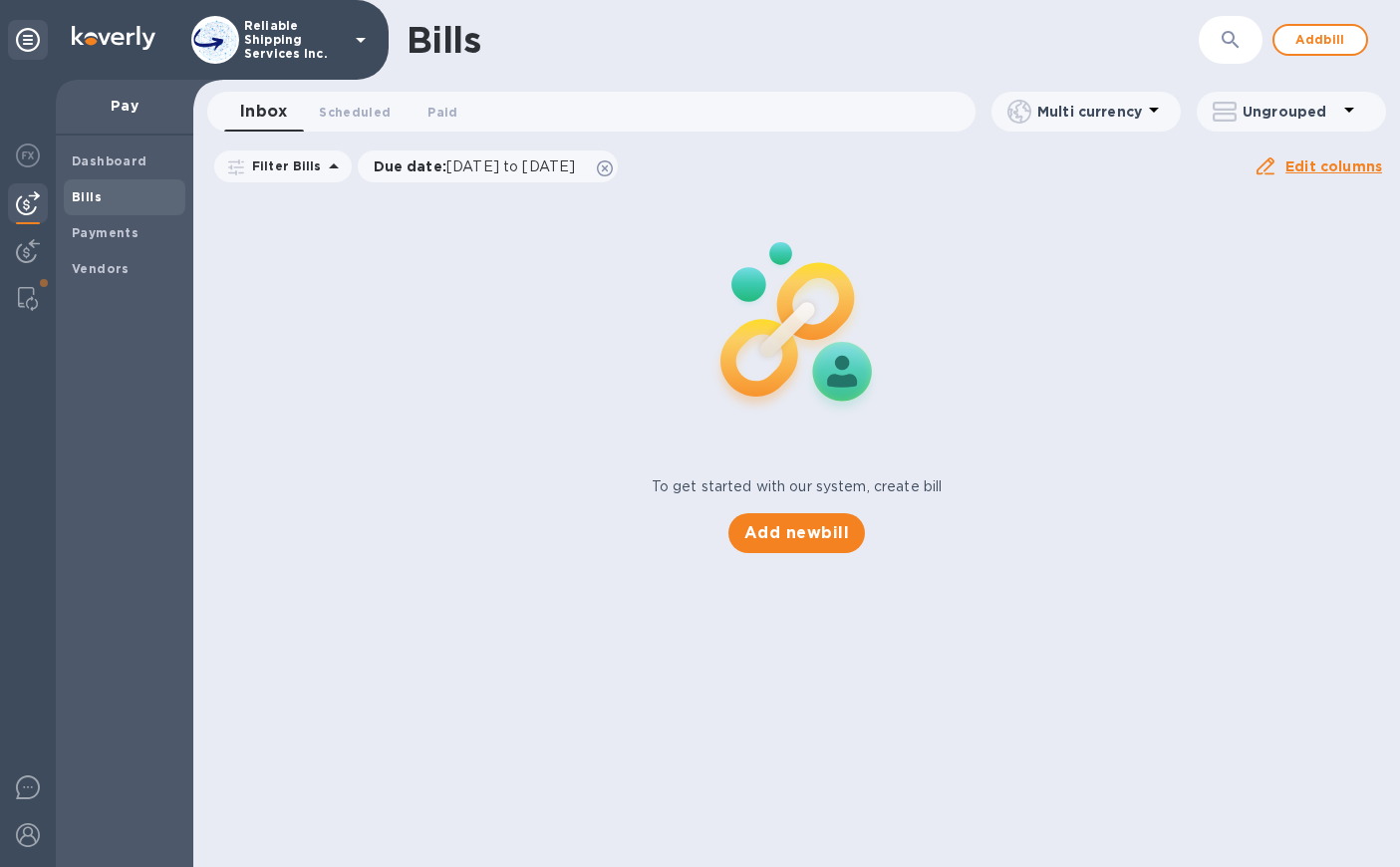 scroll, scrollTop: 0, scrollLeft: 0, axis: both 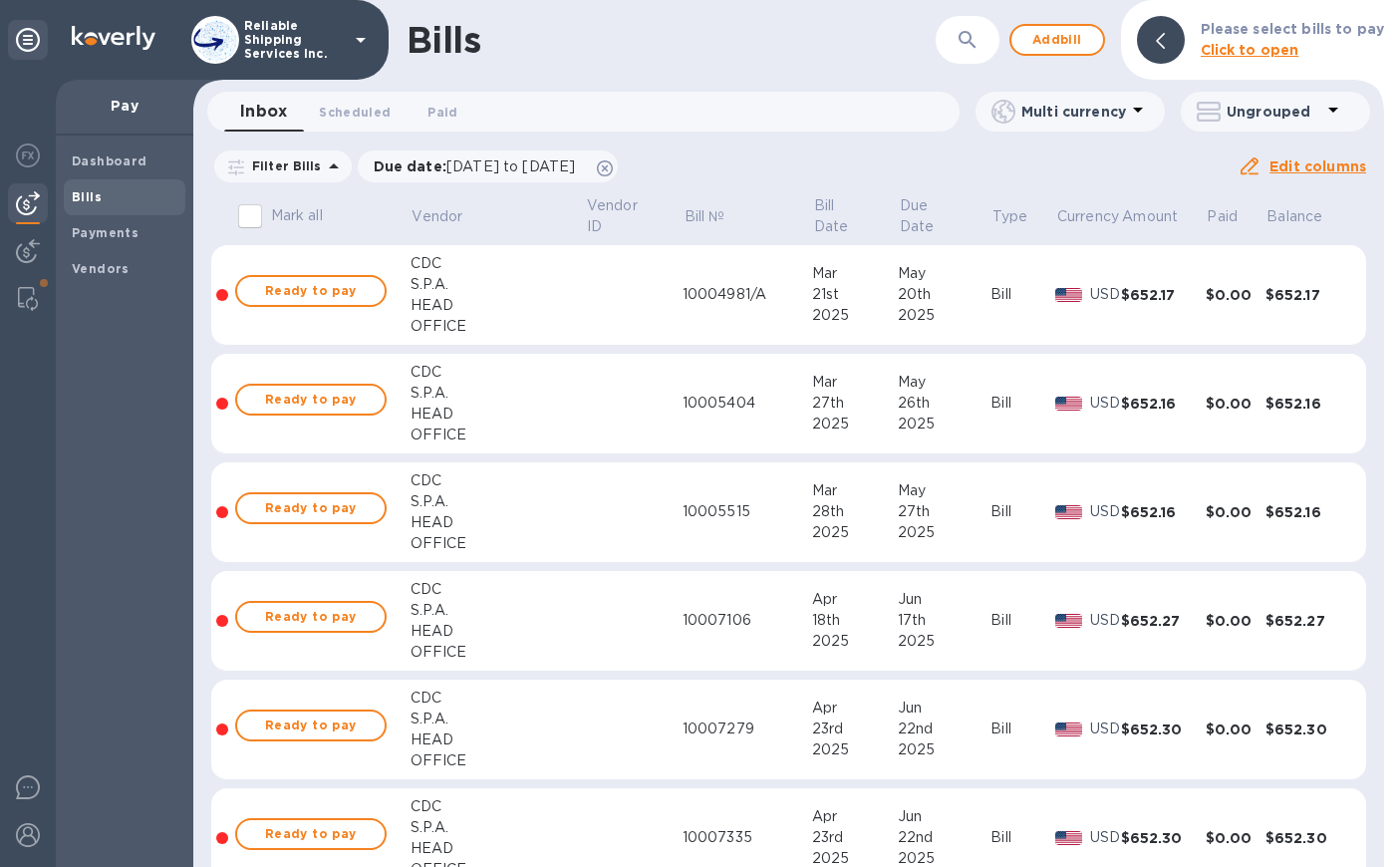 click on "CDC" at bounding box center [498, 263] 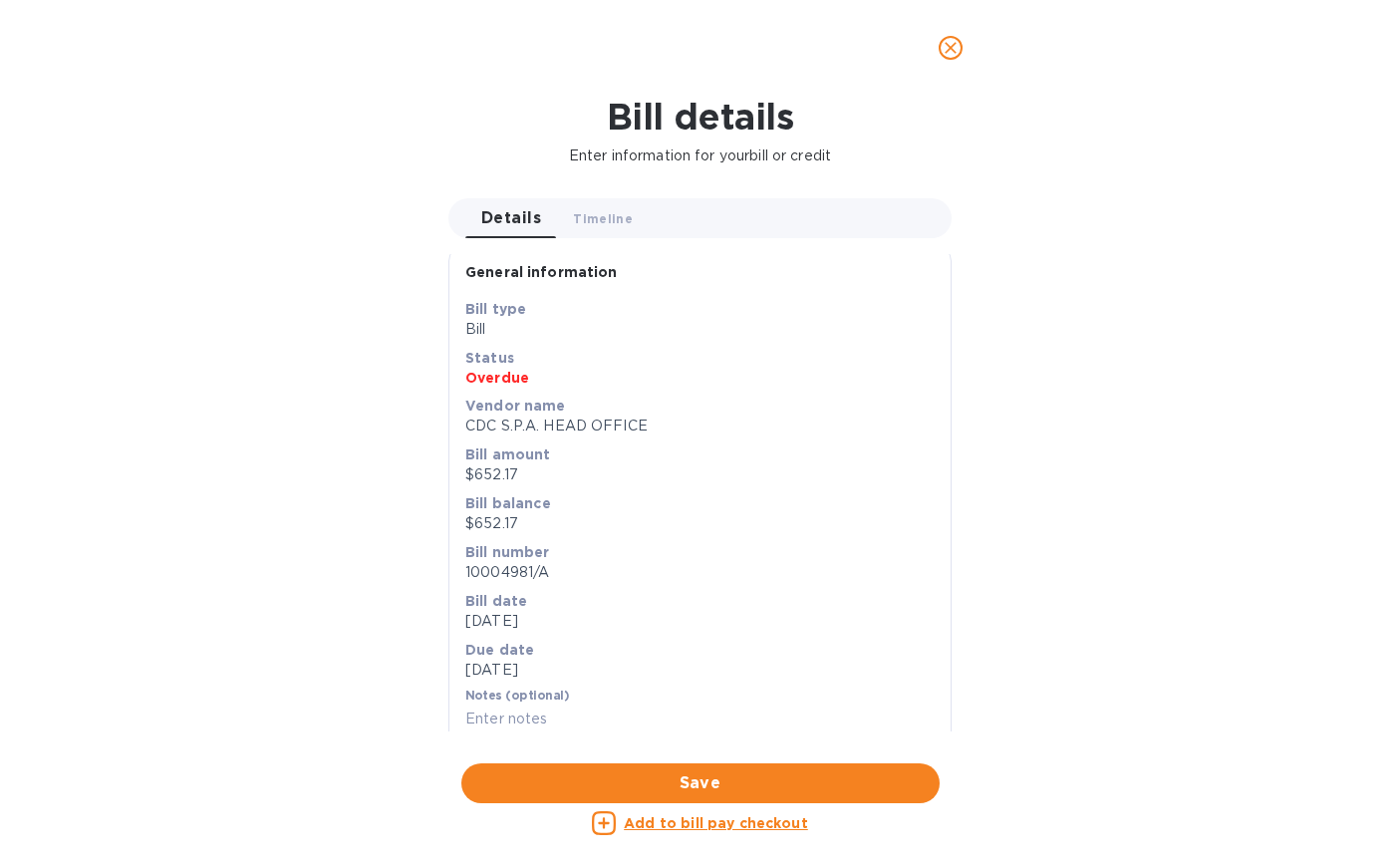 scroll, scrollTop: 17, scrollLeft: 0, axis: vertical 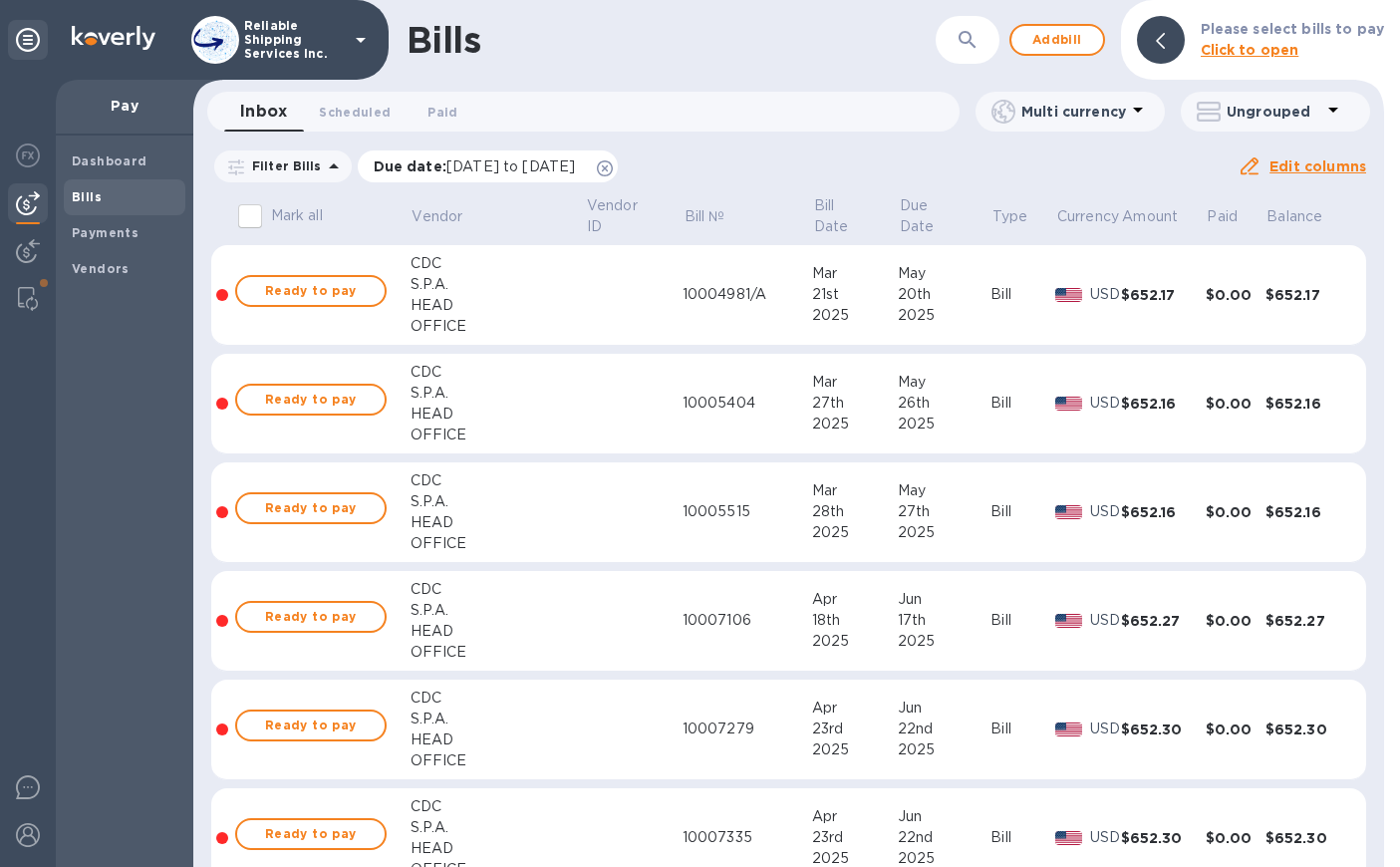 click 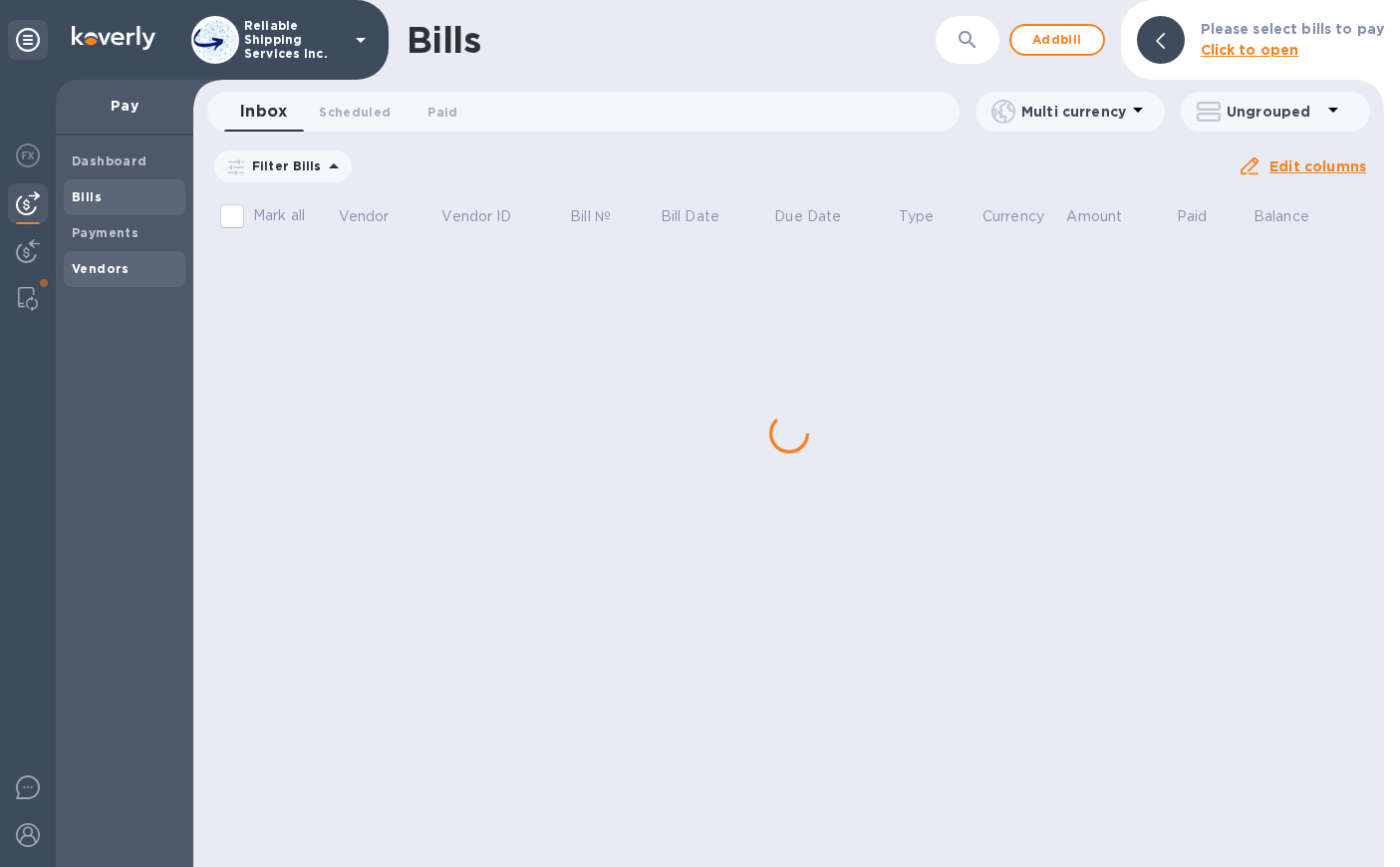 click on "Vendors" at bounding box center [101, 268] 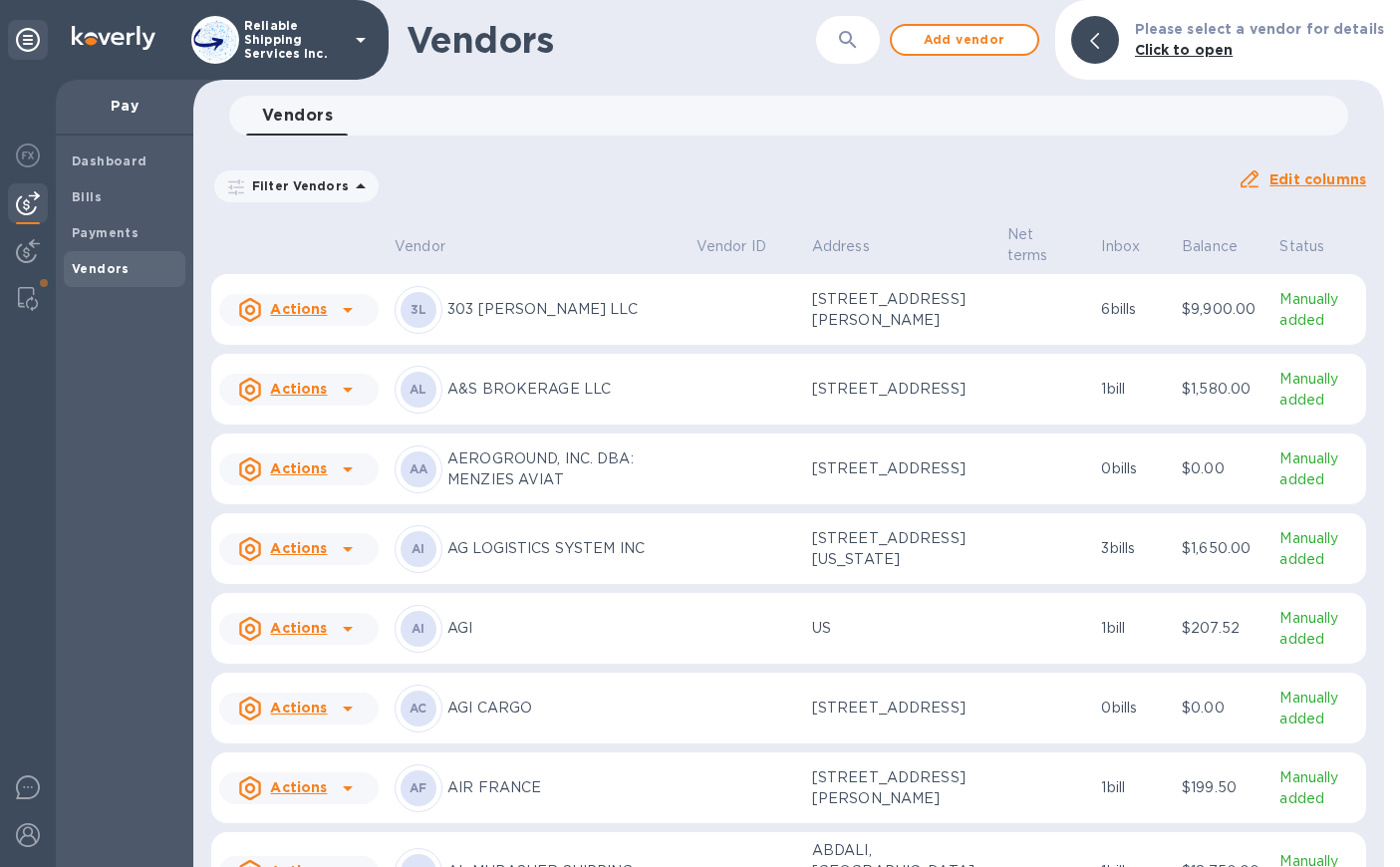 click on "303 MERRICK LLC" at bounding box center [564, 309] 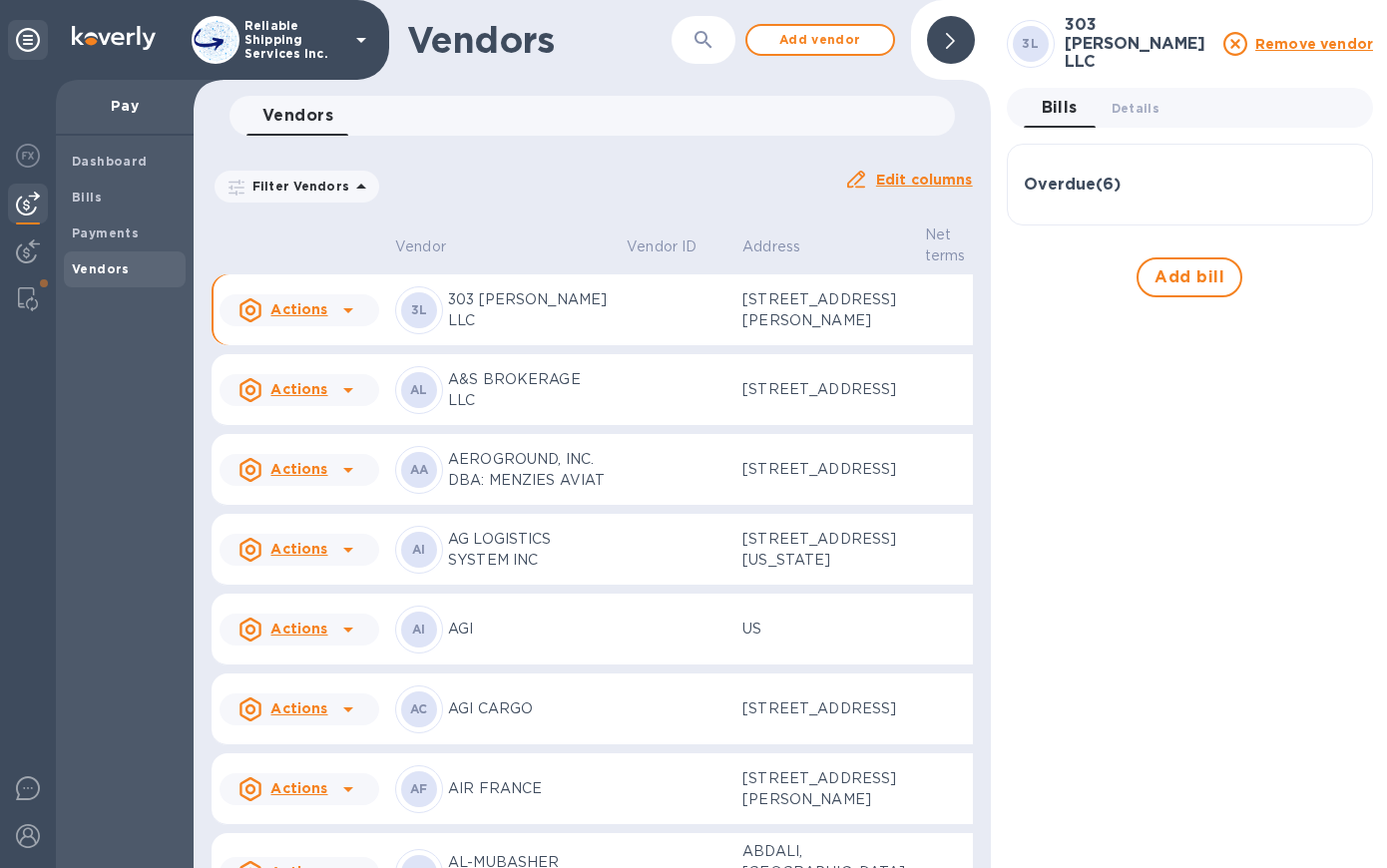 click on "A&S BROKERAGE LLC" at bounding box center (529, 390) 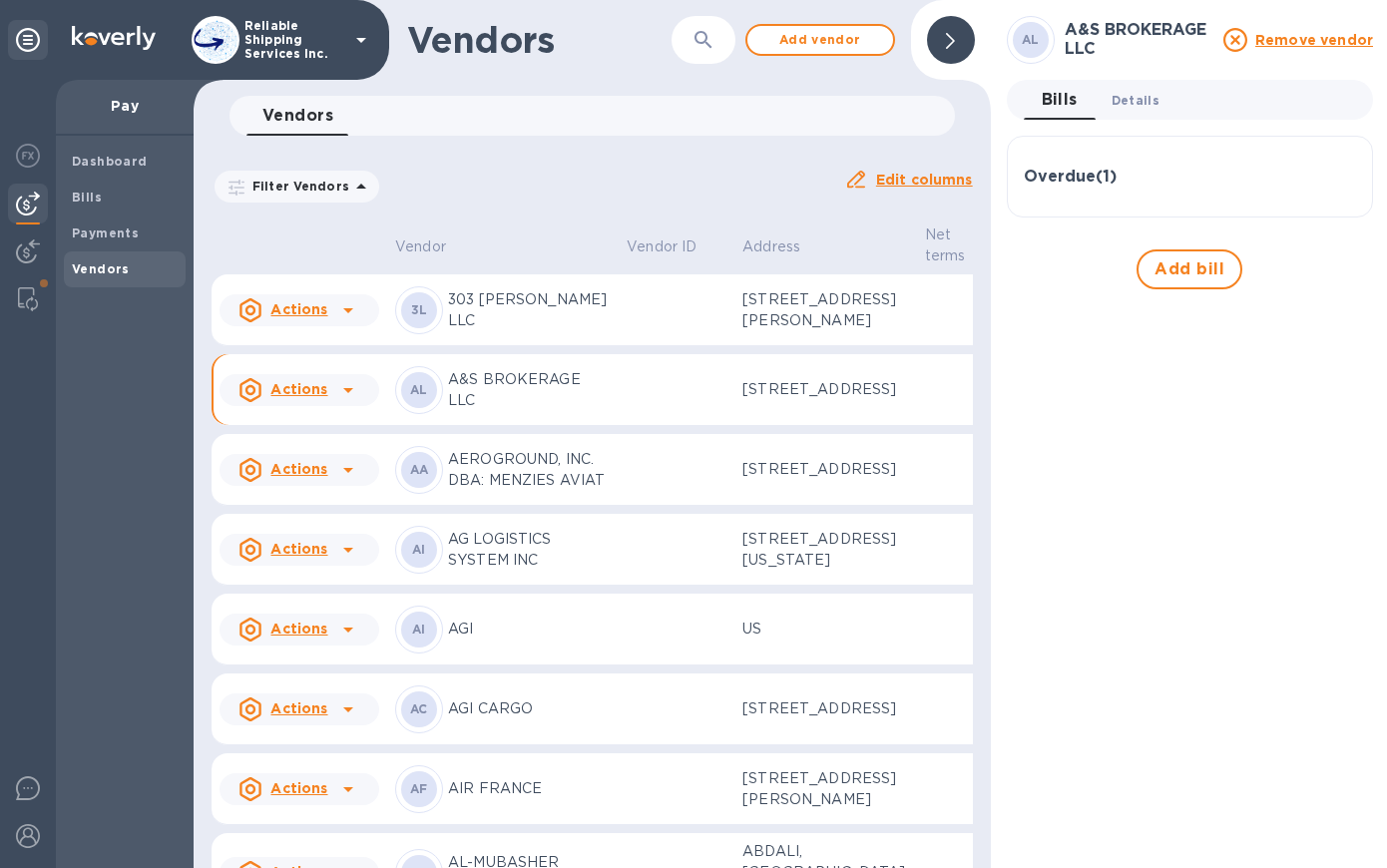 click on "Details 0" at bounding box center [1136, 100] 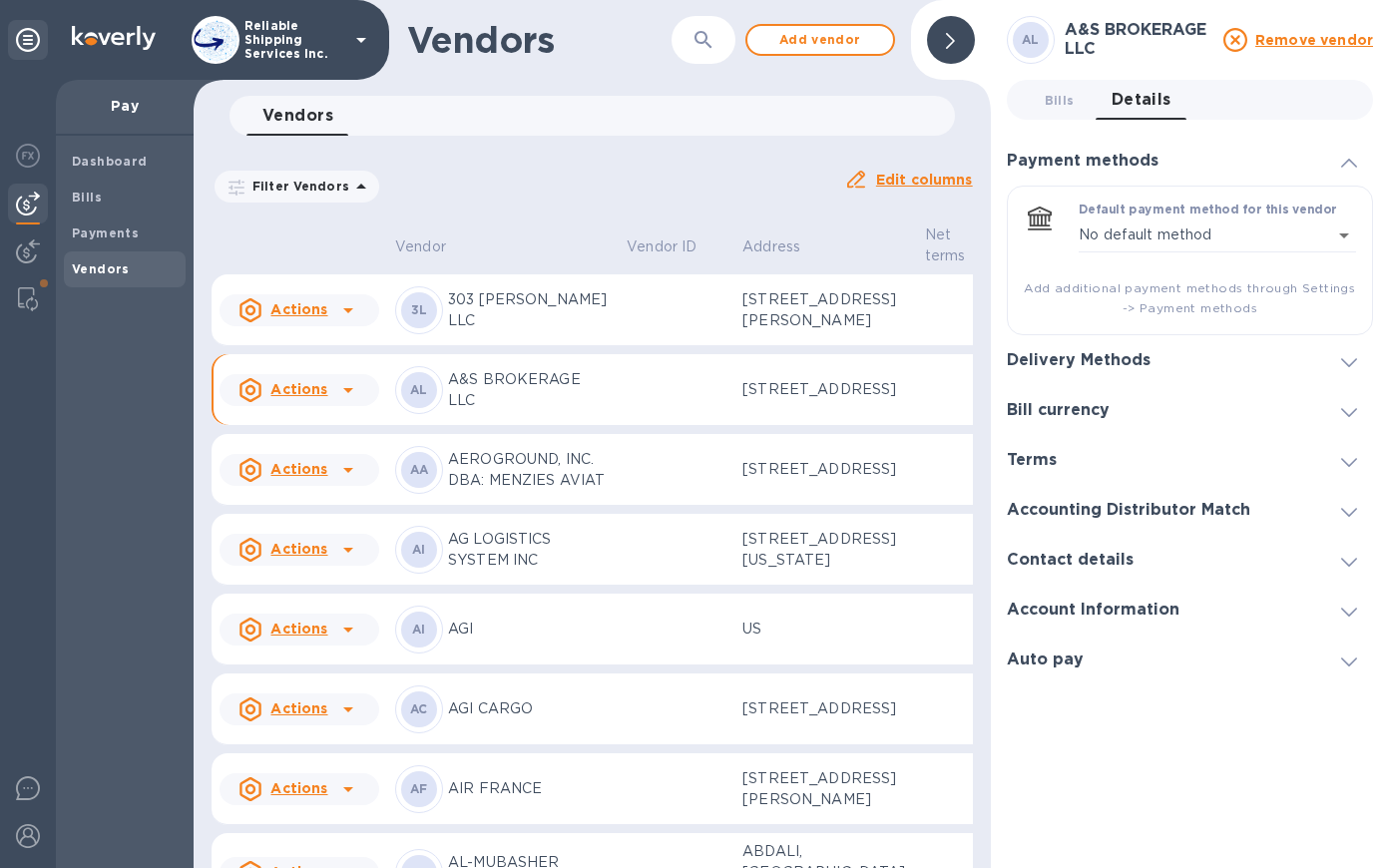 click on "Delivery Methods" at bounding box center (1189, 360) 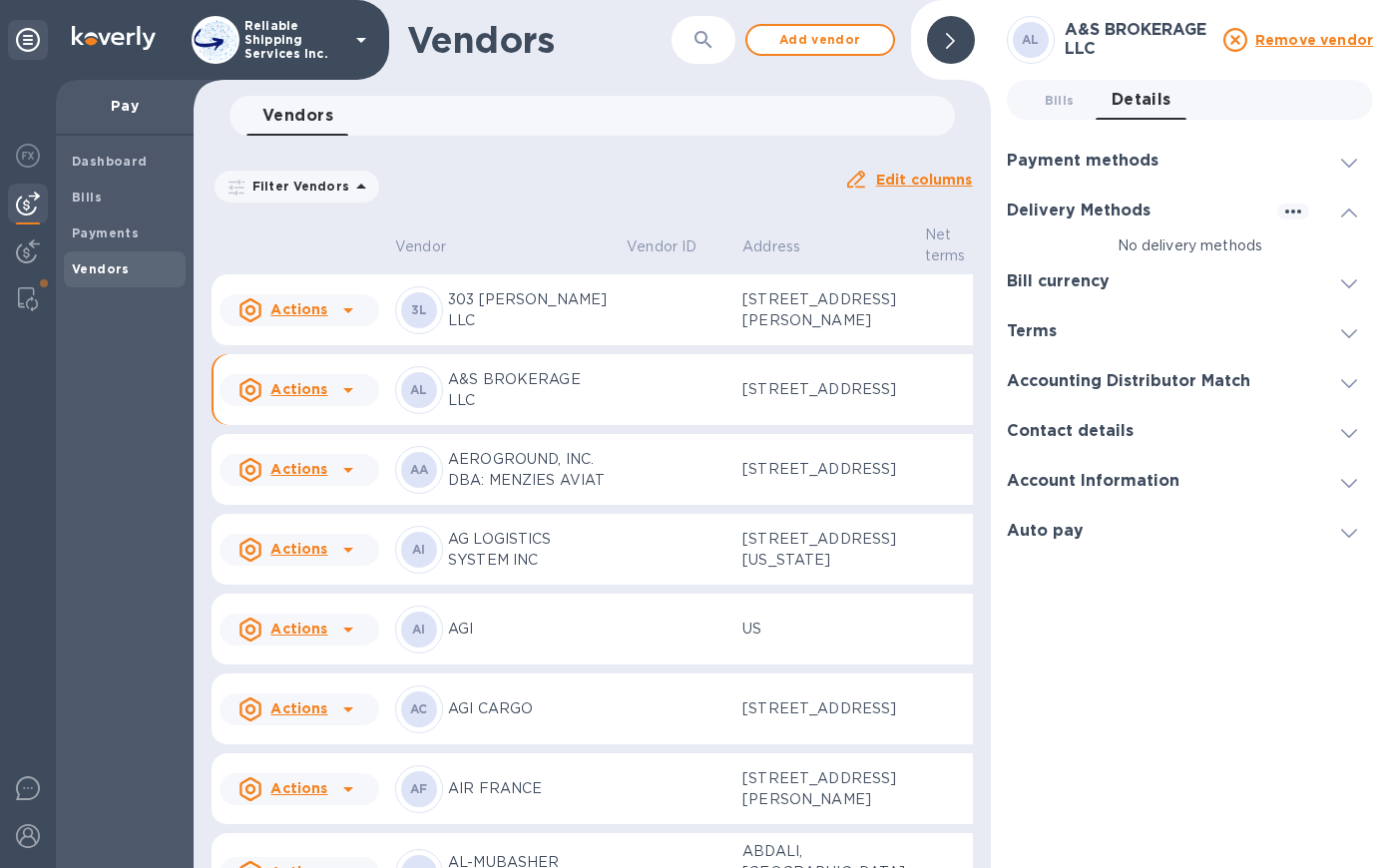 click on "Payment methods" at bounding box center [1189, 161] 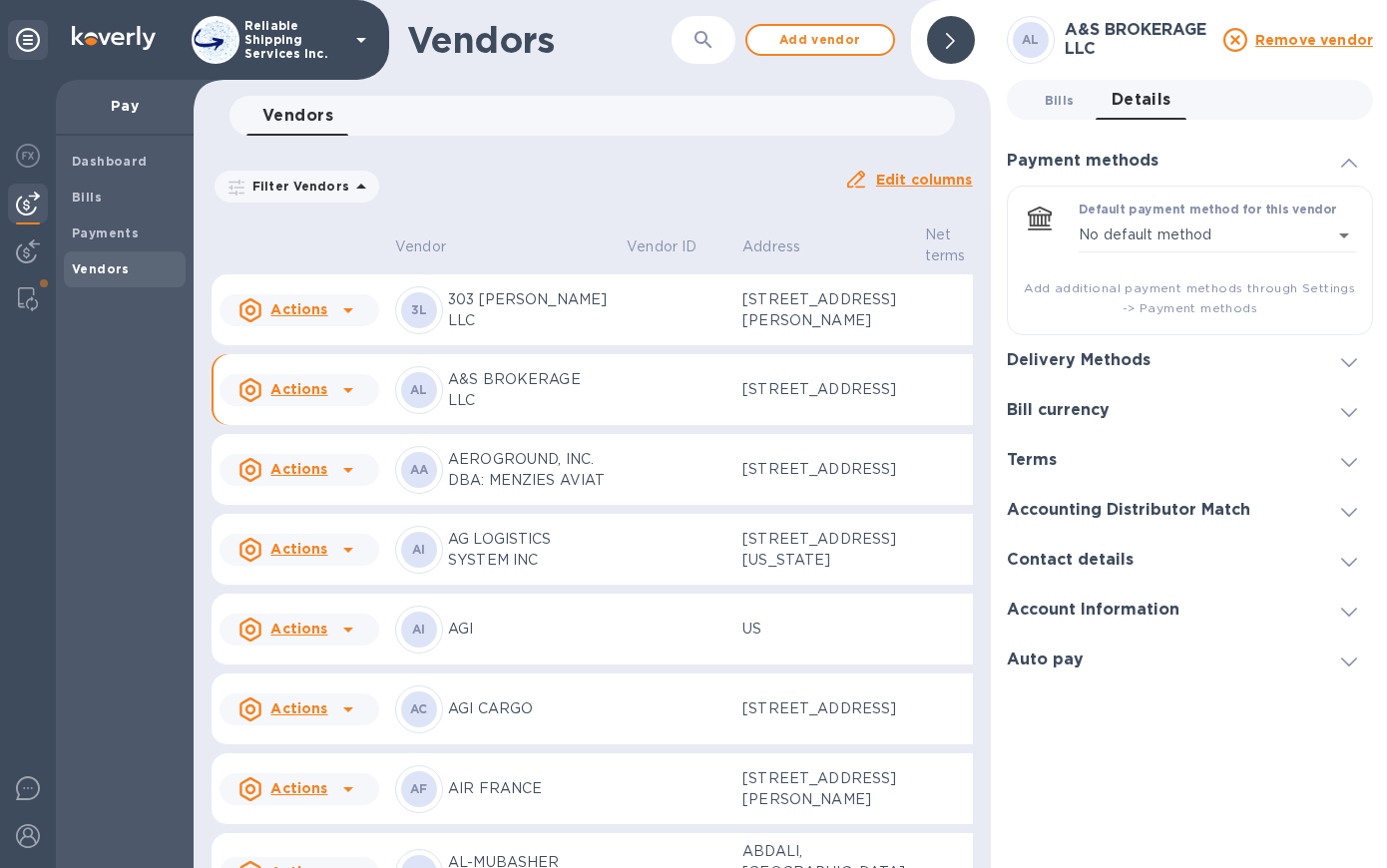 click on "Bills 0" at bounding box center [1060, 100] 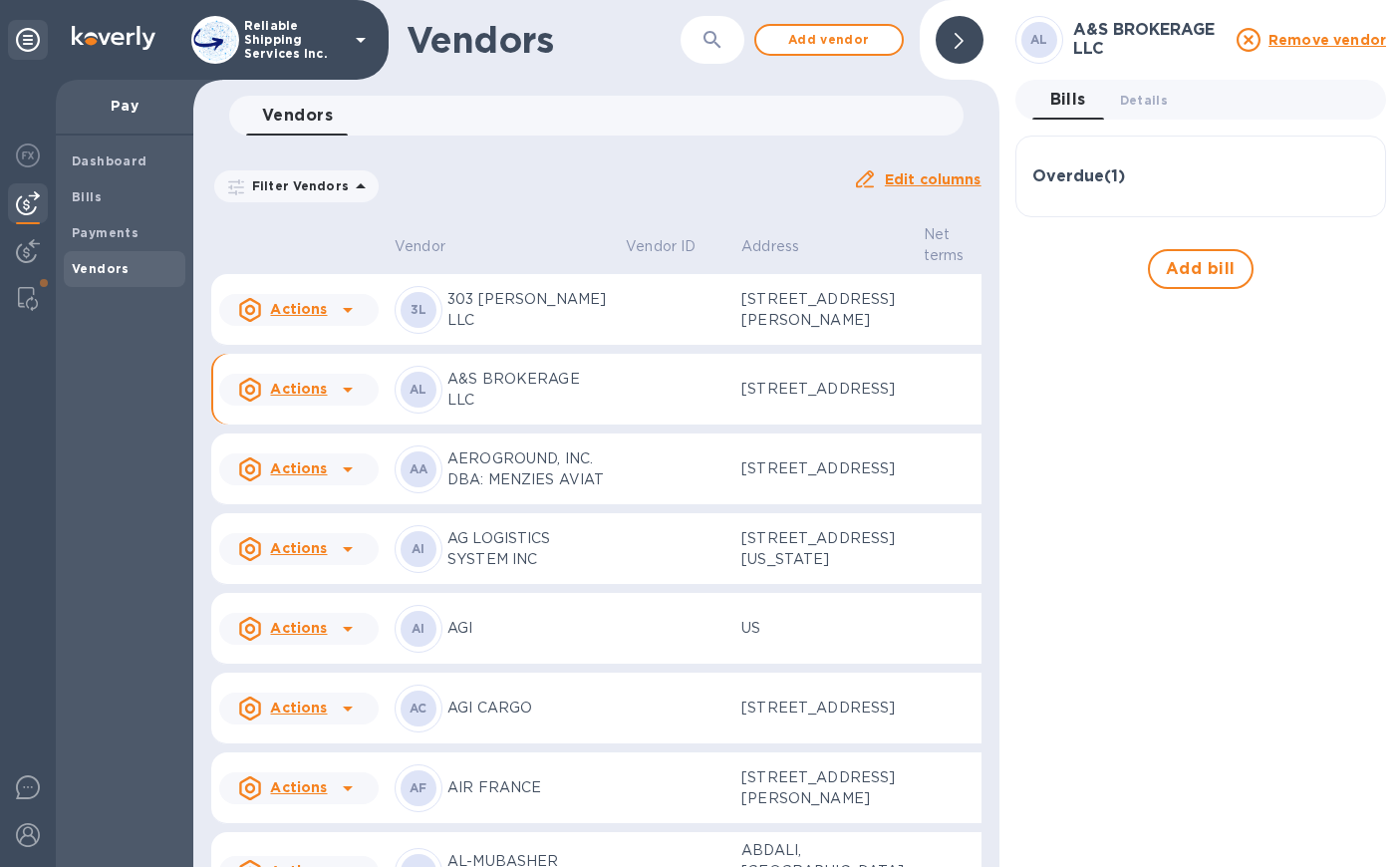 click on "Actions" at bounding box center (282, 310) 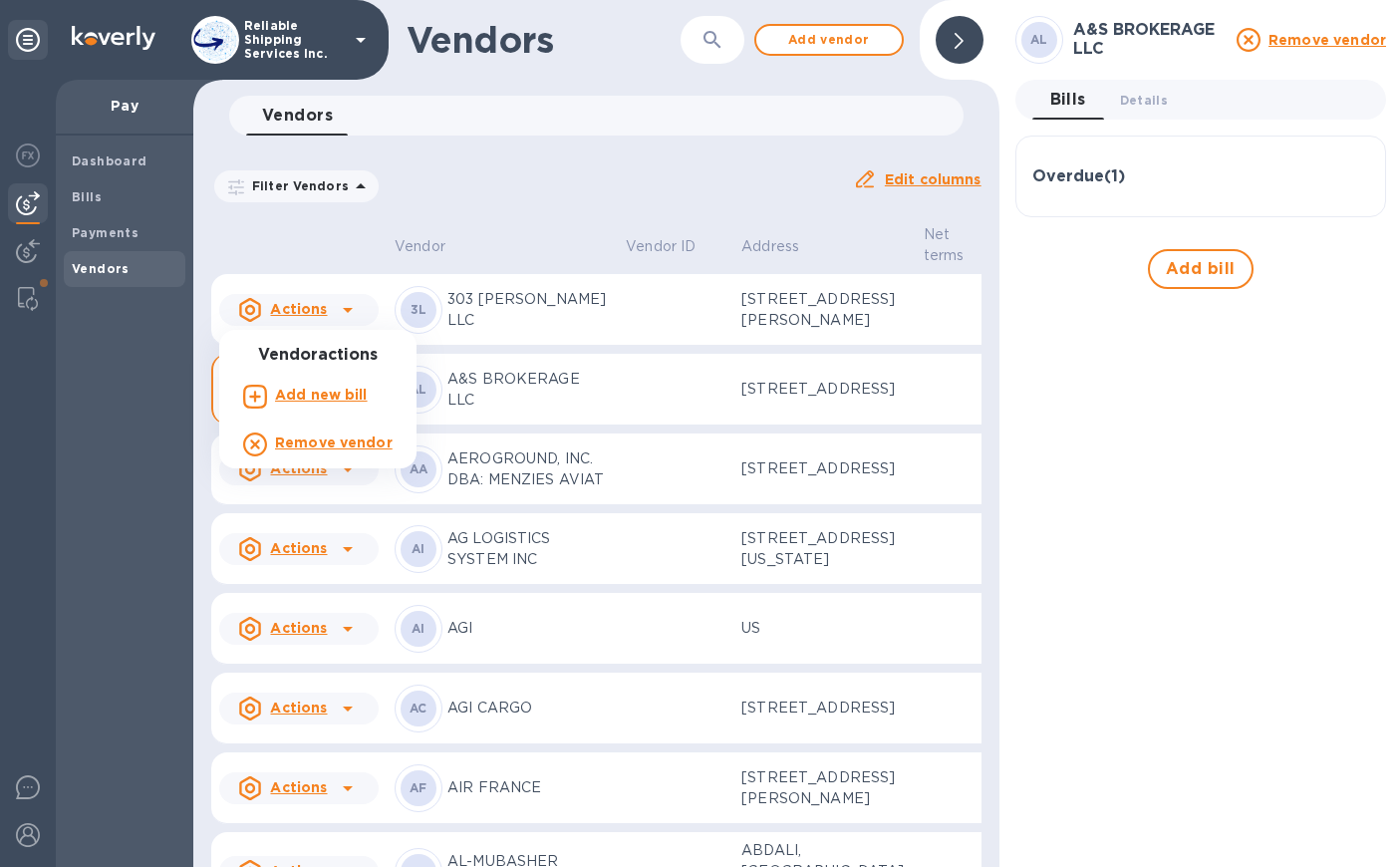 click at bounding box center [700, 434] 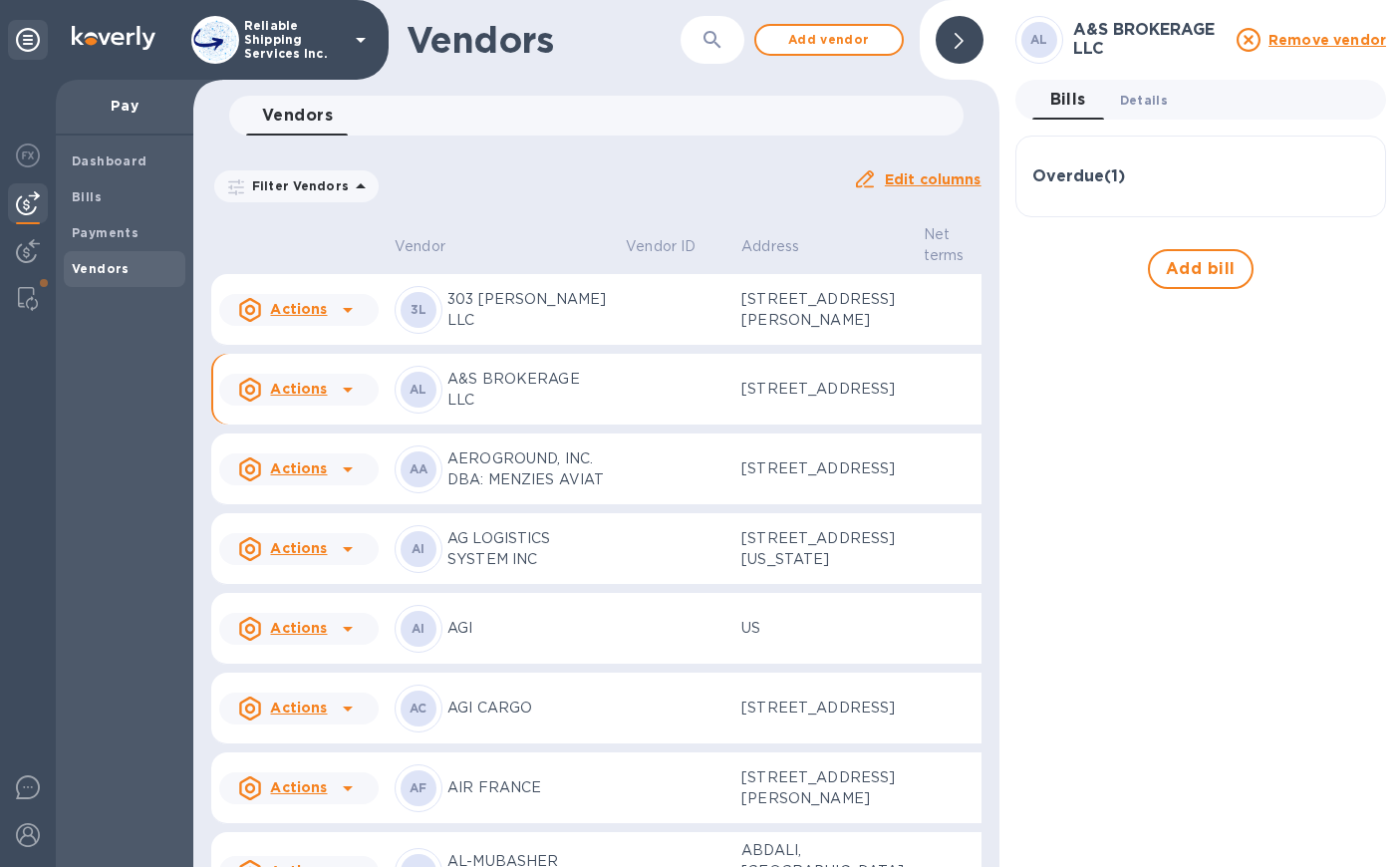 click on "Details 0" at bounding box center [1144, 100] 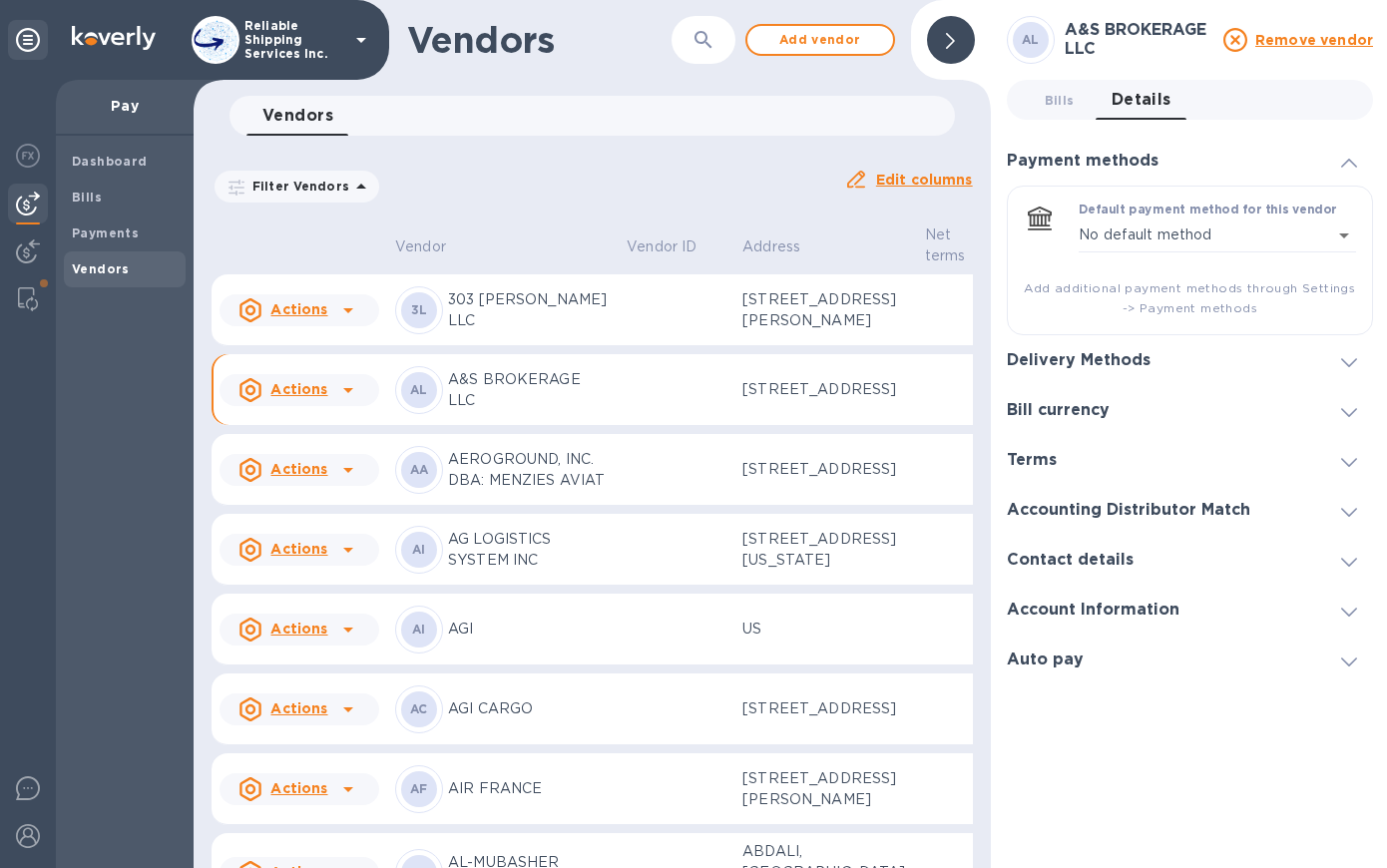 click on "Account Information" at bounding box center (1093, 610) 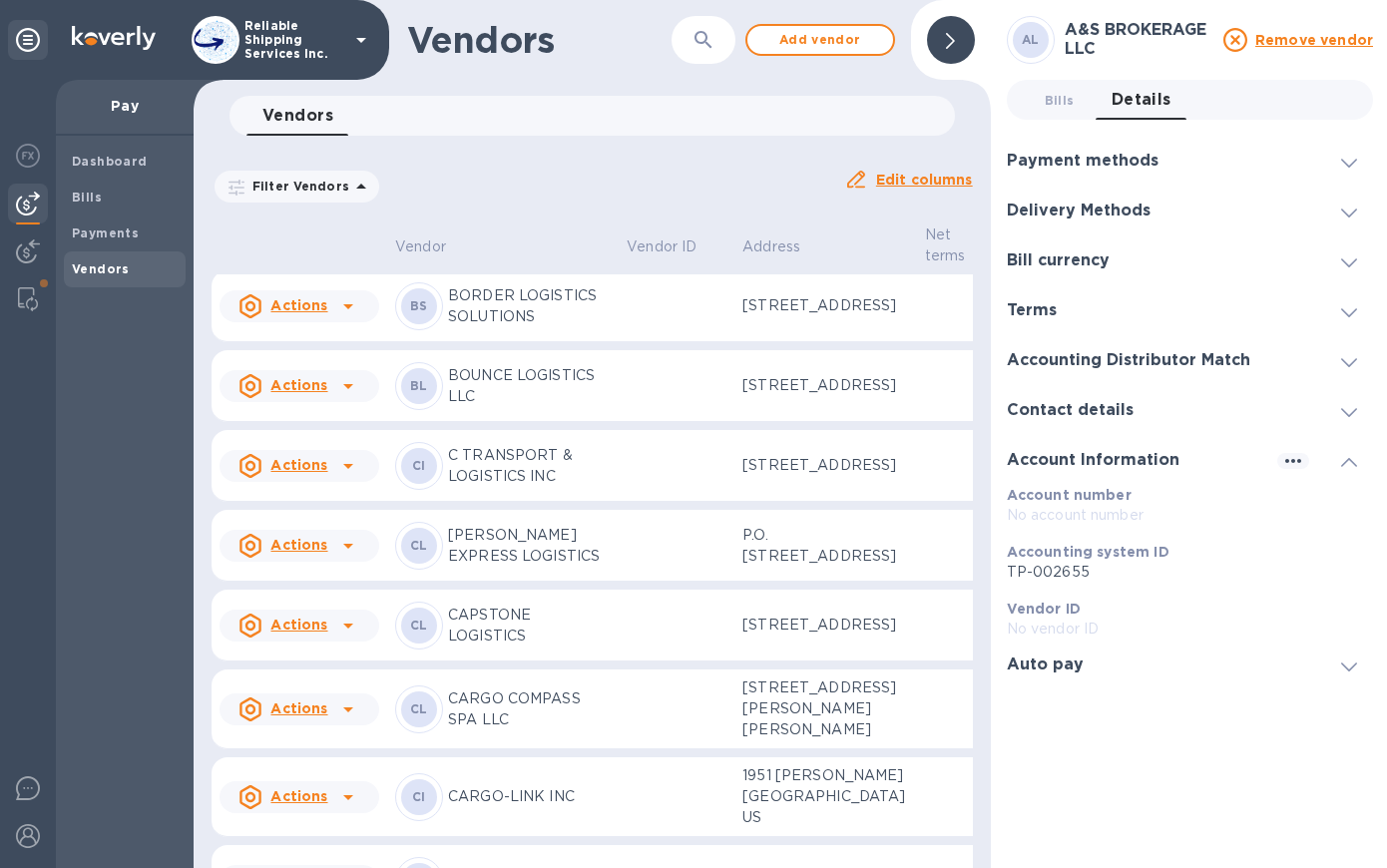 click 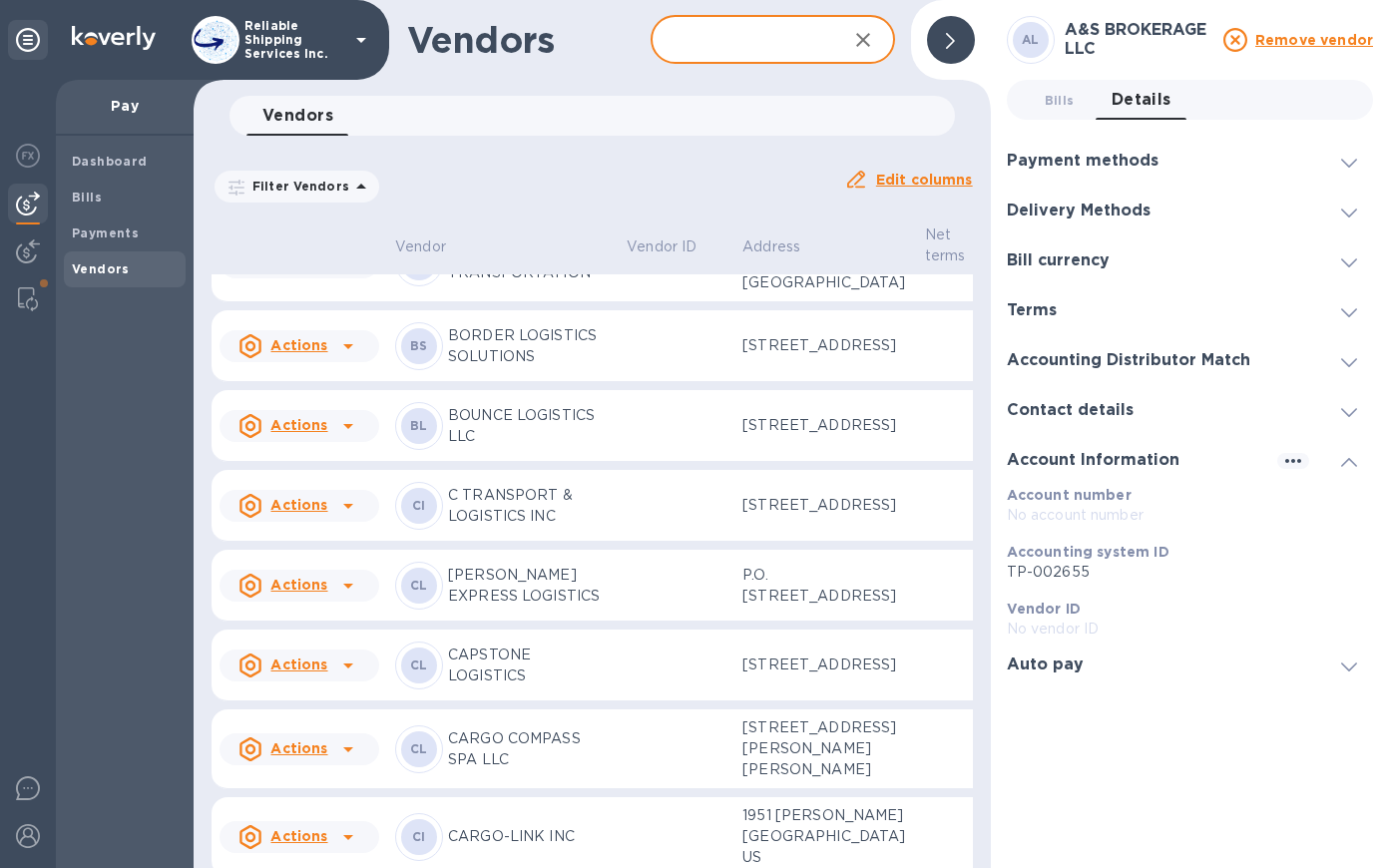 click at bounding box center [740, 40] 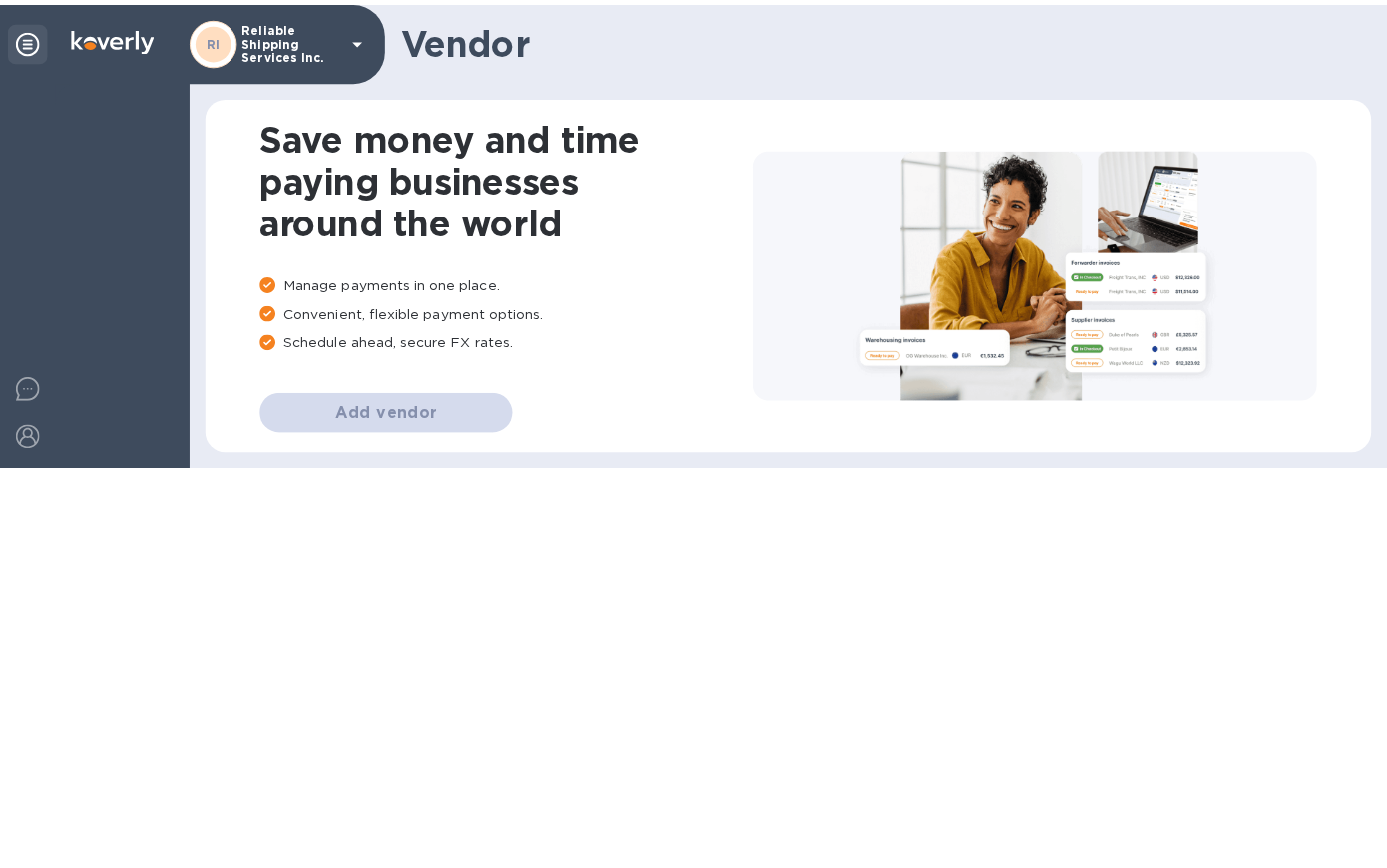 scroll, scrollTop: 0, scrollLeft: 0, axis: both 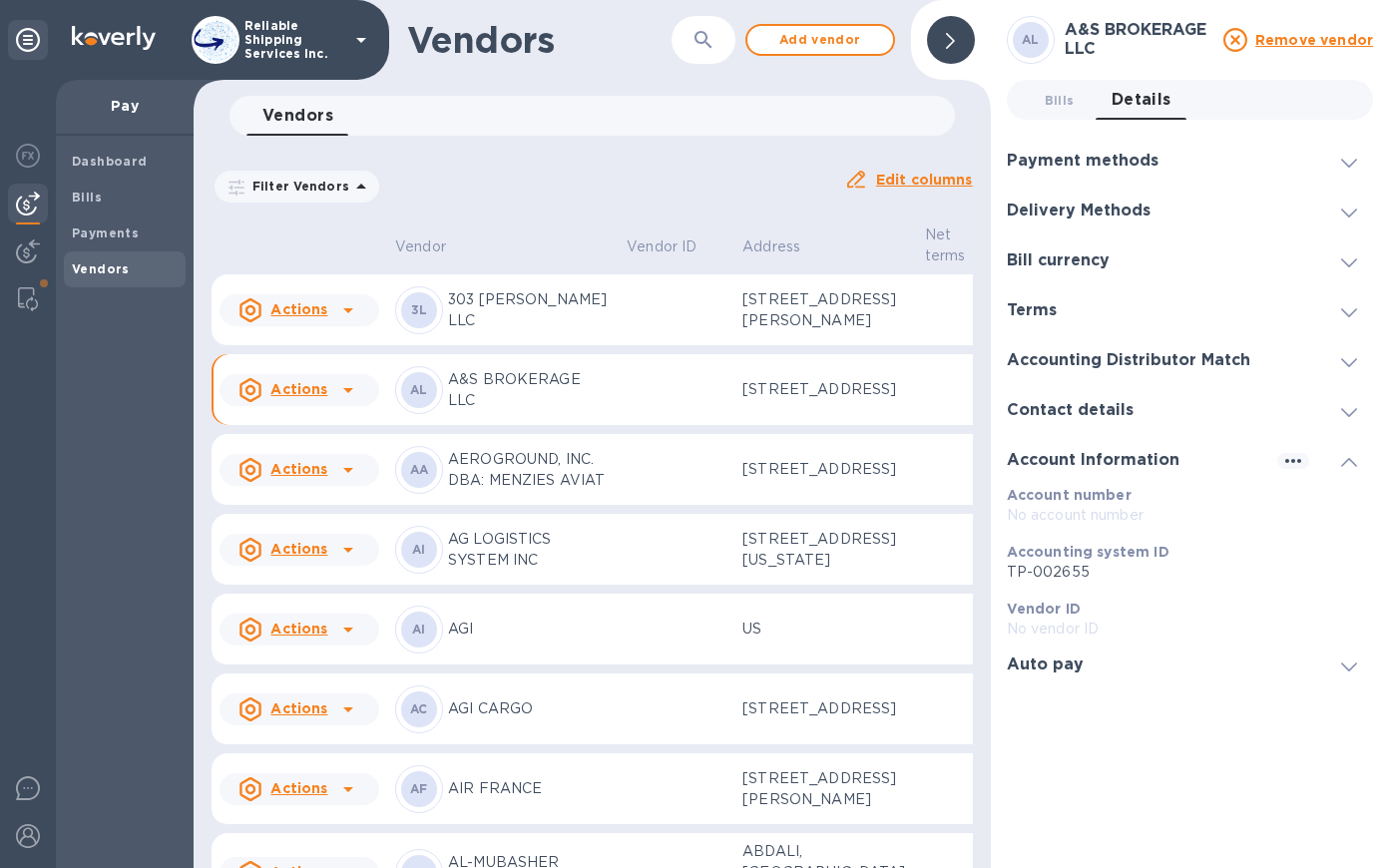 click at bounding box center (703, 40) 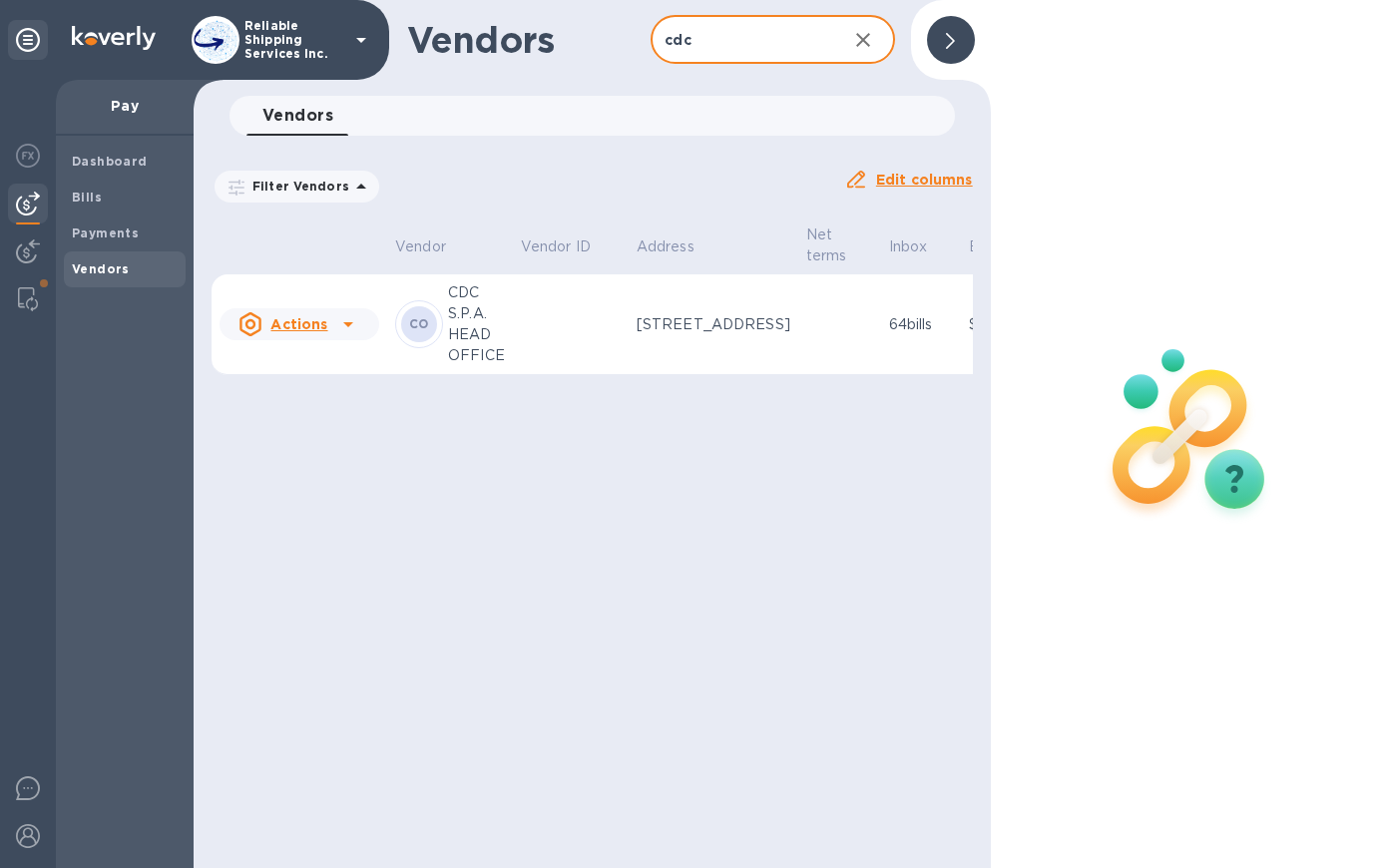 type on "cdc" 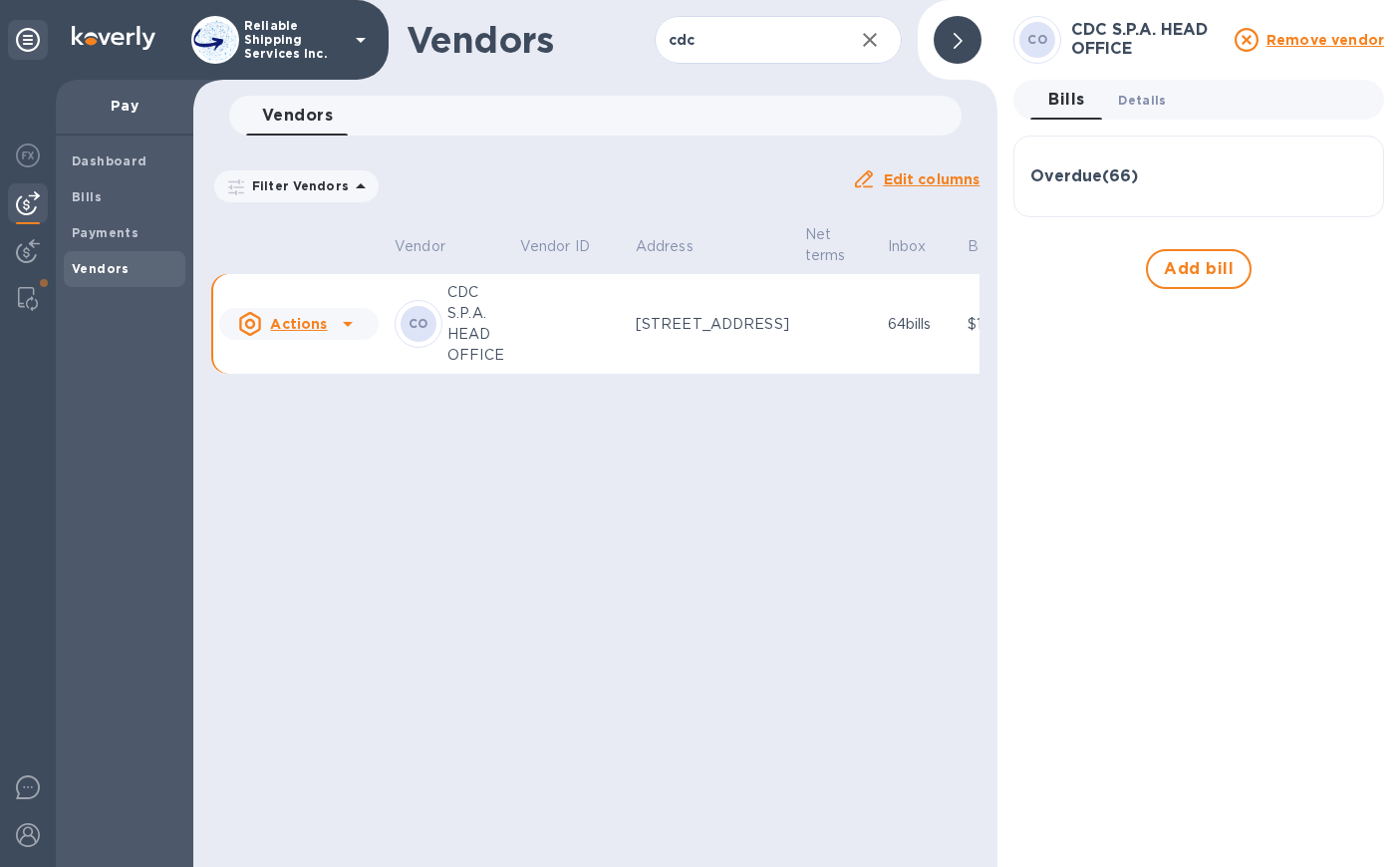 click on "Details 0" at bounding box center [1142, 100] 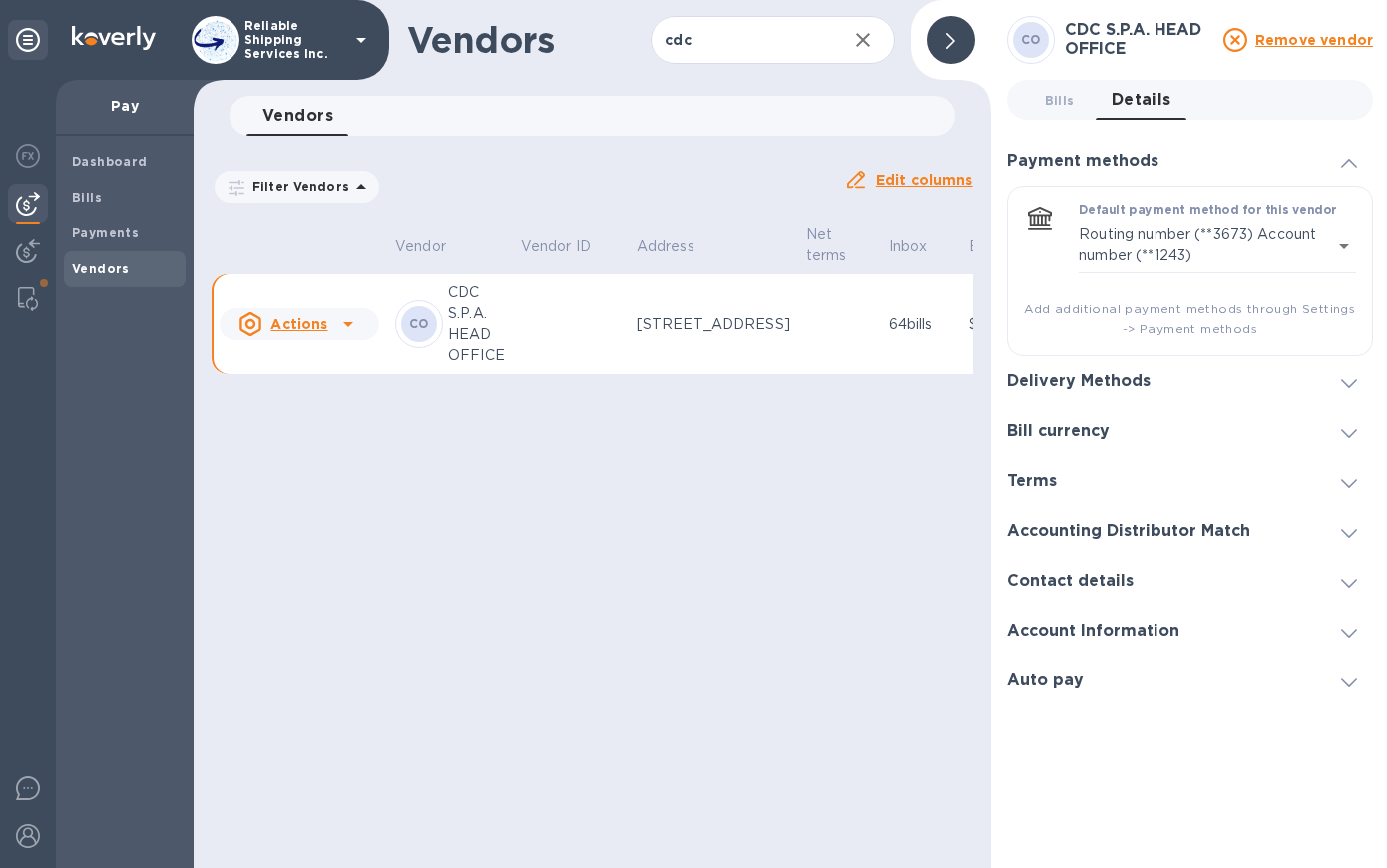 click on "Contact details" at bounding box center [1070, 581] 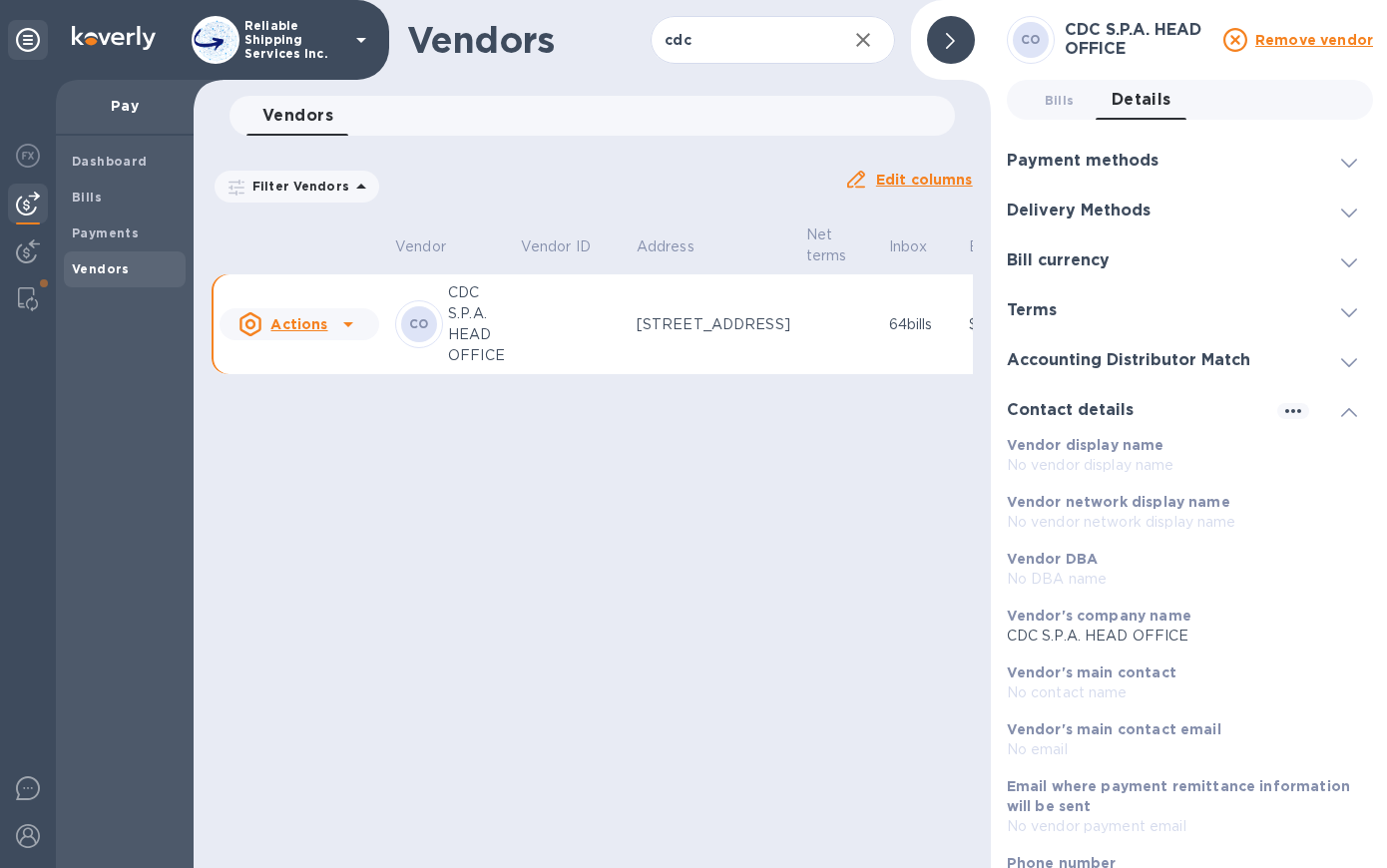 click on "Accounting Distributor Match" at bounding box center [1129, 360] 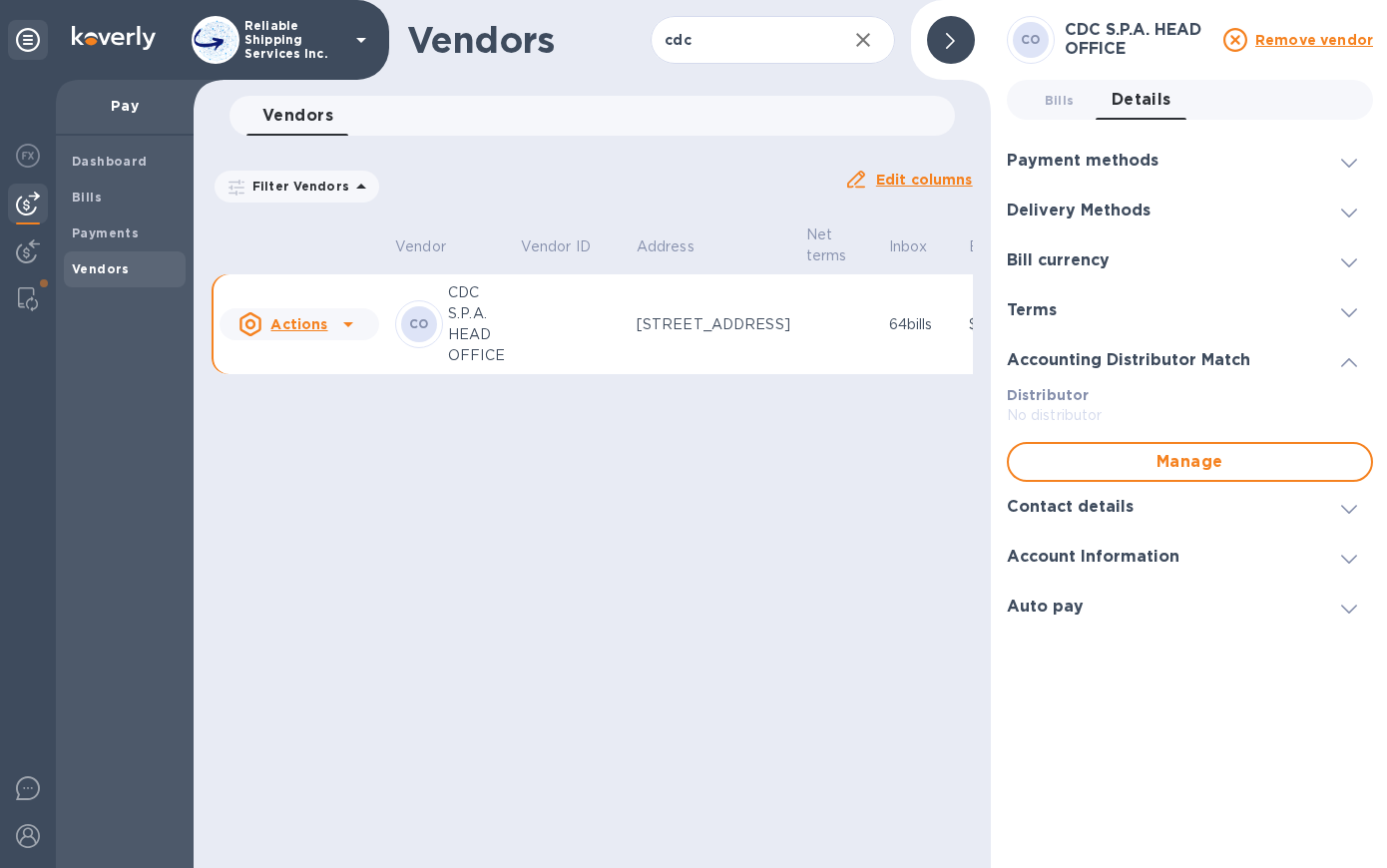 click on "Account Information" at bounding box center [1093, 557] 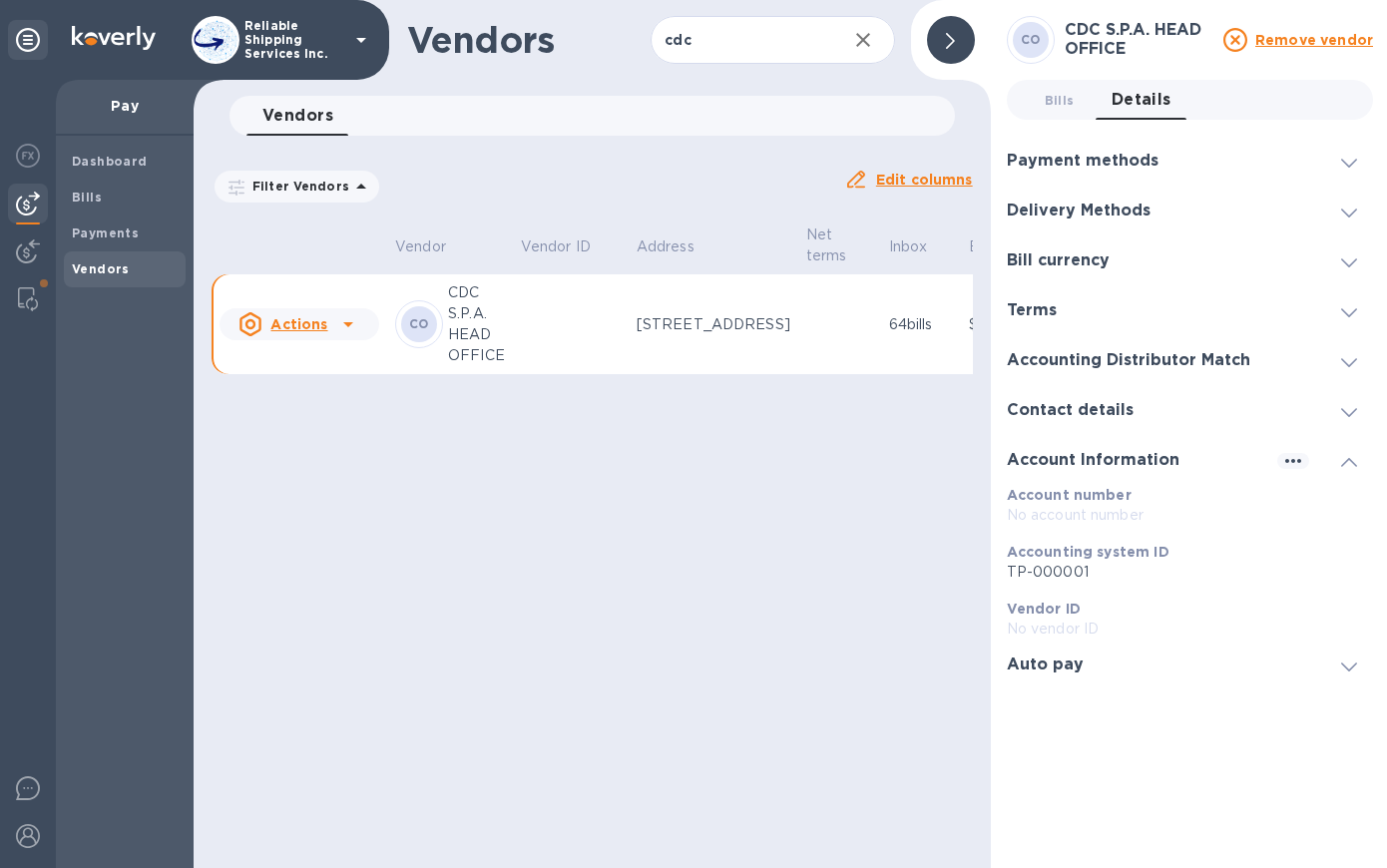click on "No account number" at bounding box center (1189, 515) 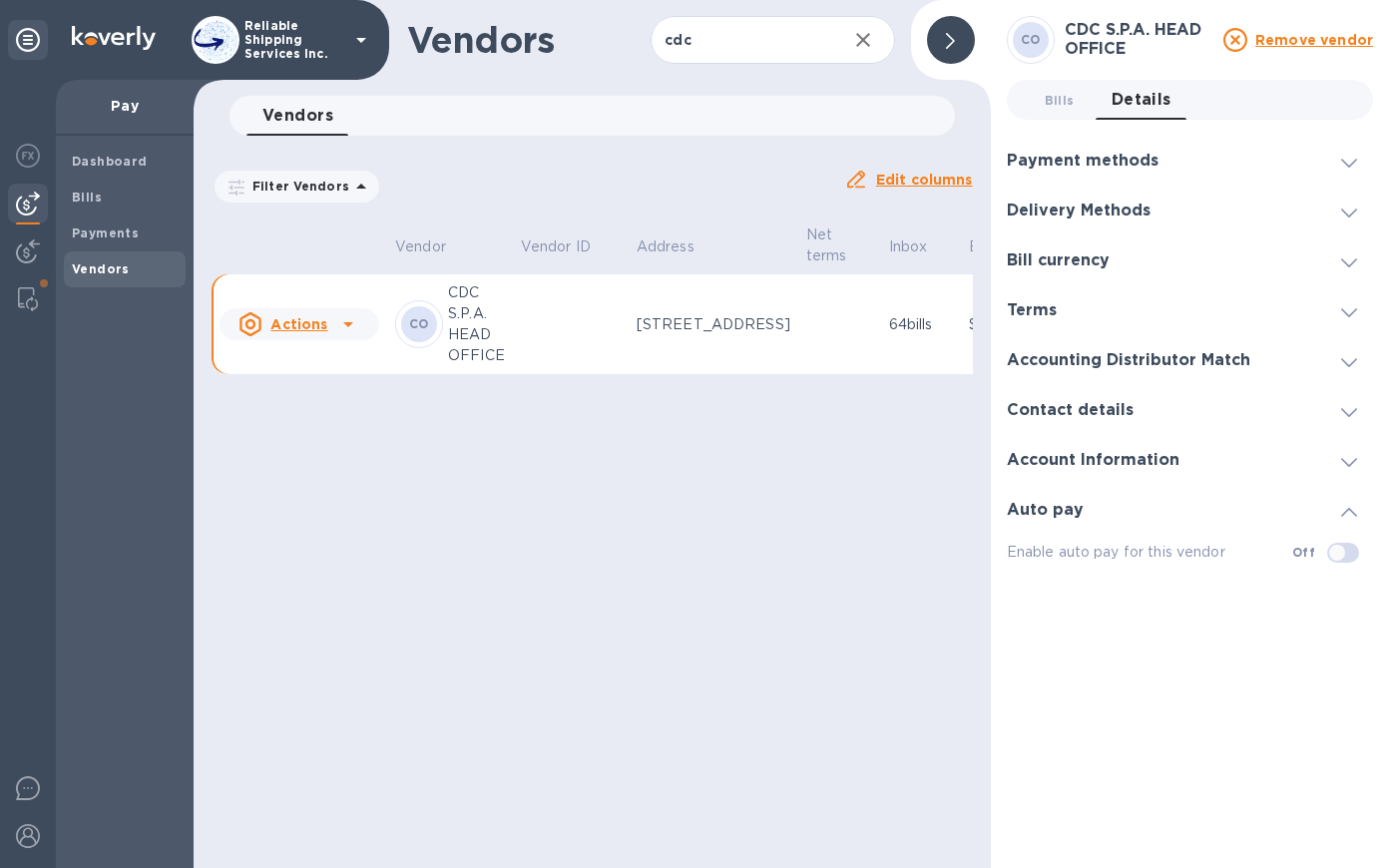 click on "Bill currency" at bounding box center (1189, 260) 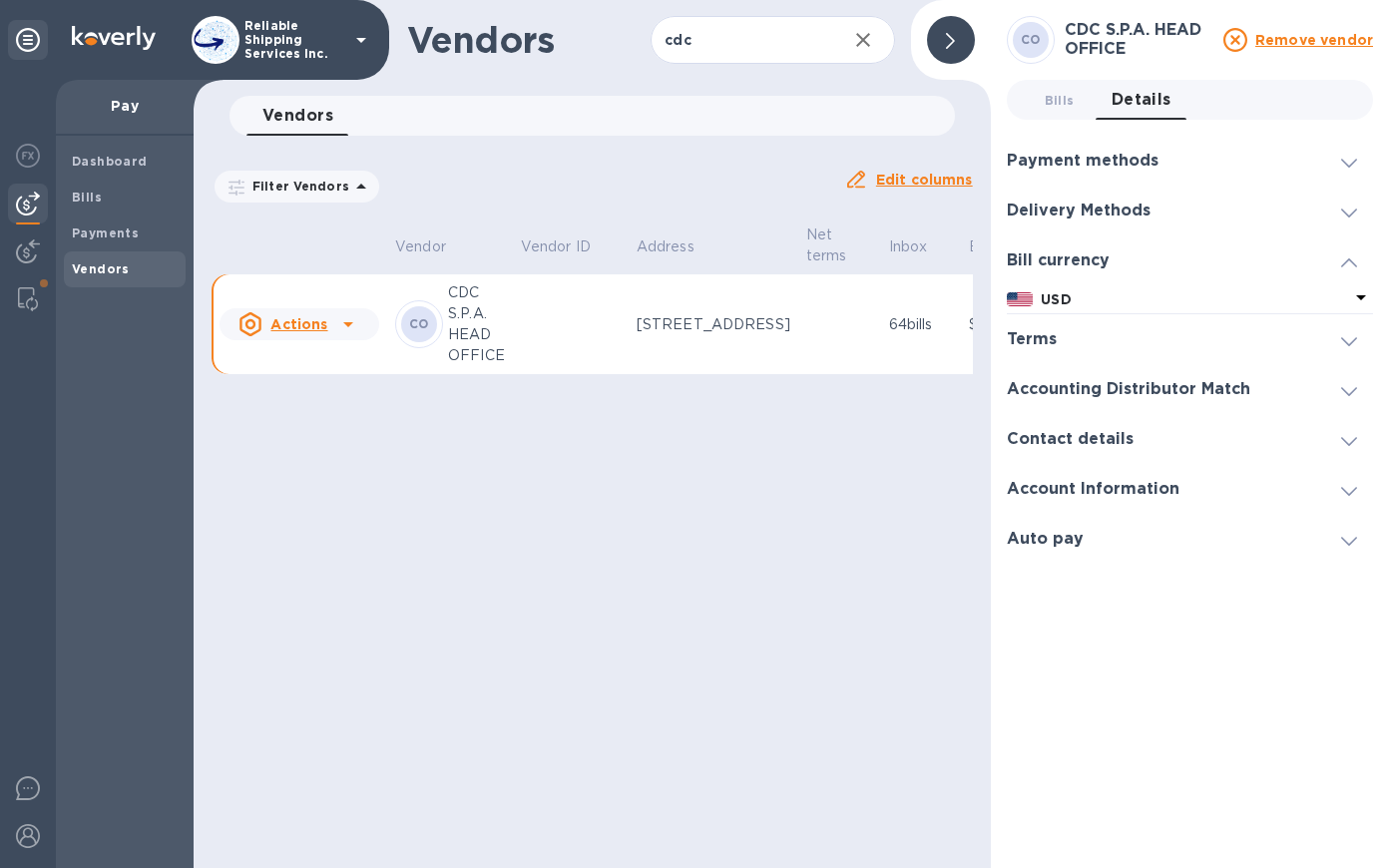 click on "Delivery Methods" at bounding box center [1079, 211] 